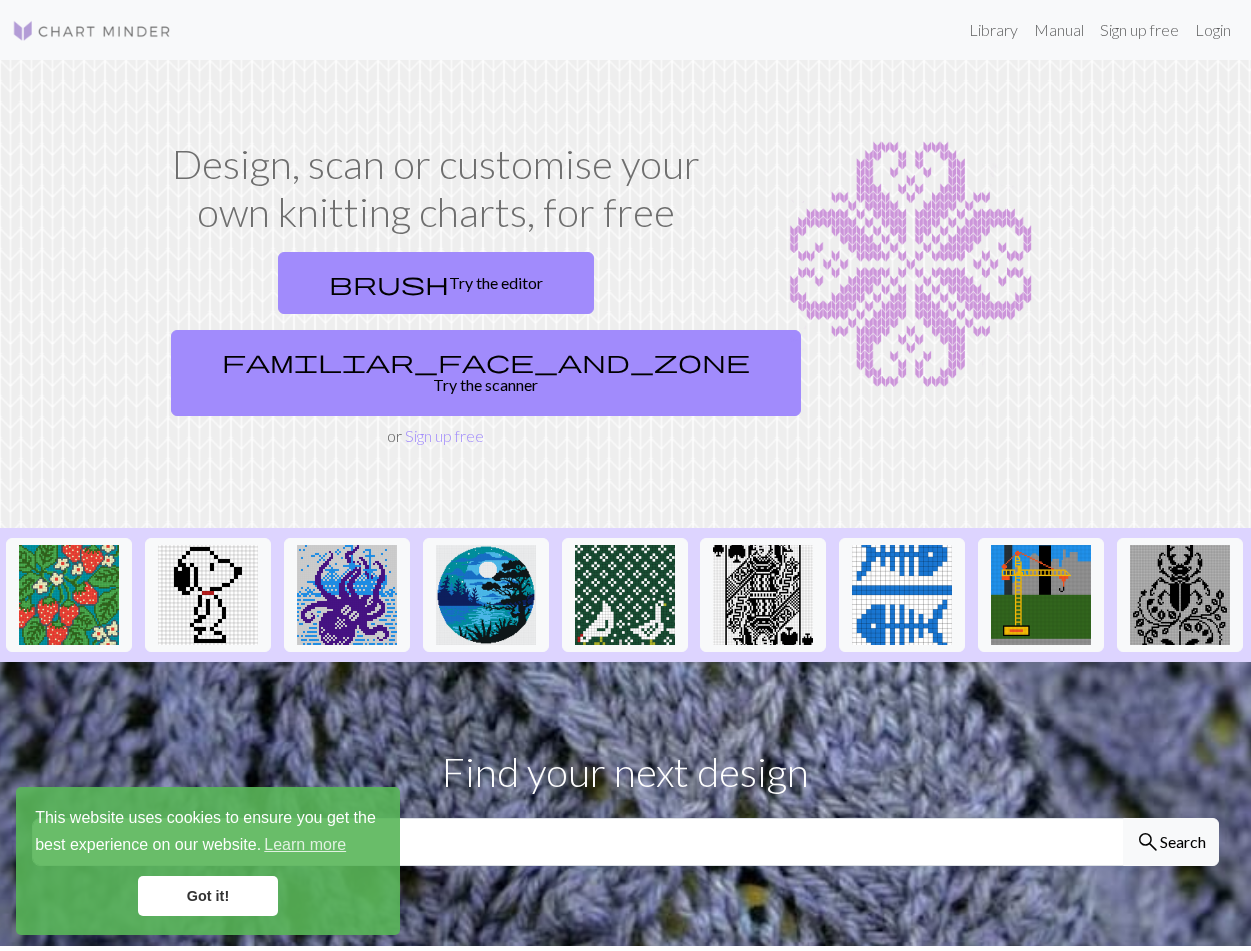 scroll, scrollTop: 0, scrollLeft: 0, axis: both 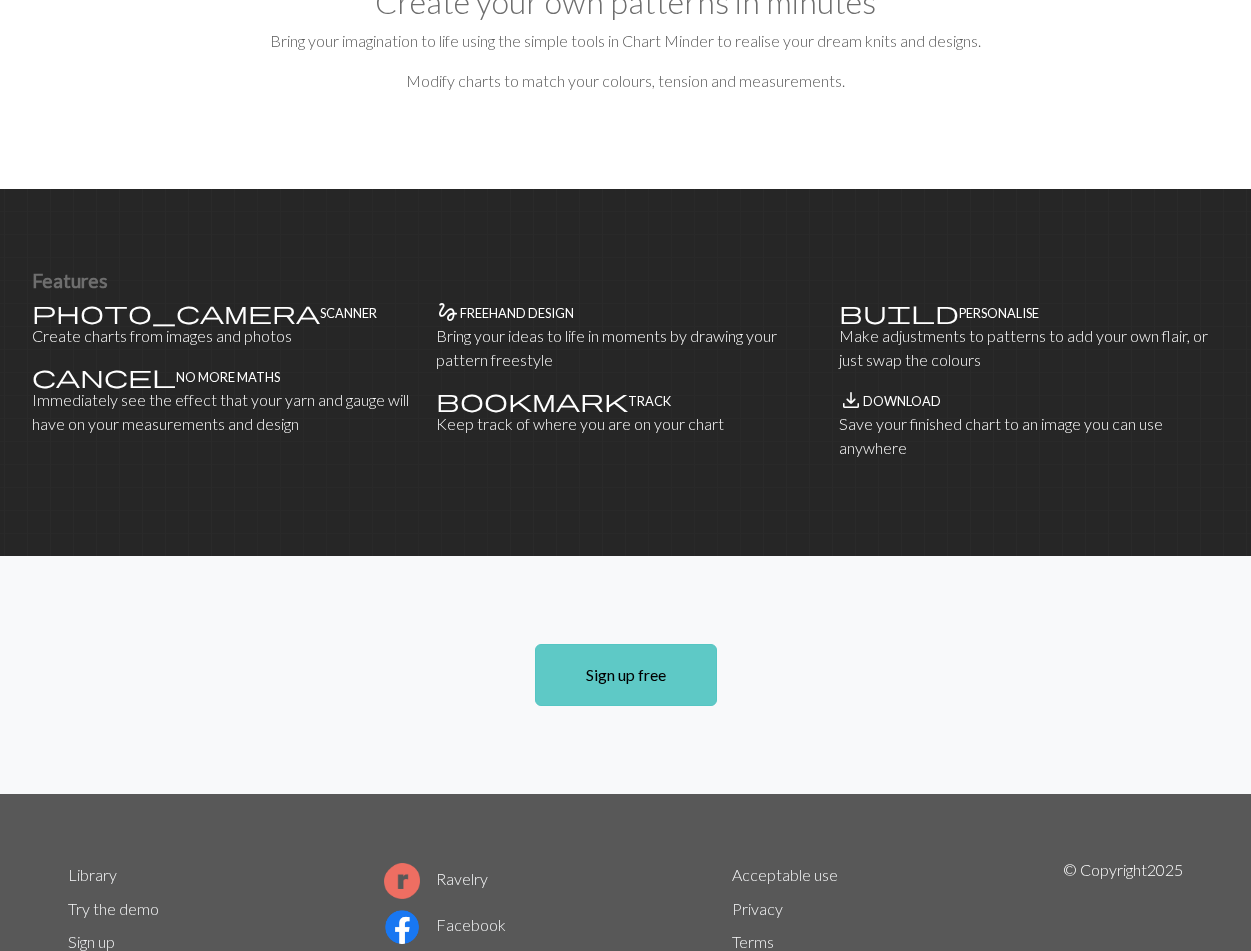 click on "Sign up free" at bounding box center (626, 675) 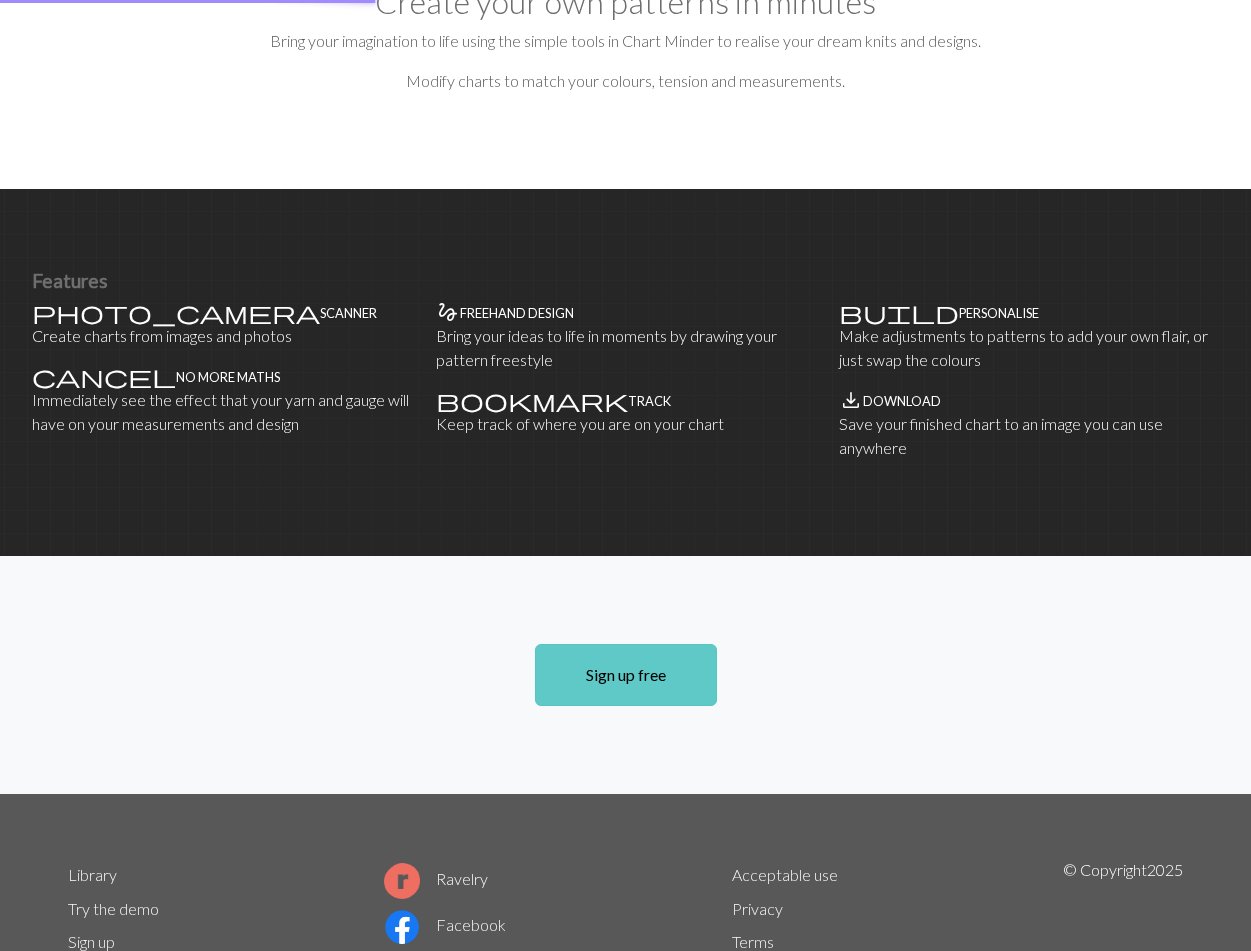 scroll, scrollTop: 0, scrollLeft: 0, axis: both 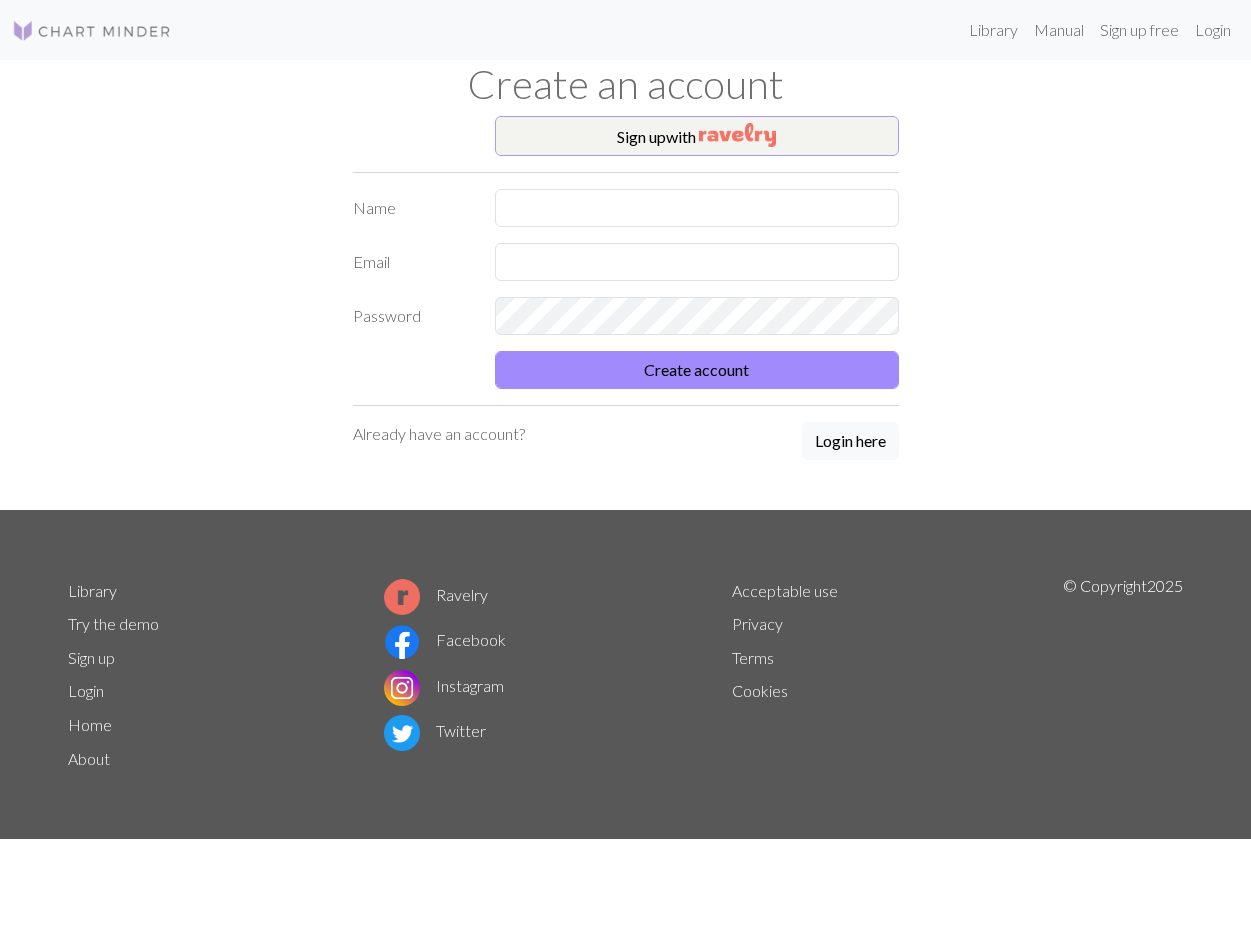 click at bounding box center (737, 135) 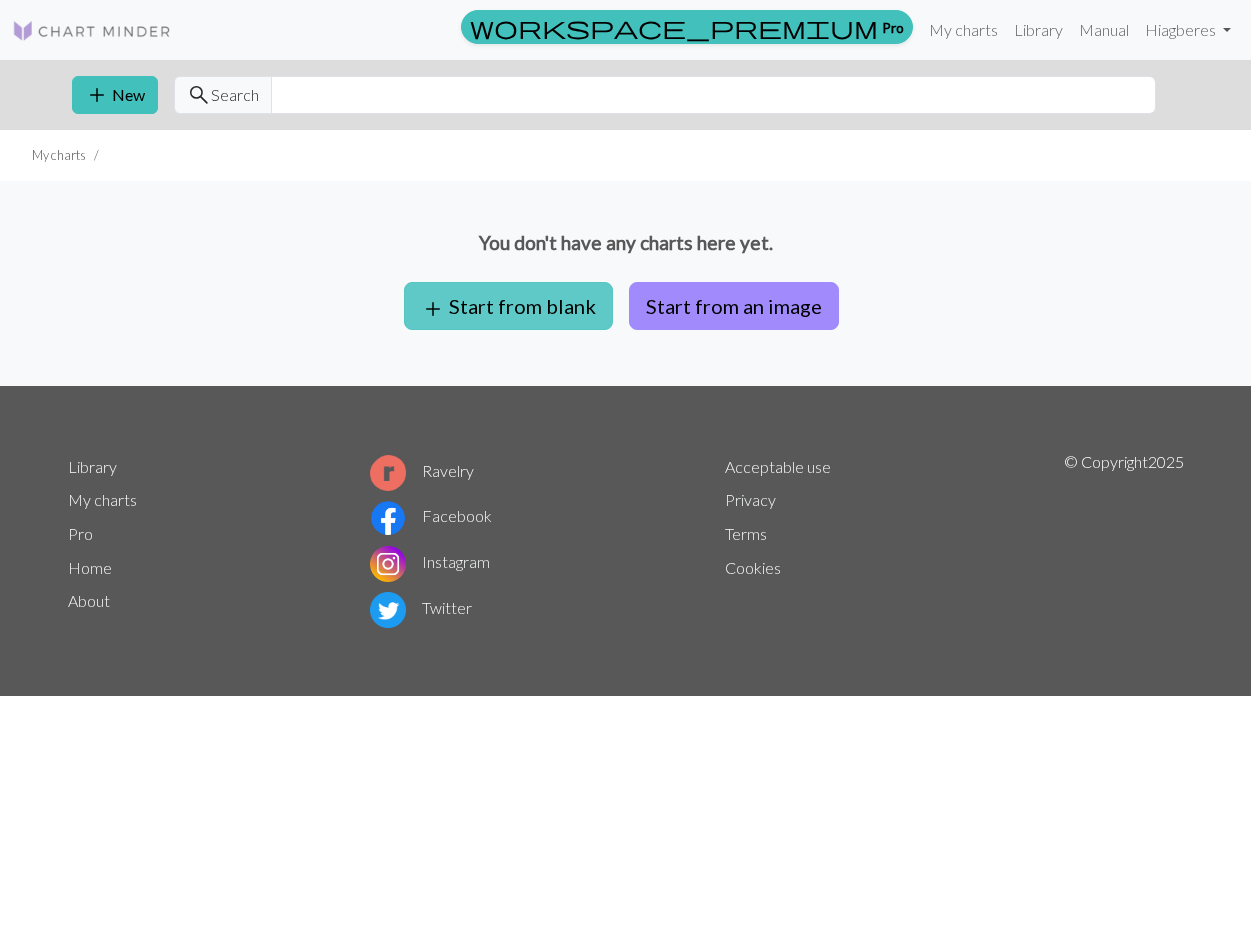 click on "add   Start from blank" at bounding box center [508, 306] 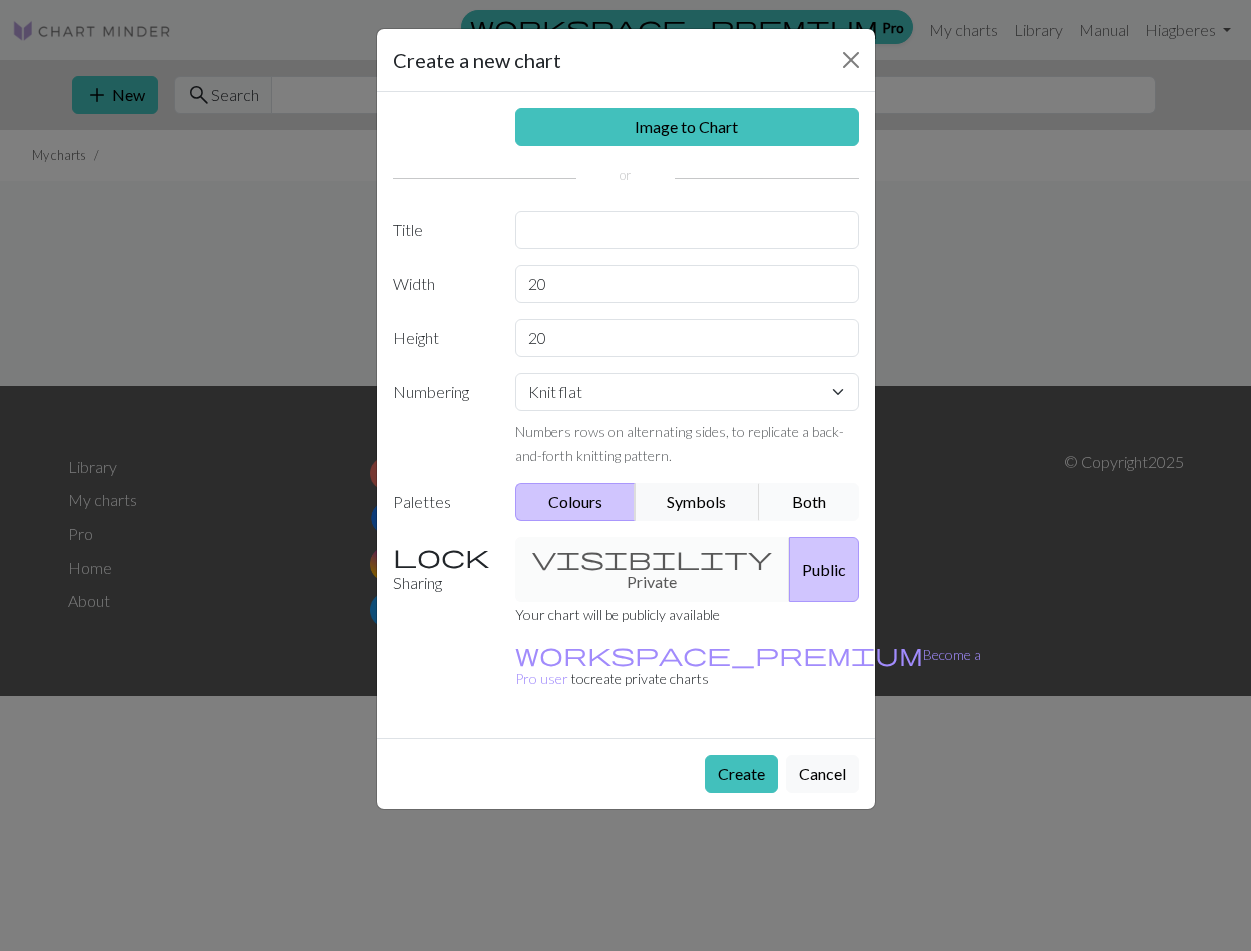 click on "Both" at bounding box center [809, 502] 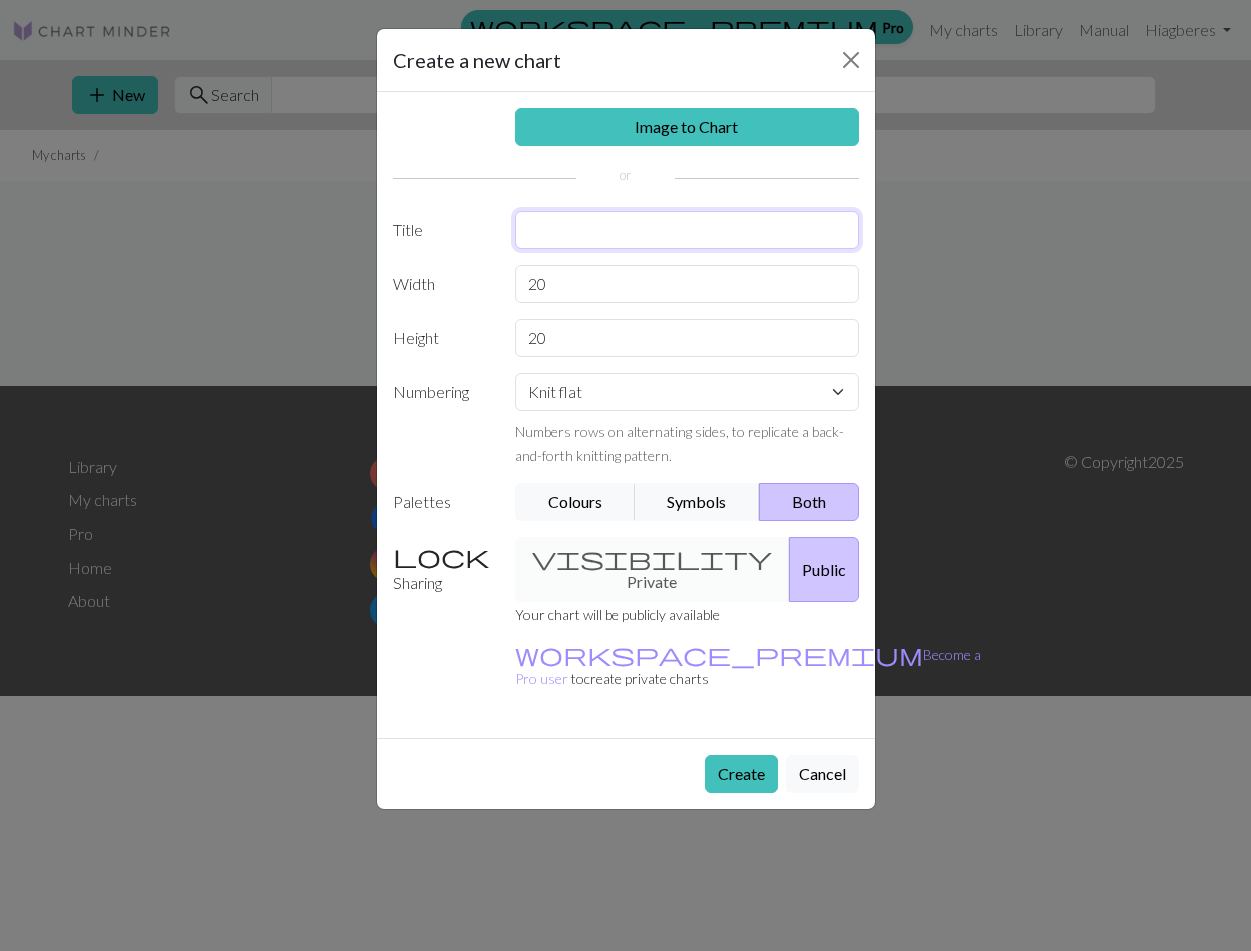 click at bounding box center [687, 230] 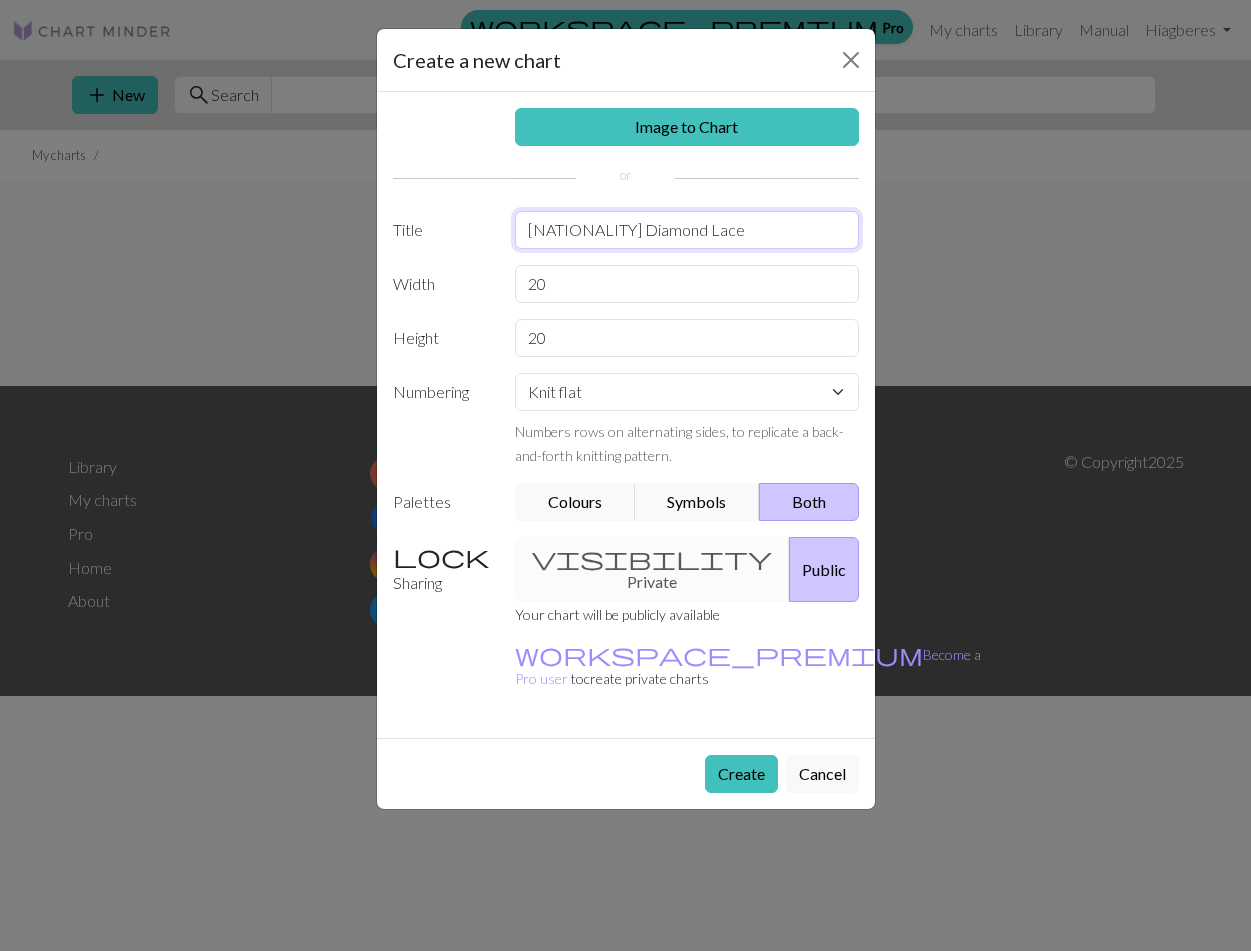 type on "[NATIONALITY] Diamond Lace" 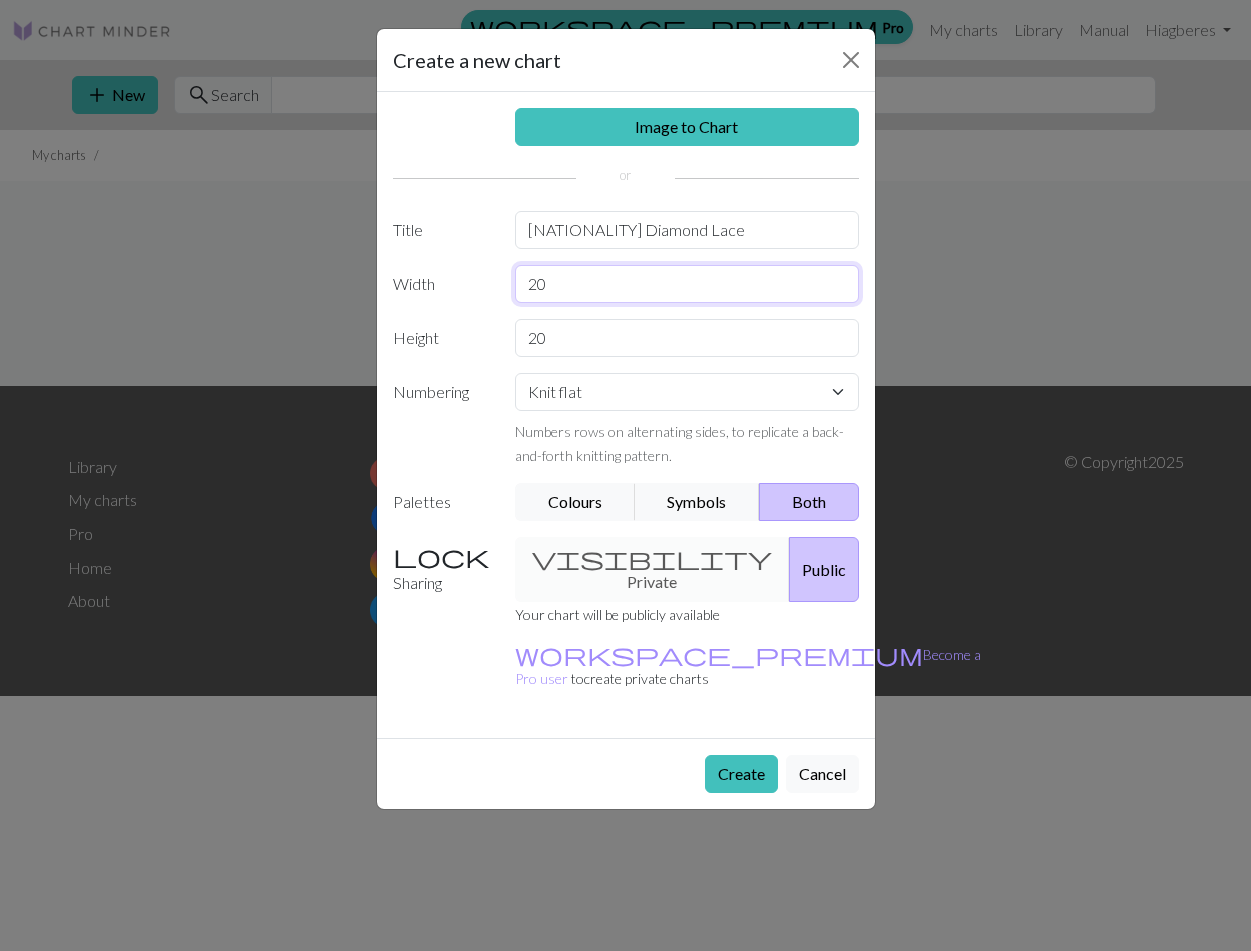 click on "20" at bounding box center (687, 284) 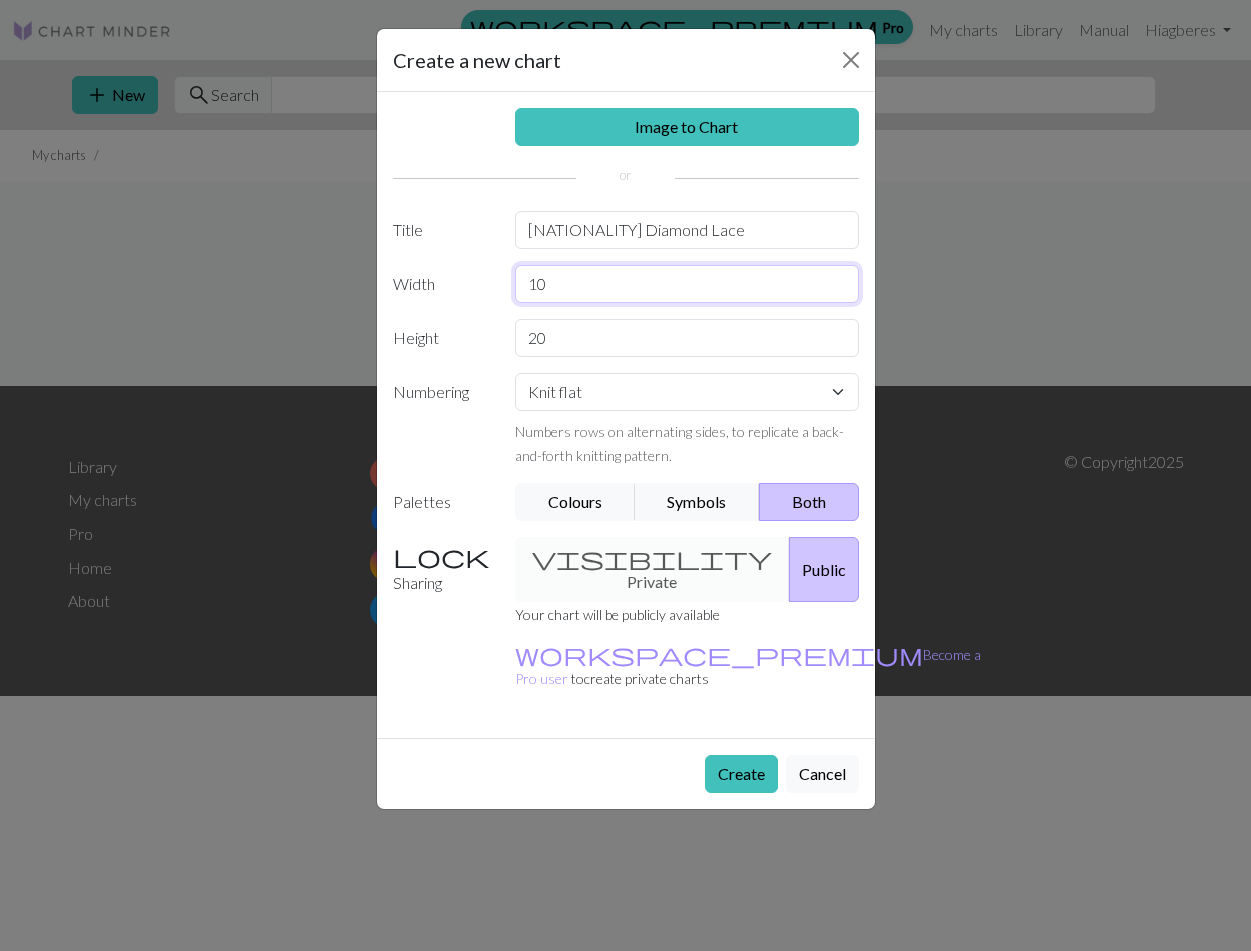 type on "10" 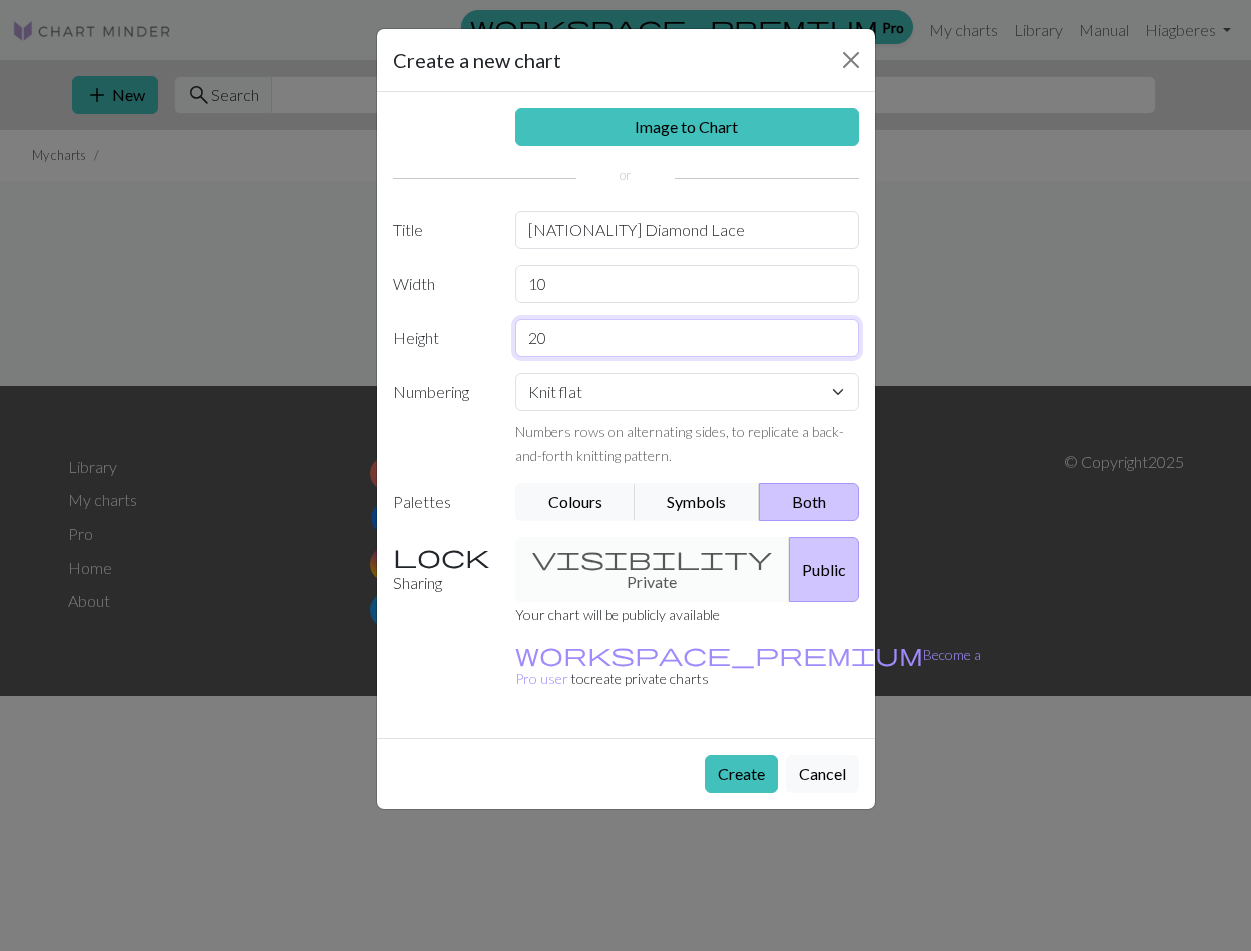 click on "20" at bounding box center (687, 338) 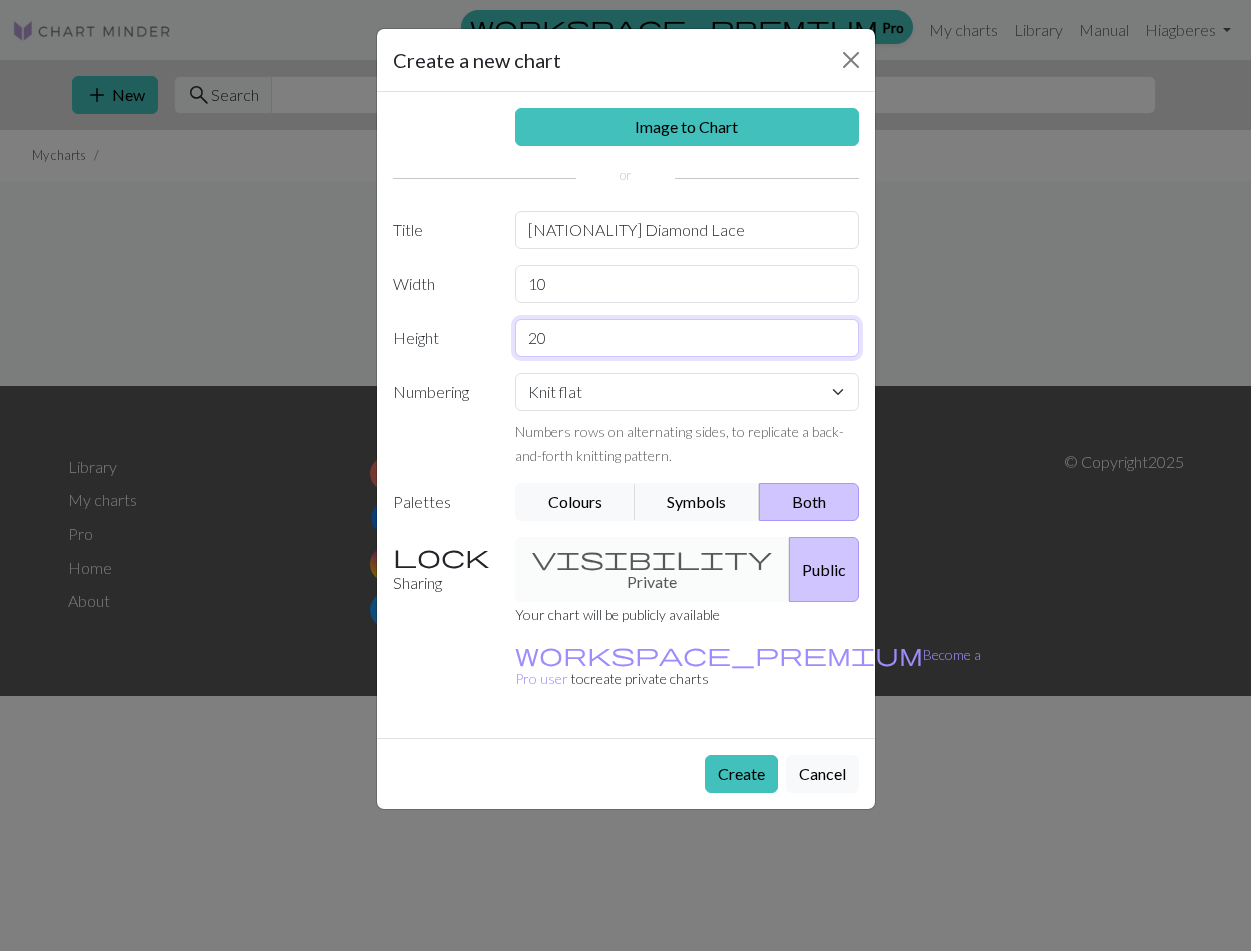 type on "2" 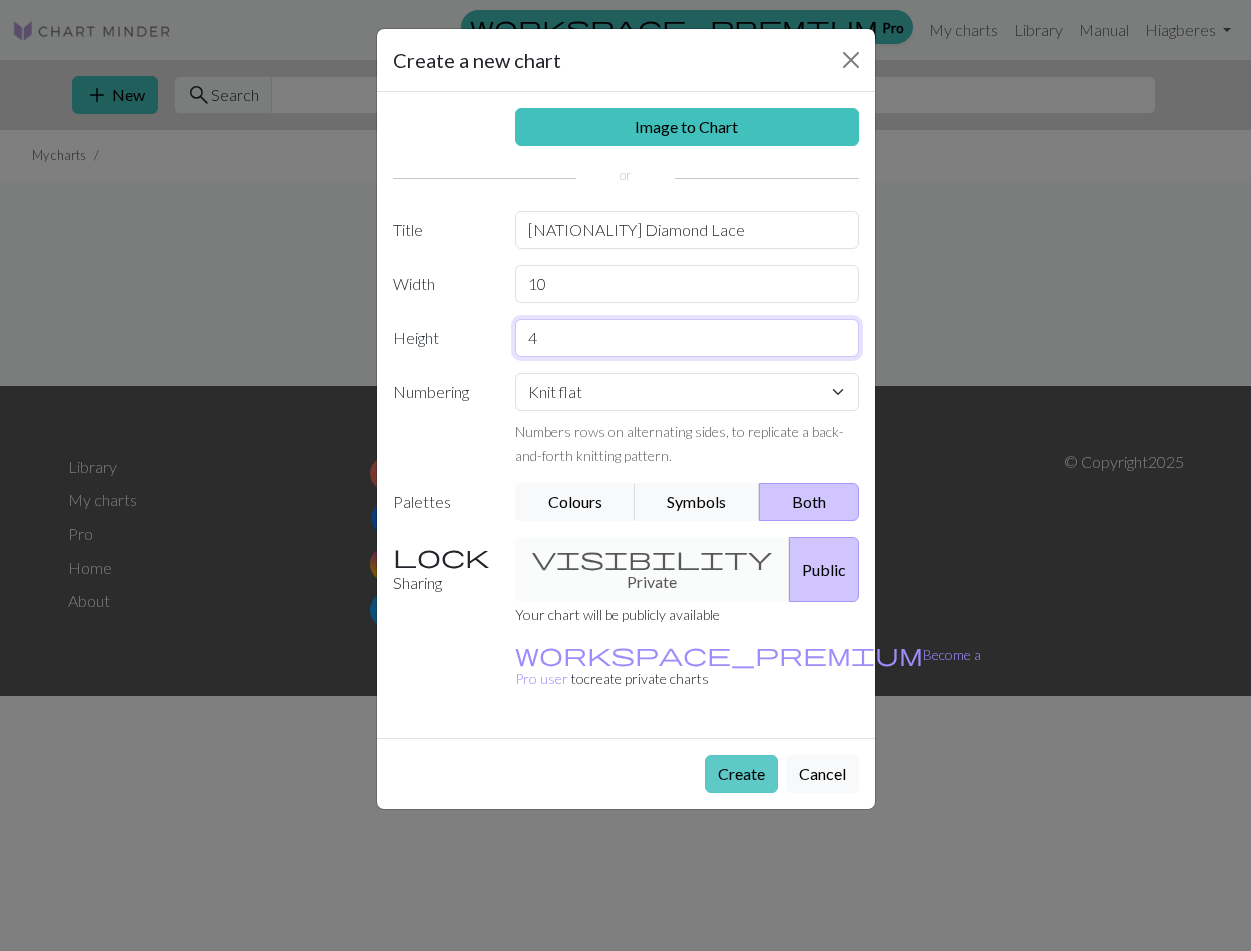 type on "4" 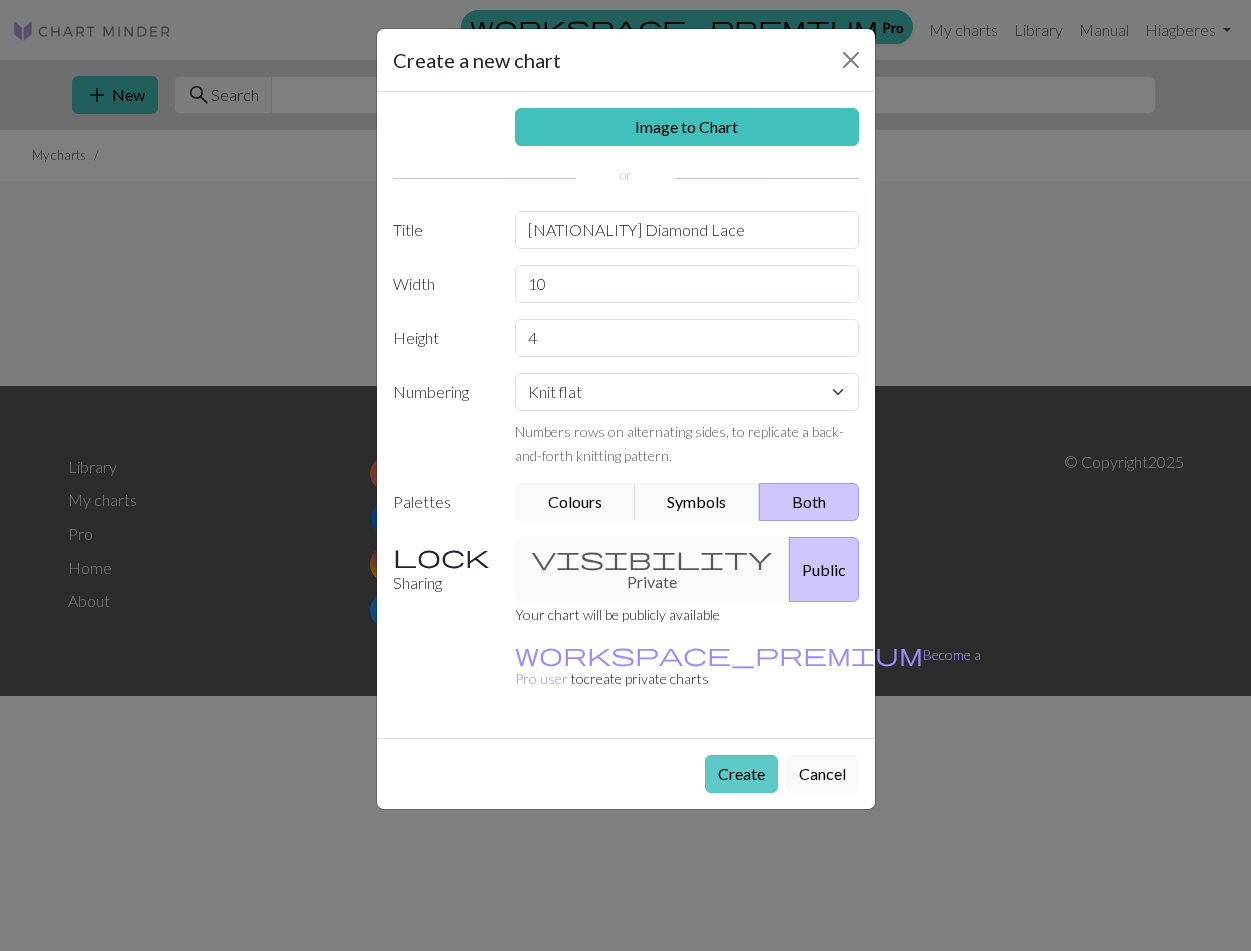 click on "Create" at bounding box center (741, 774) 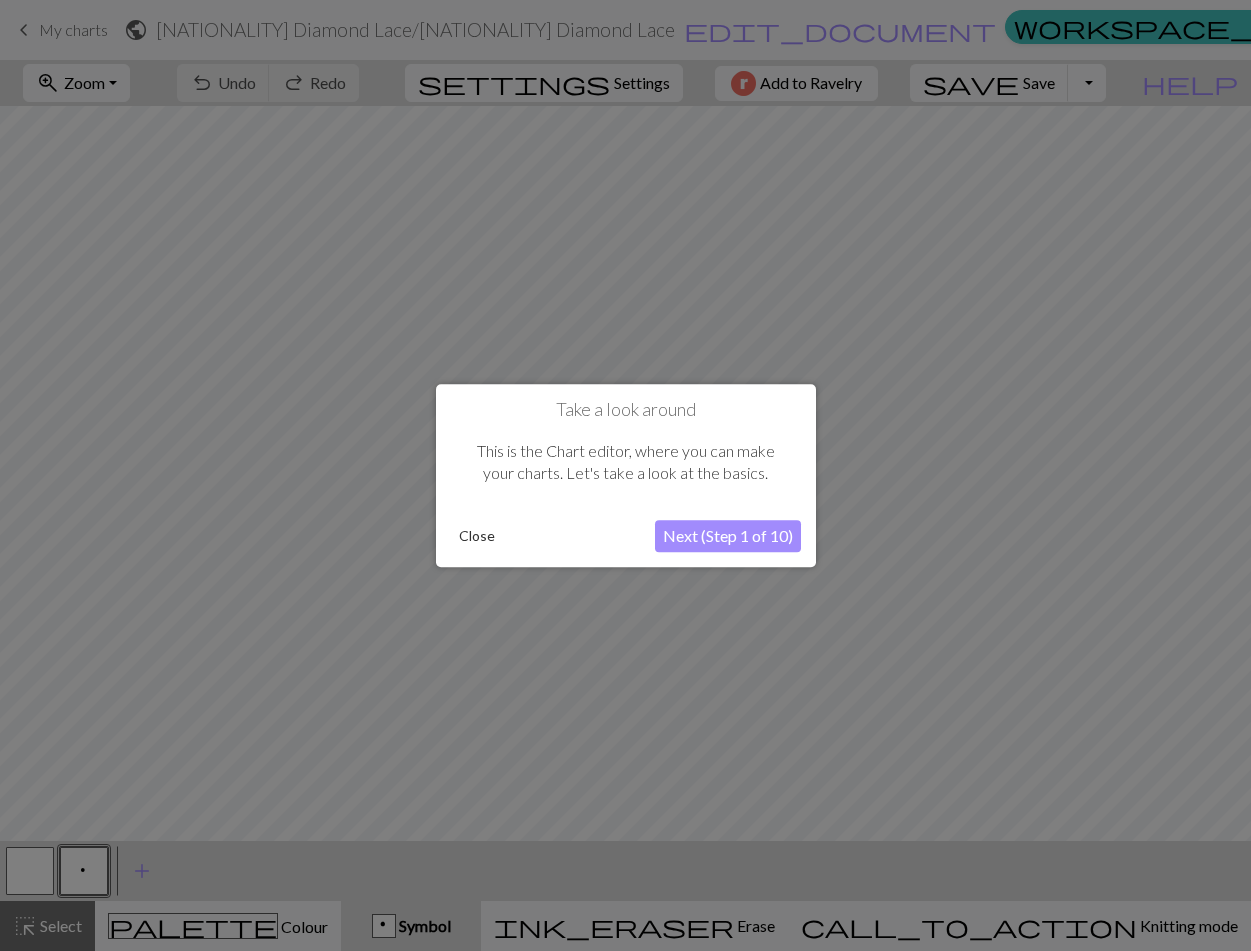 click on "Next (Step 1 of 10)" at bounding box center (728, 536) 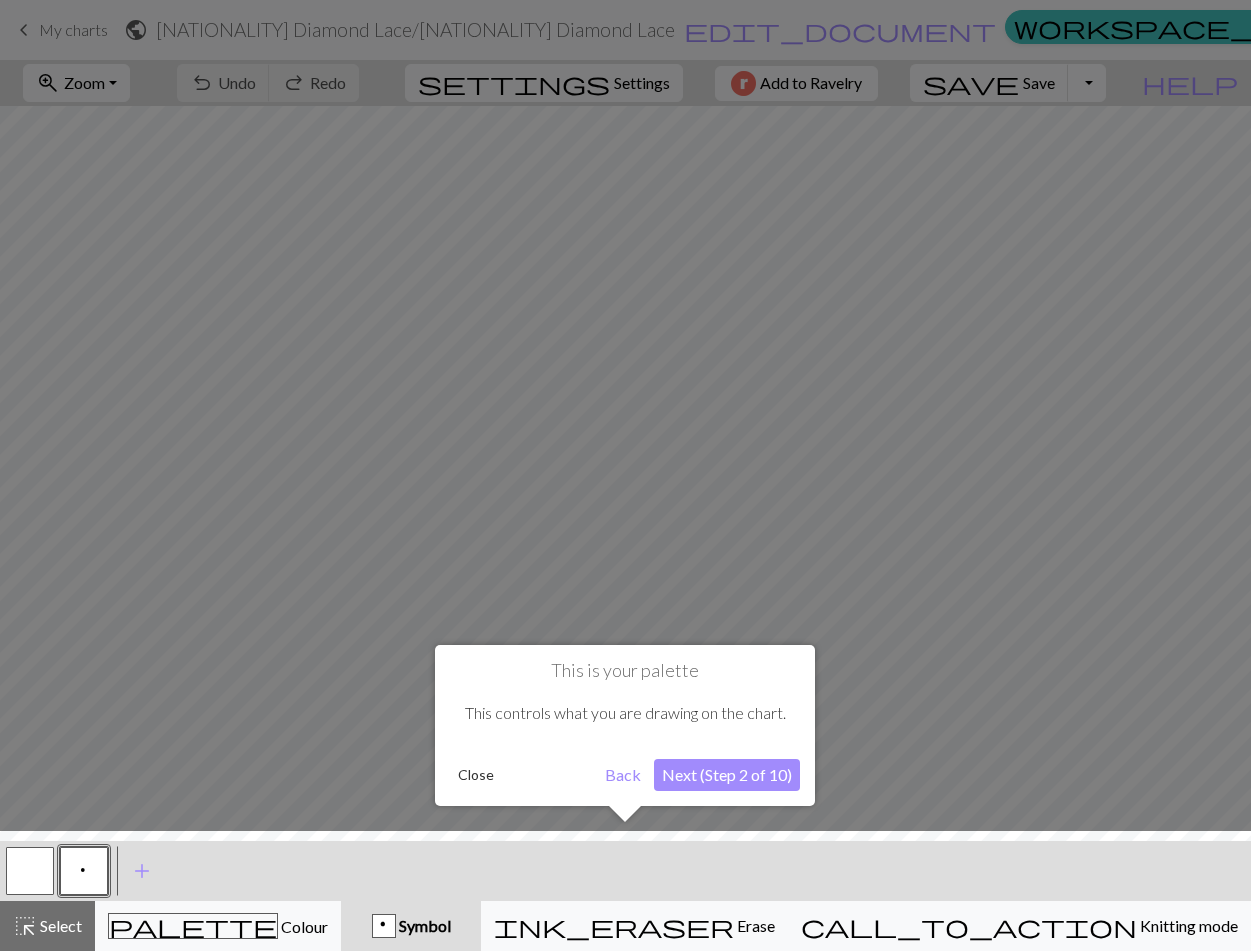 click on "Next (Step 2 of 10)" at bounding box center [727, 775] 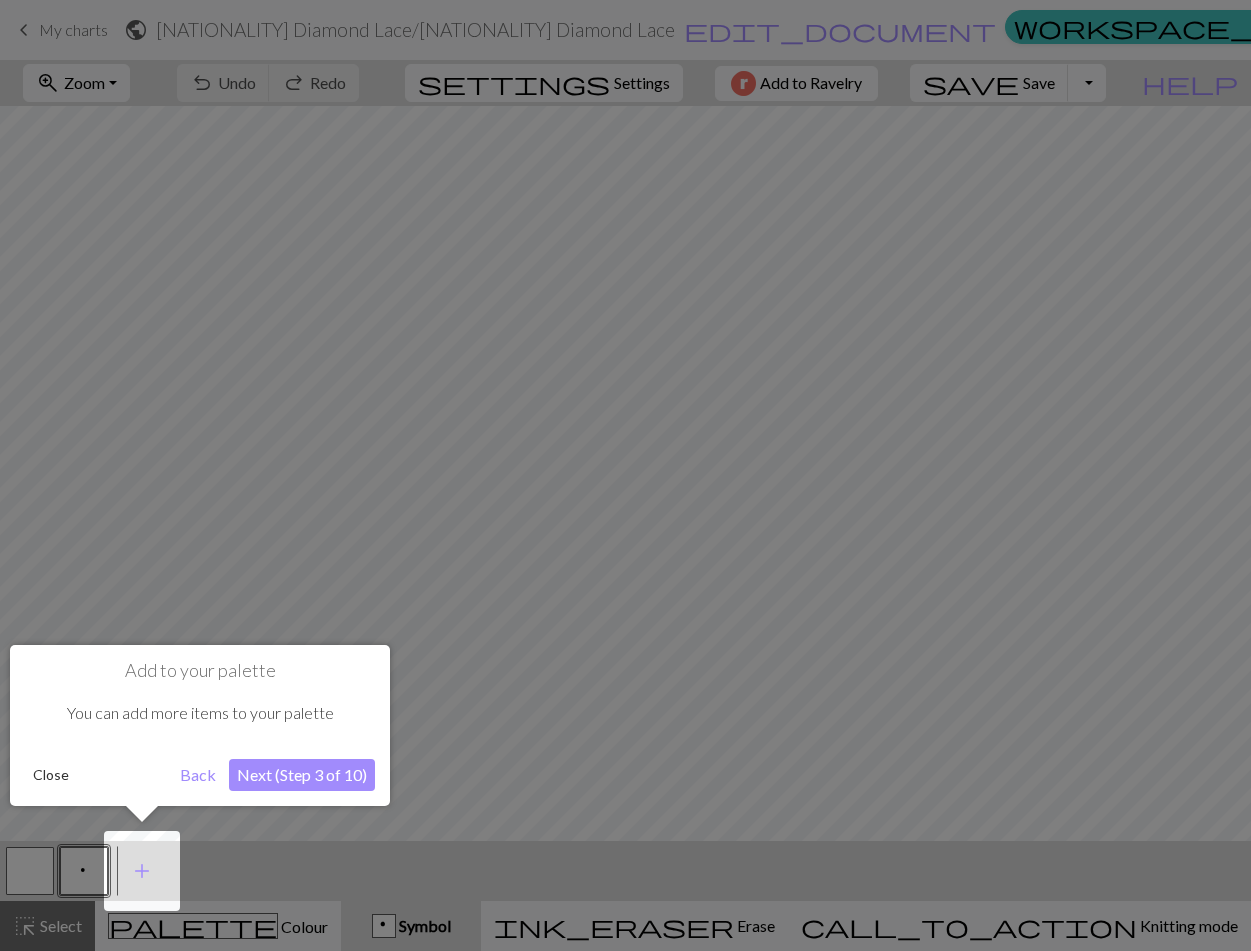 click on "Next (Step 3 of 10)" at bounding box center [302, 775] 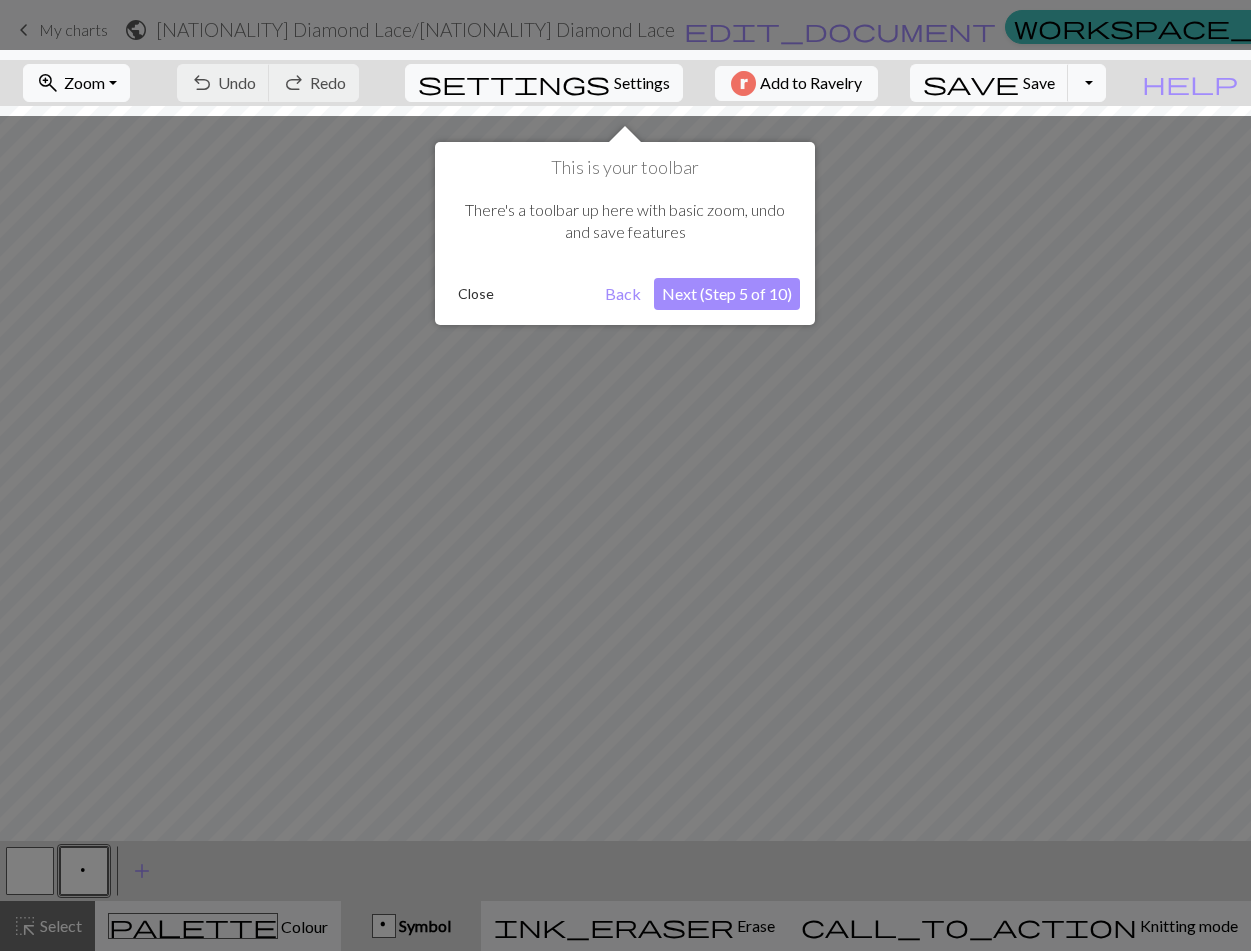 click on "Next (Step 5 of 10)" at bounding box center (727, 294) 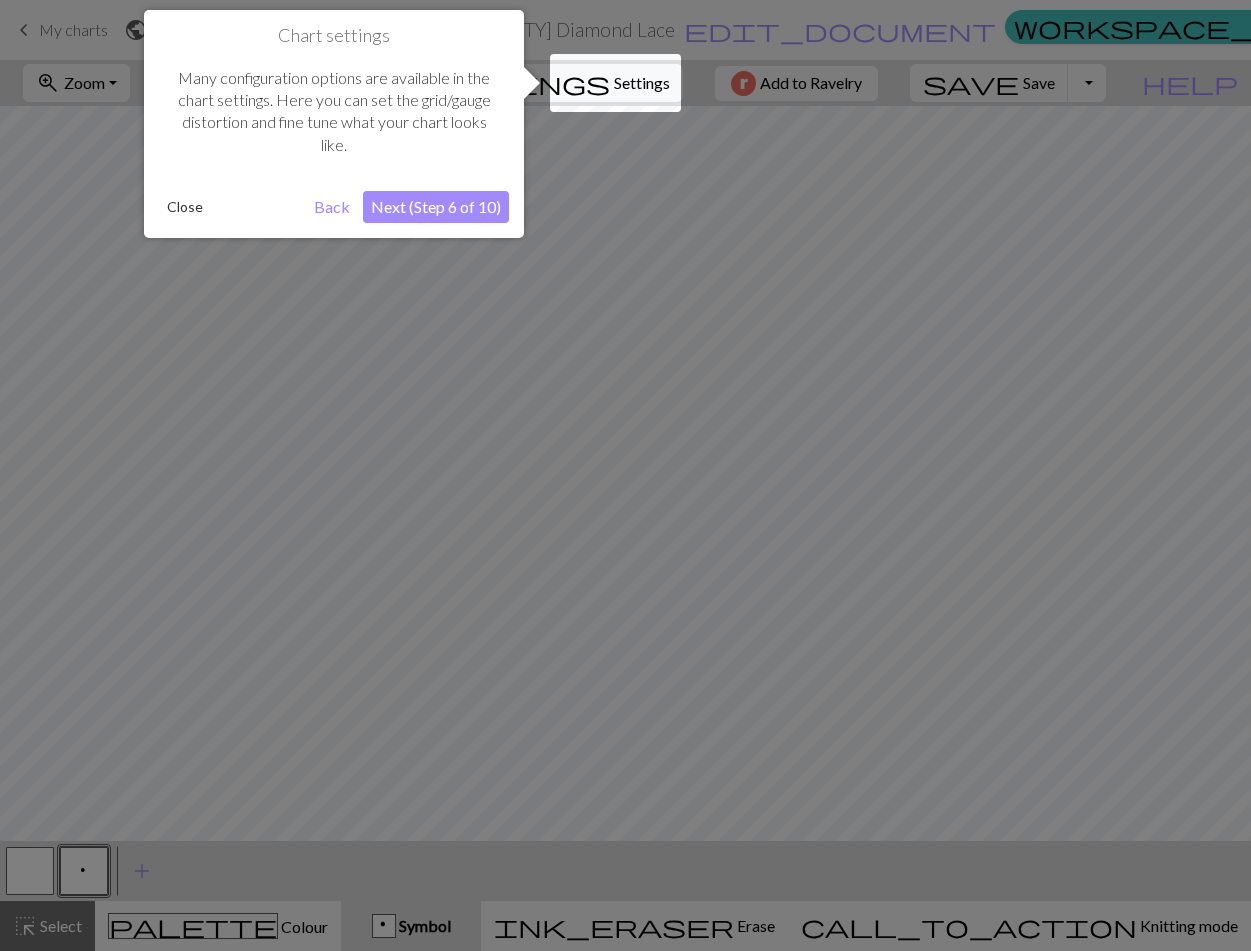 click on "Next (Step 6 of 10)" at bounding box center (436, 207) 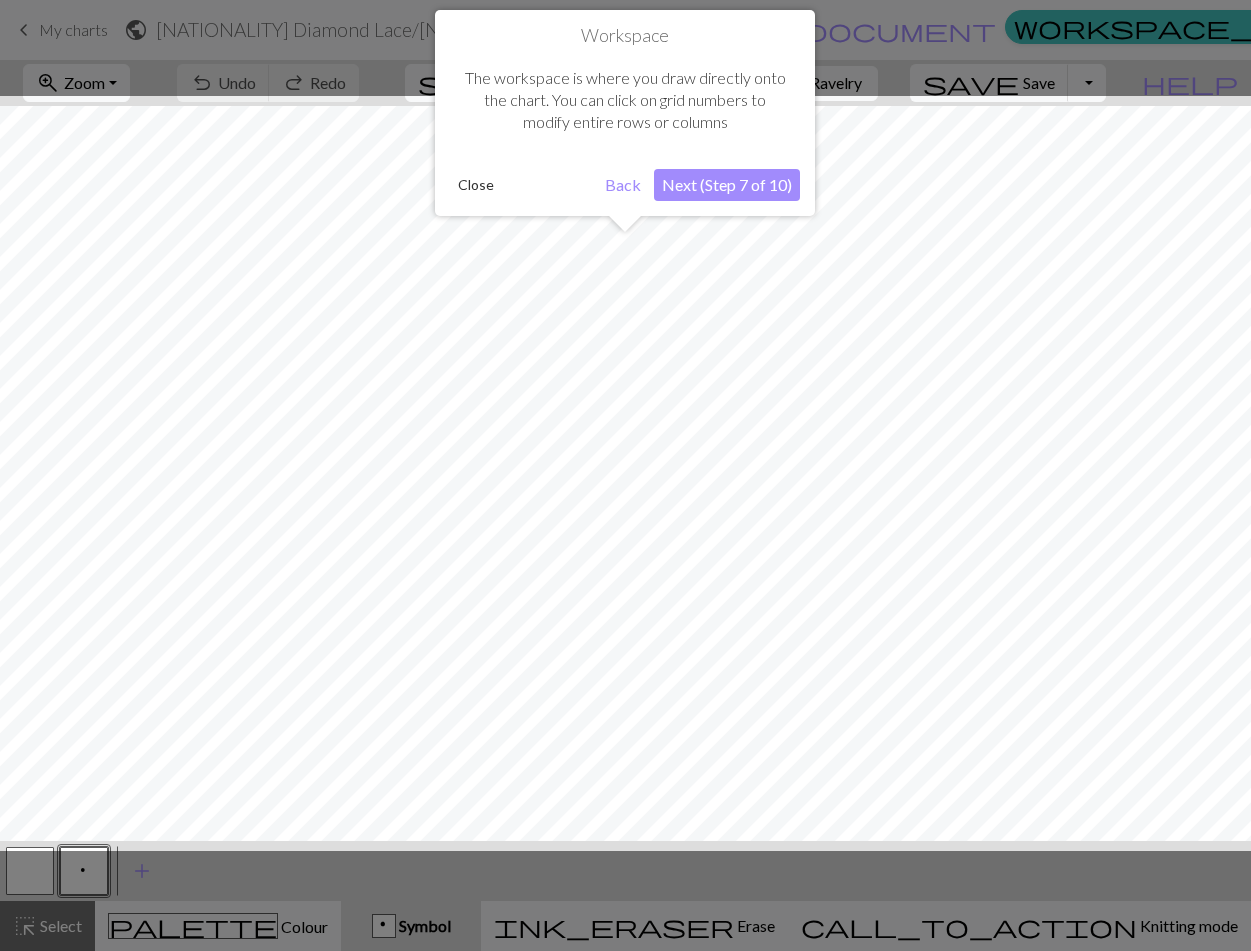 click on "Next (Step 7 of 10)" at bounding box center (727, 185) 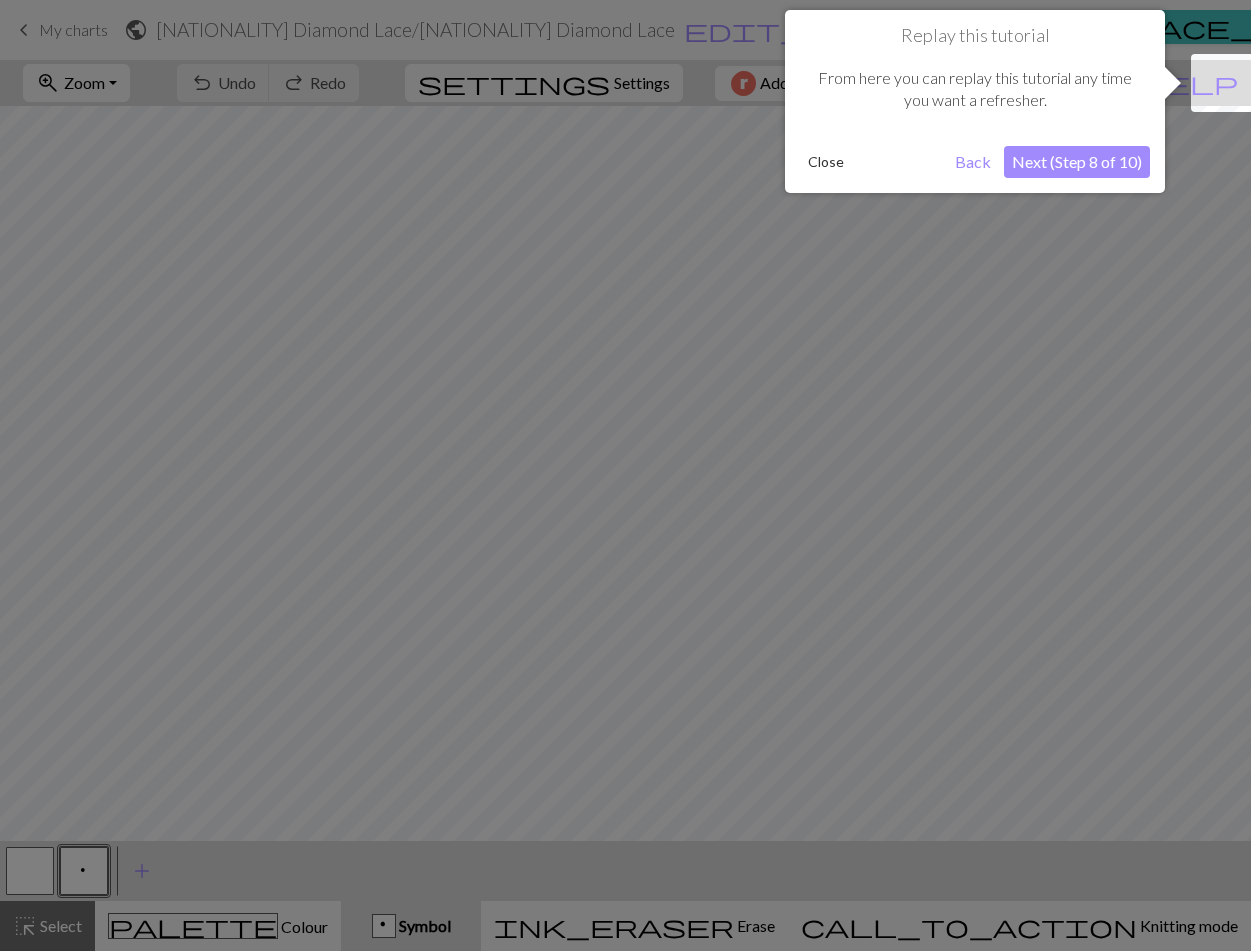 click on "Close" at bounding box center (826, 162) 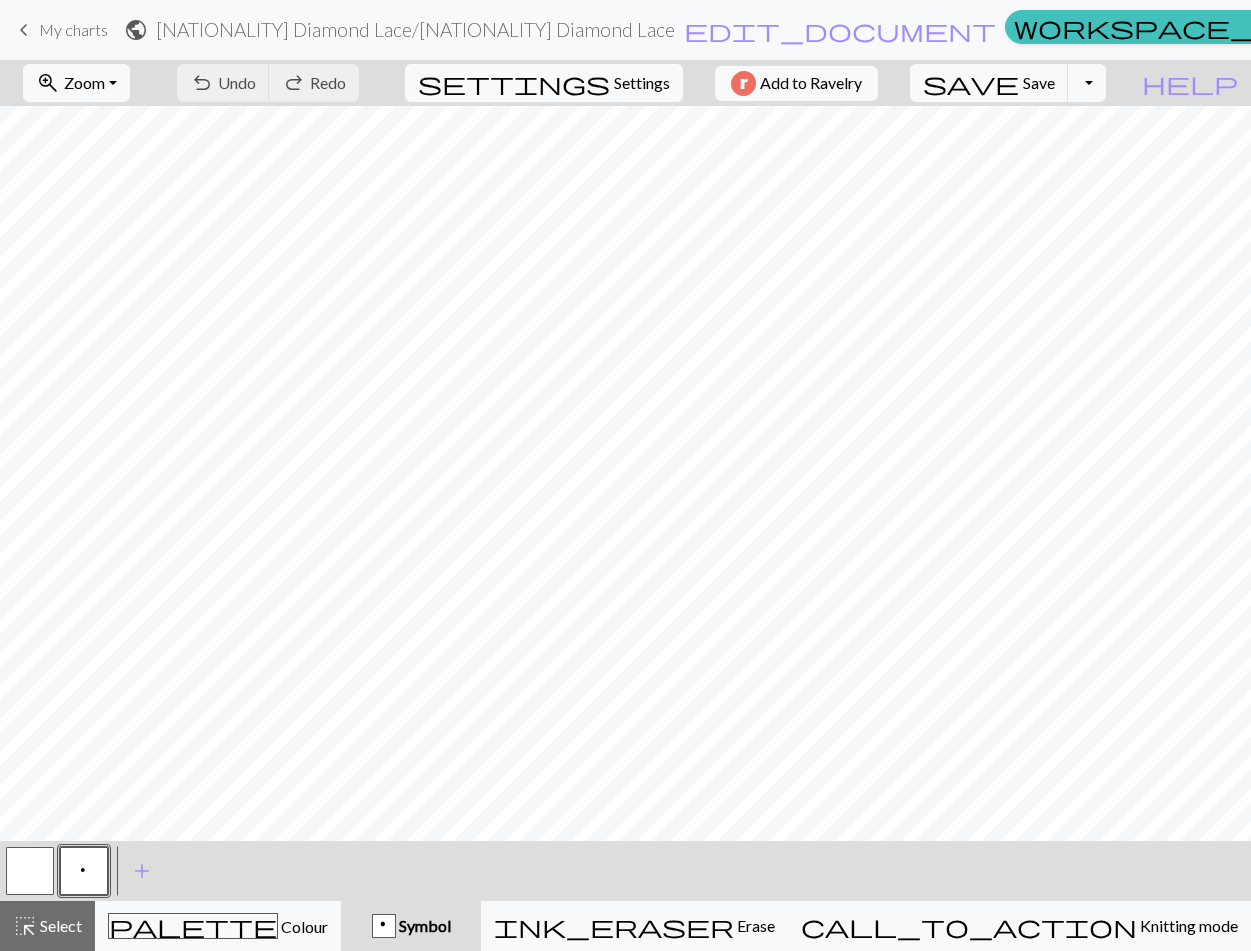 scroll, scrollTop: 0, scrollLeft: 0, axis: both 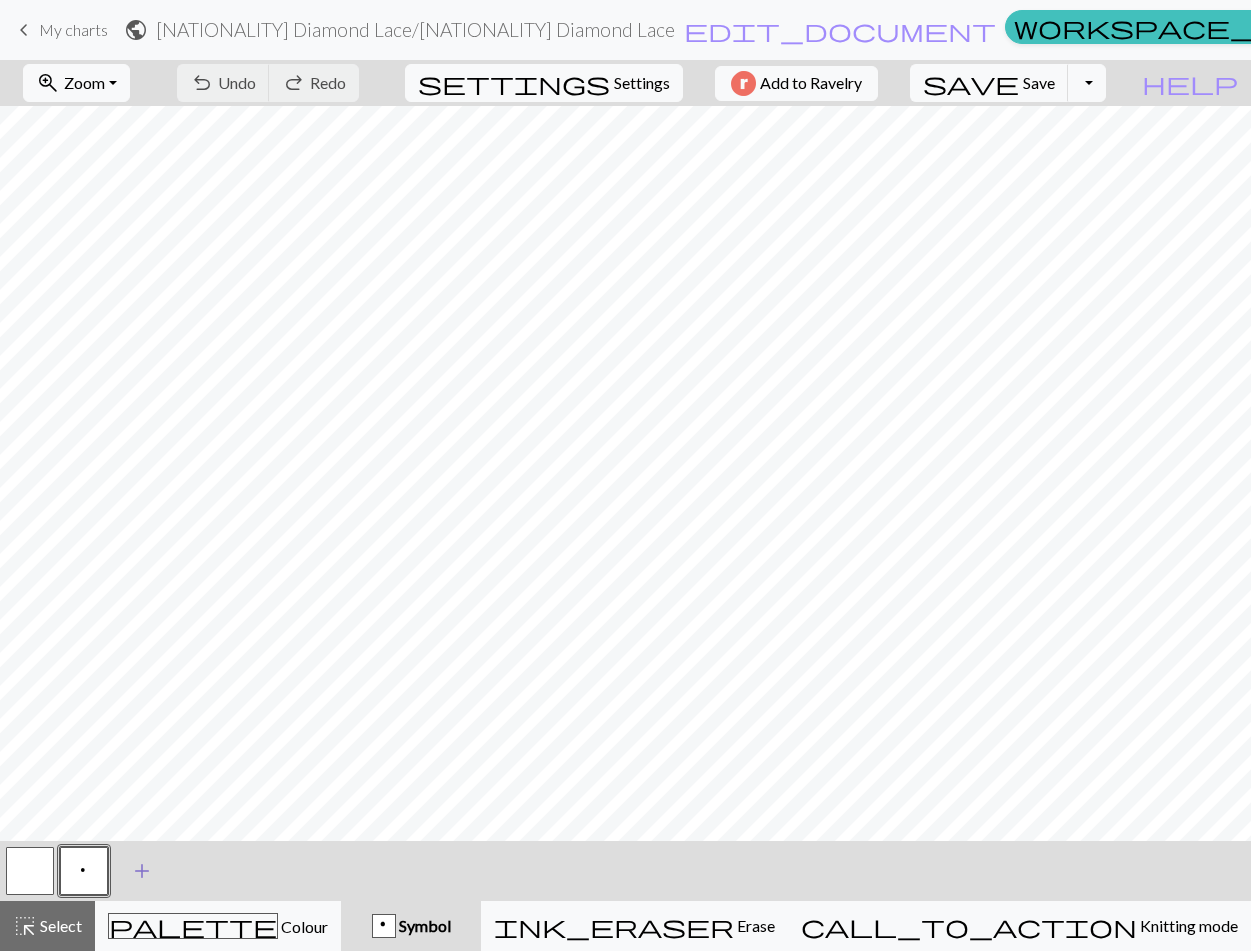 click on "add" at bounding box center (142, 871) 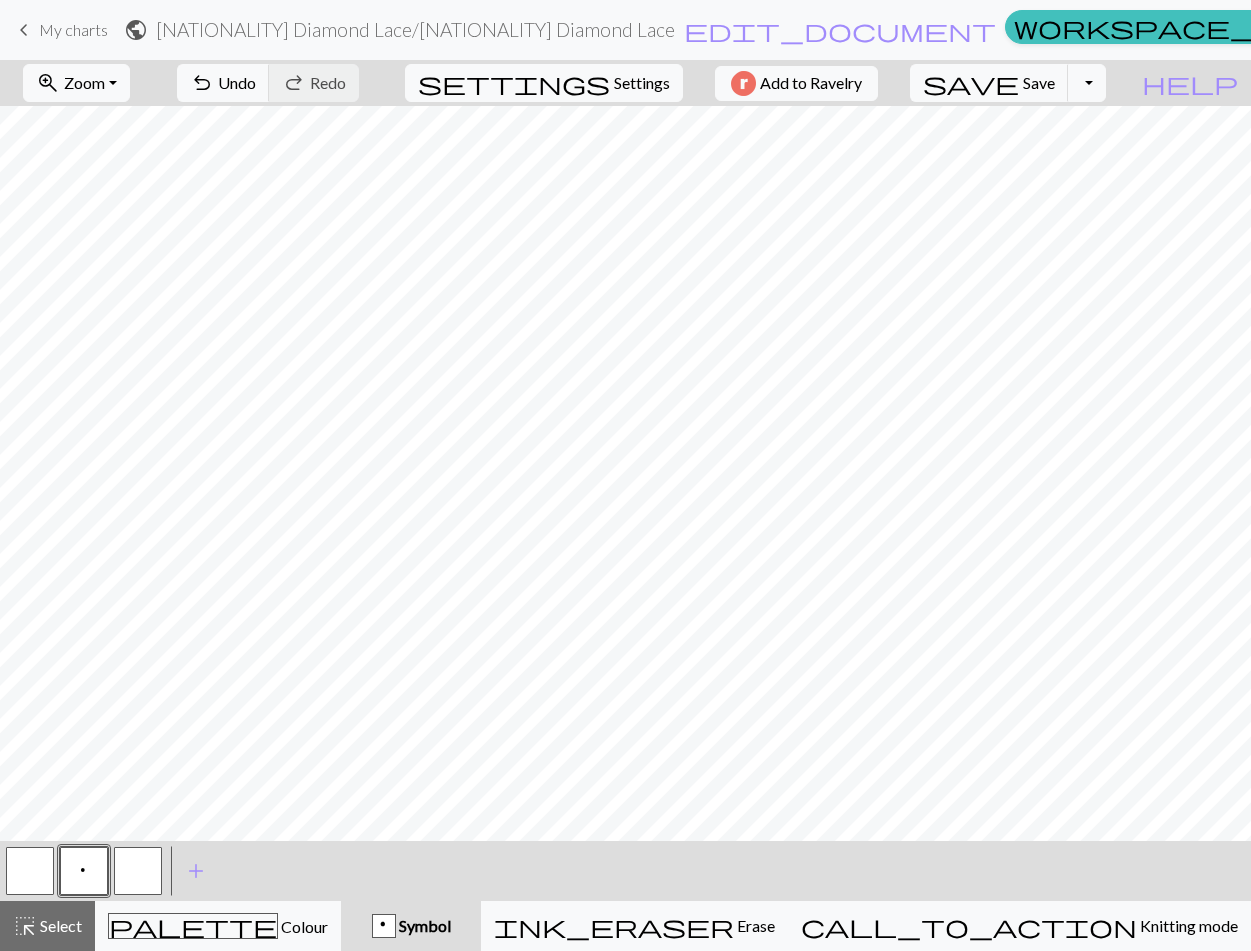 click at bounding box center [138, 871] 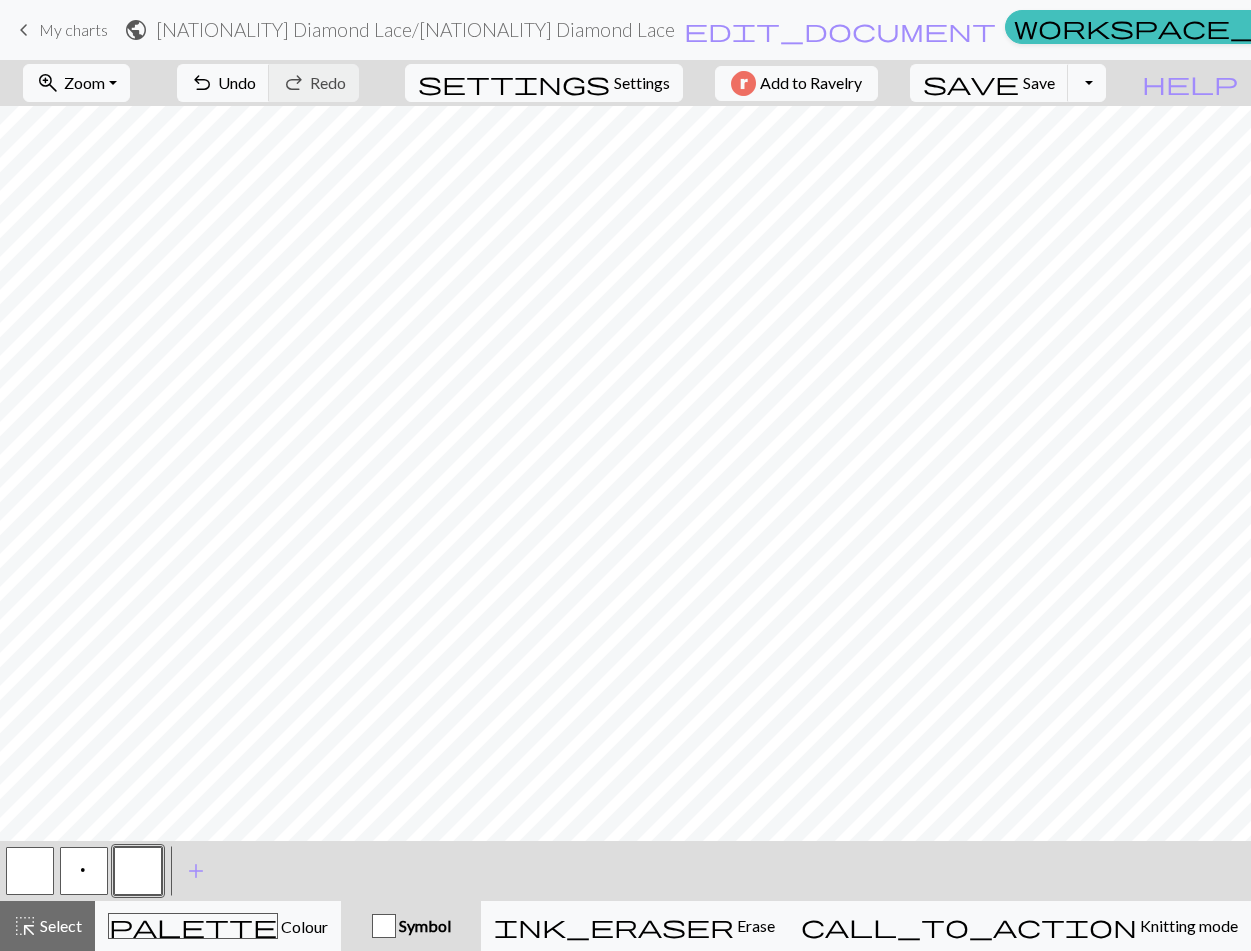 click on "Symbol" at bounding box center [423, 925] 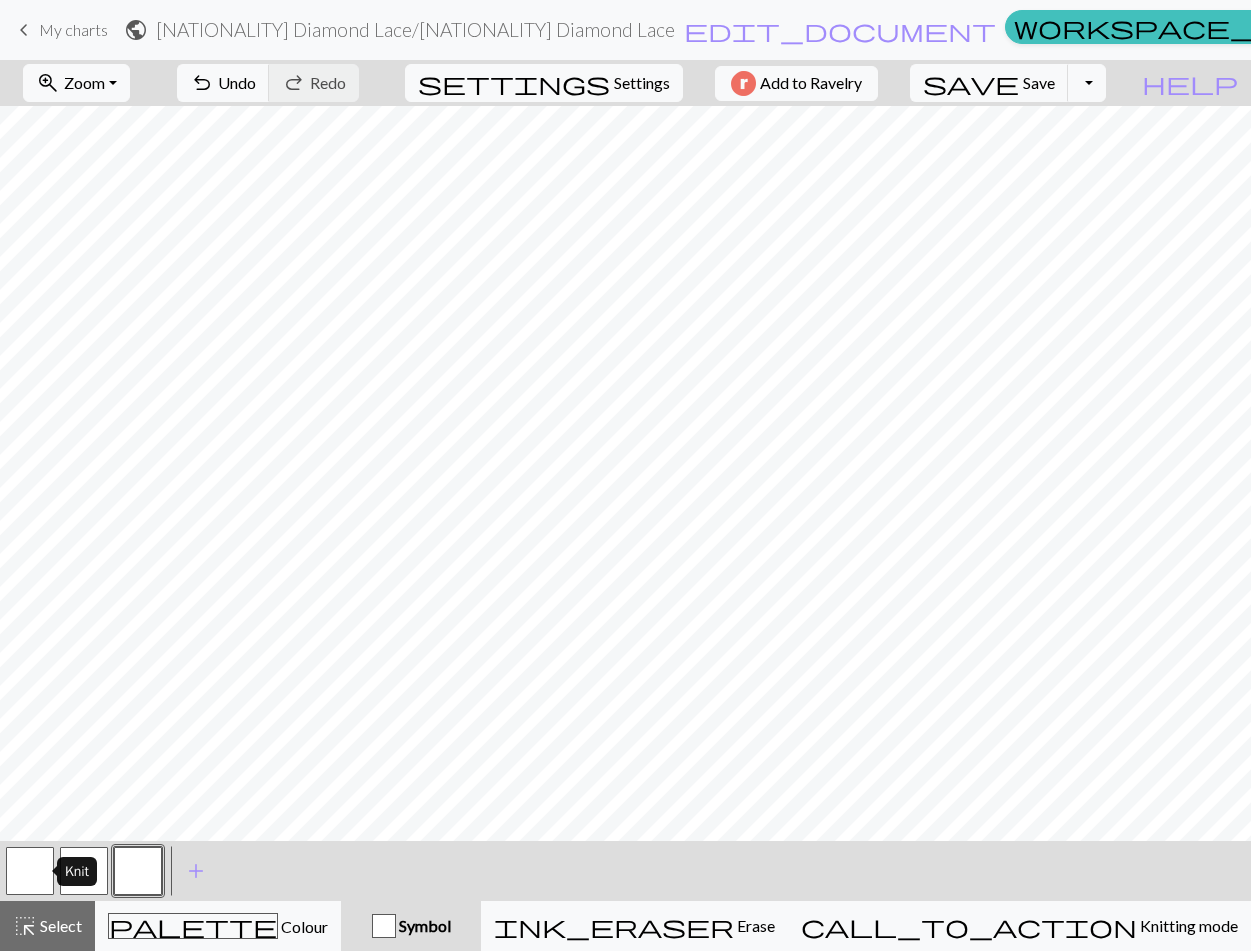click at bounding box center (30, 871) 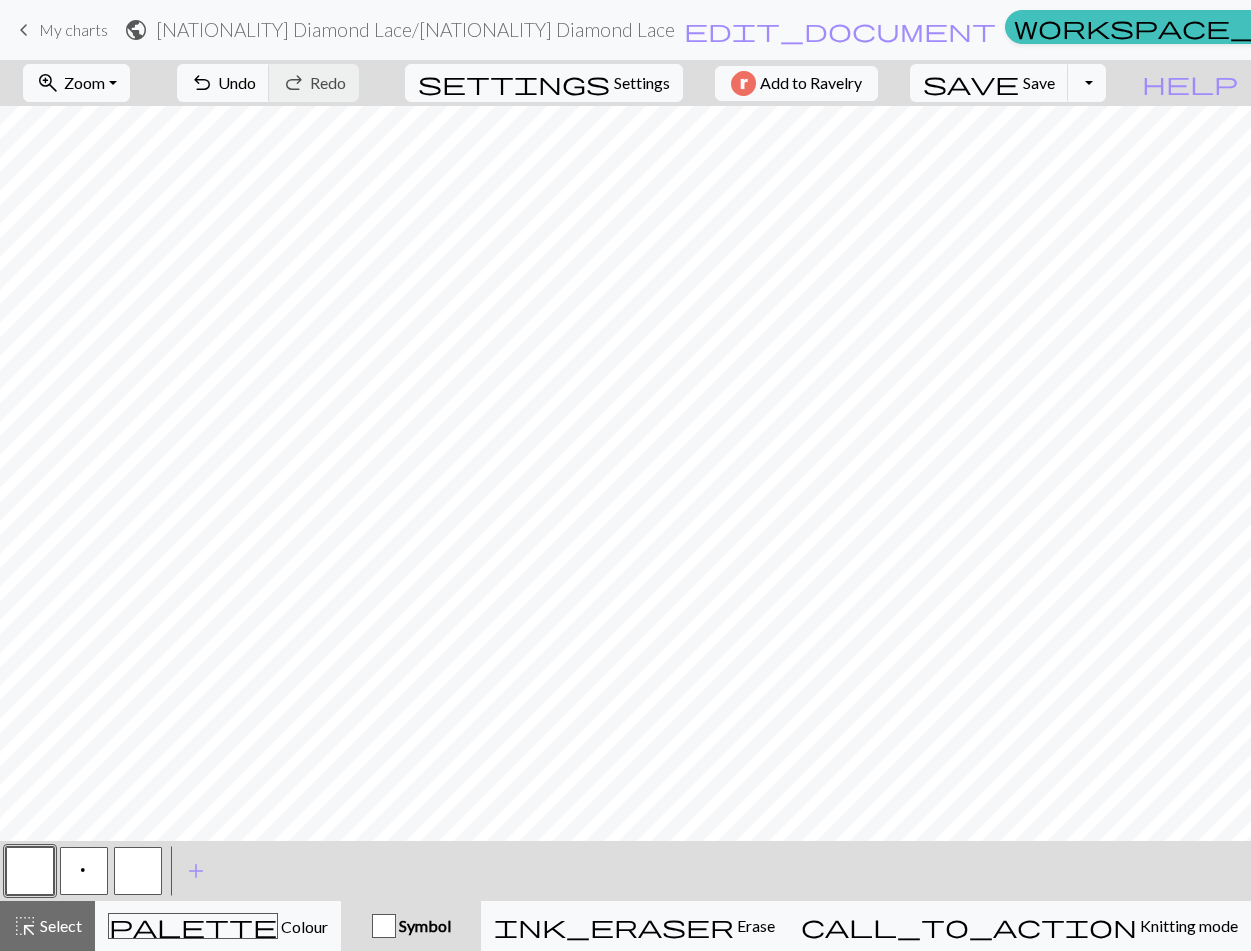 click on "< p > add Add a symbol" at bounding box center [625, 871] 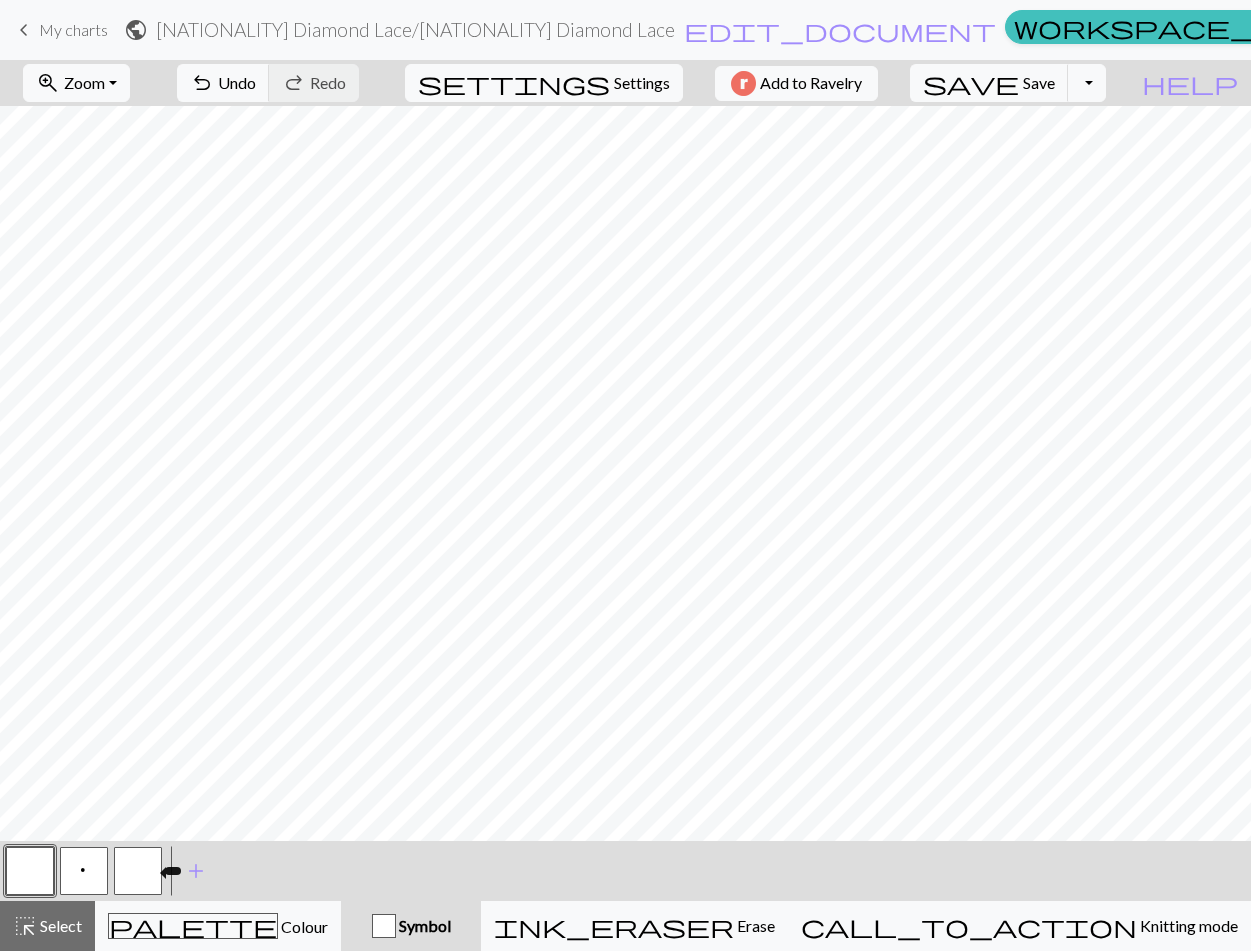 click at bounding box center [138, 871] 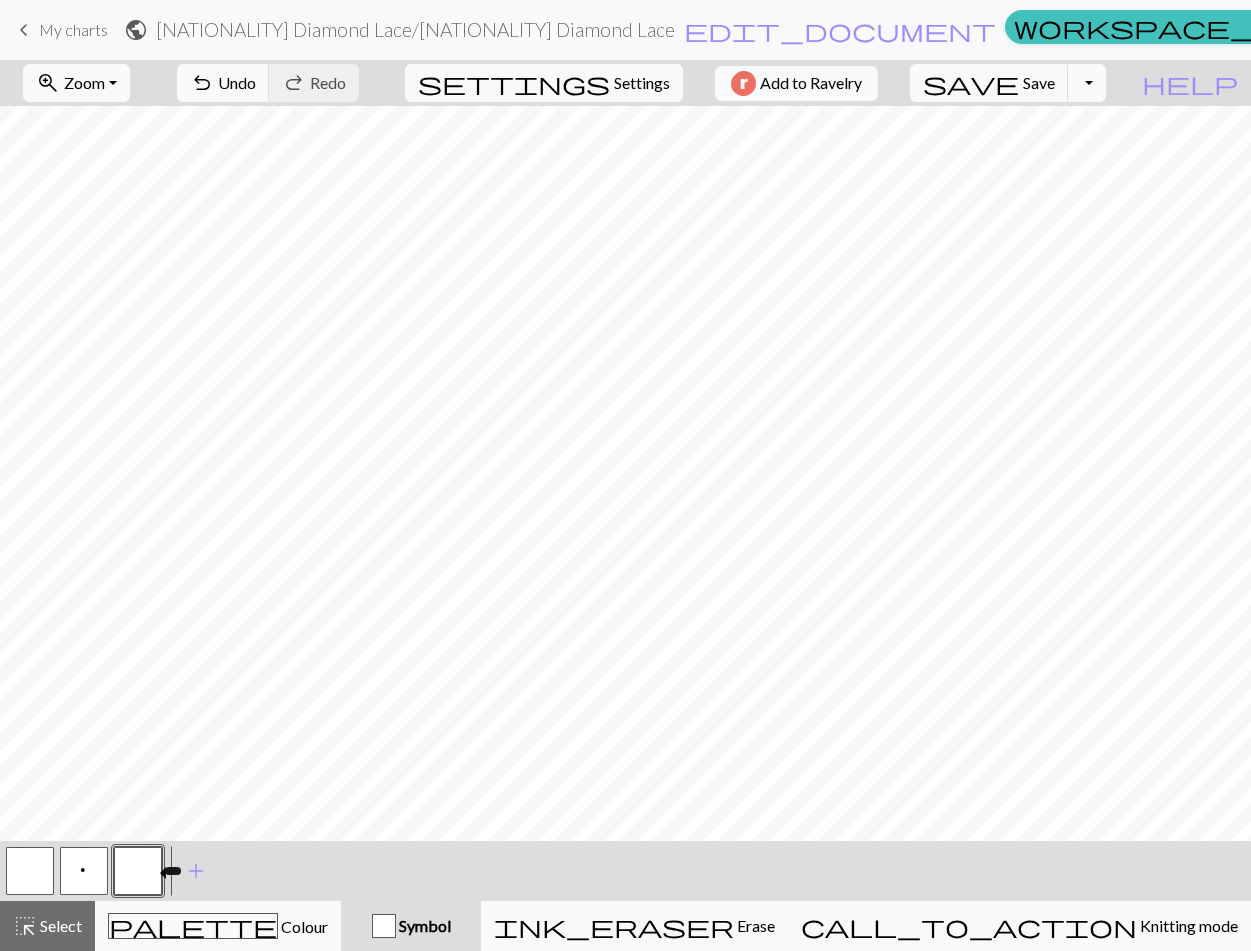click at bounding box center [138, 871] 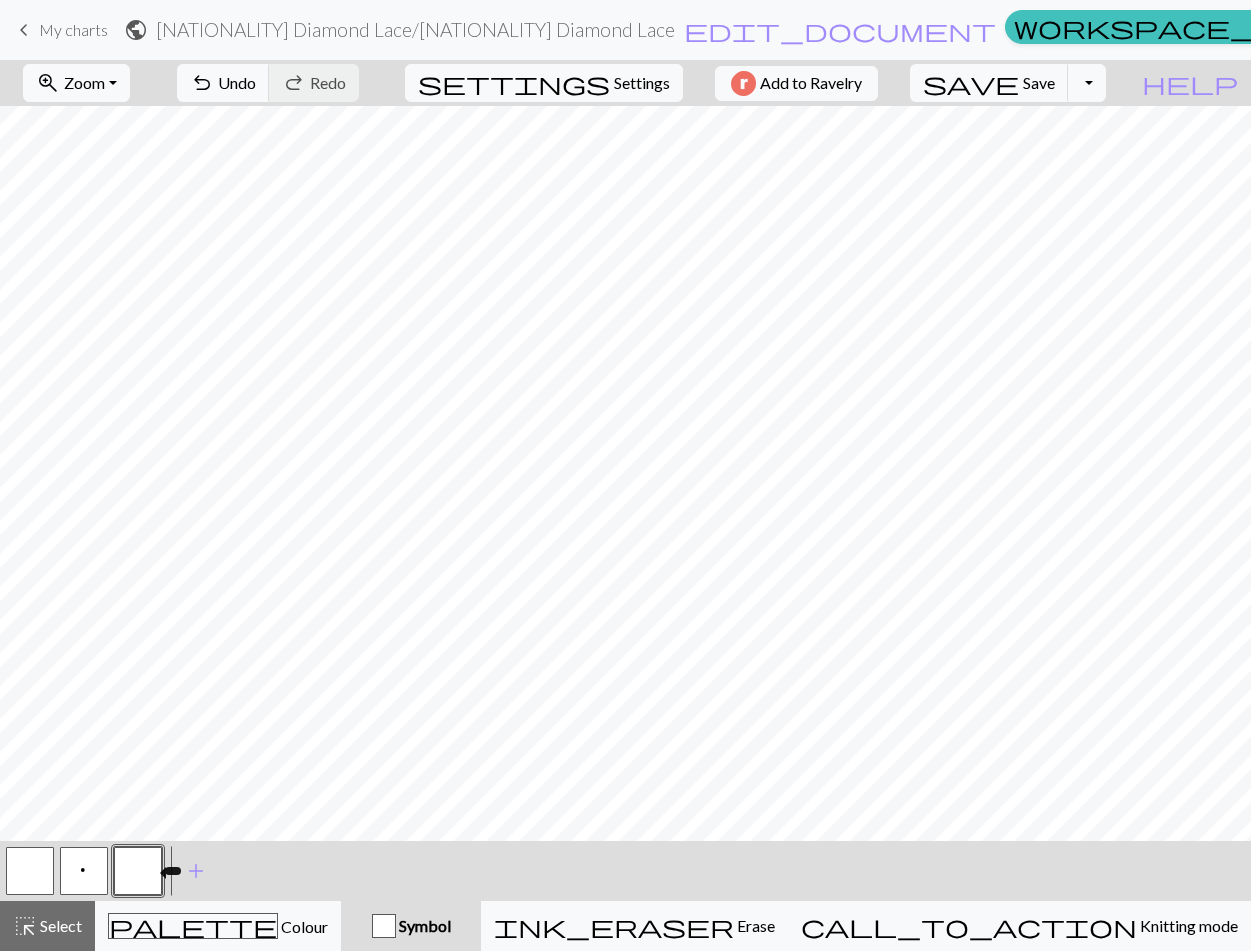 click on "Edit symbol Name d f g h j k p s t F H J O P T / | 0 1 2 3 4 5 6 7 8 9 e m n G I ' ~ . ` , " : ; + ( ) & * ^ % _ - a b c i l o r u v w x y z A B C D E K L M N R S U V W X Y < > Reorder arrow_back Move left arrow_forward Move right workspace_premium Become a Pro user   to  reorder symbols Delete Done Cancel" at bounding box center (625, 475) 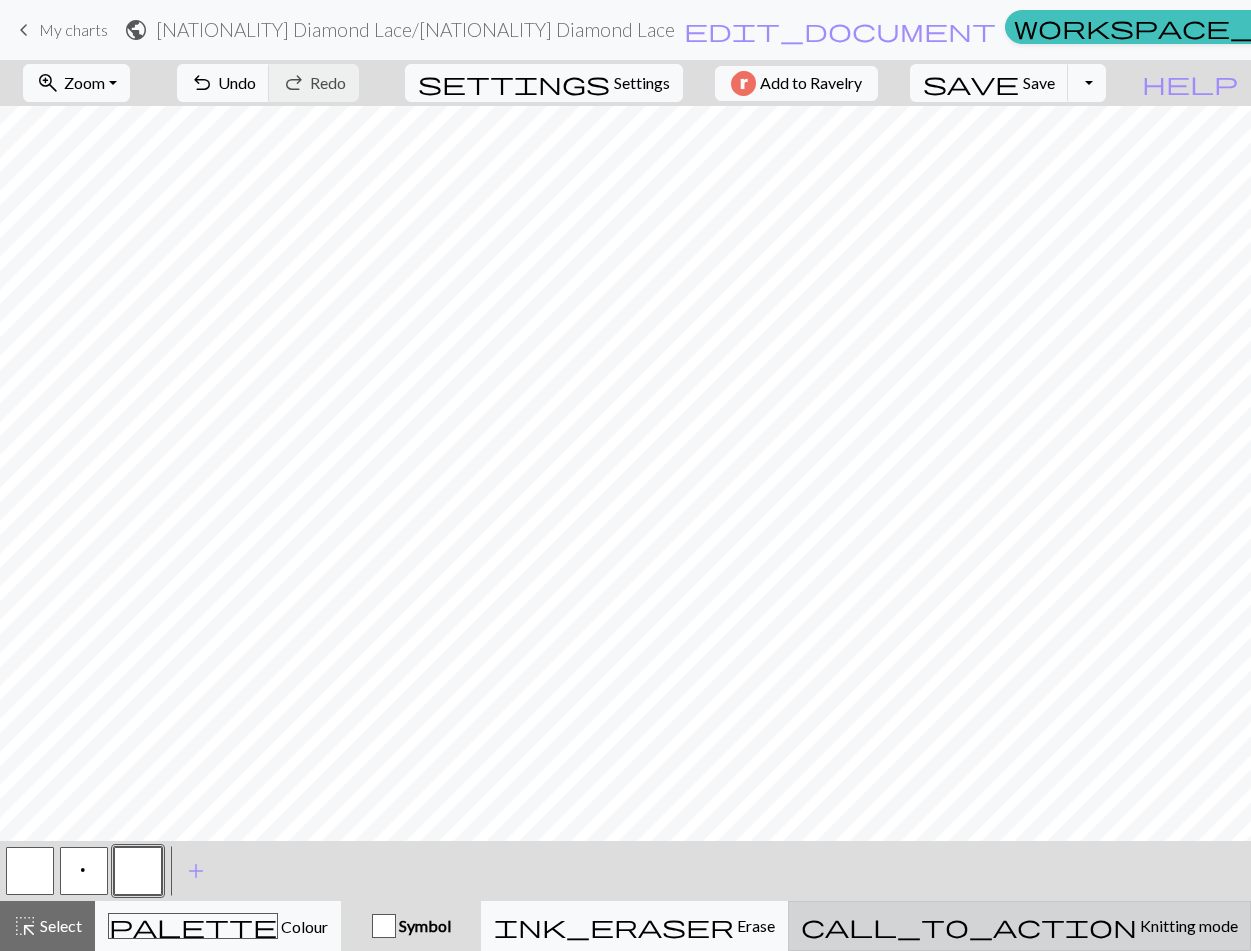 click on "call_to_action   Knitting mode   Knitting mode" at bounding box center [1019, 926] 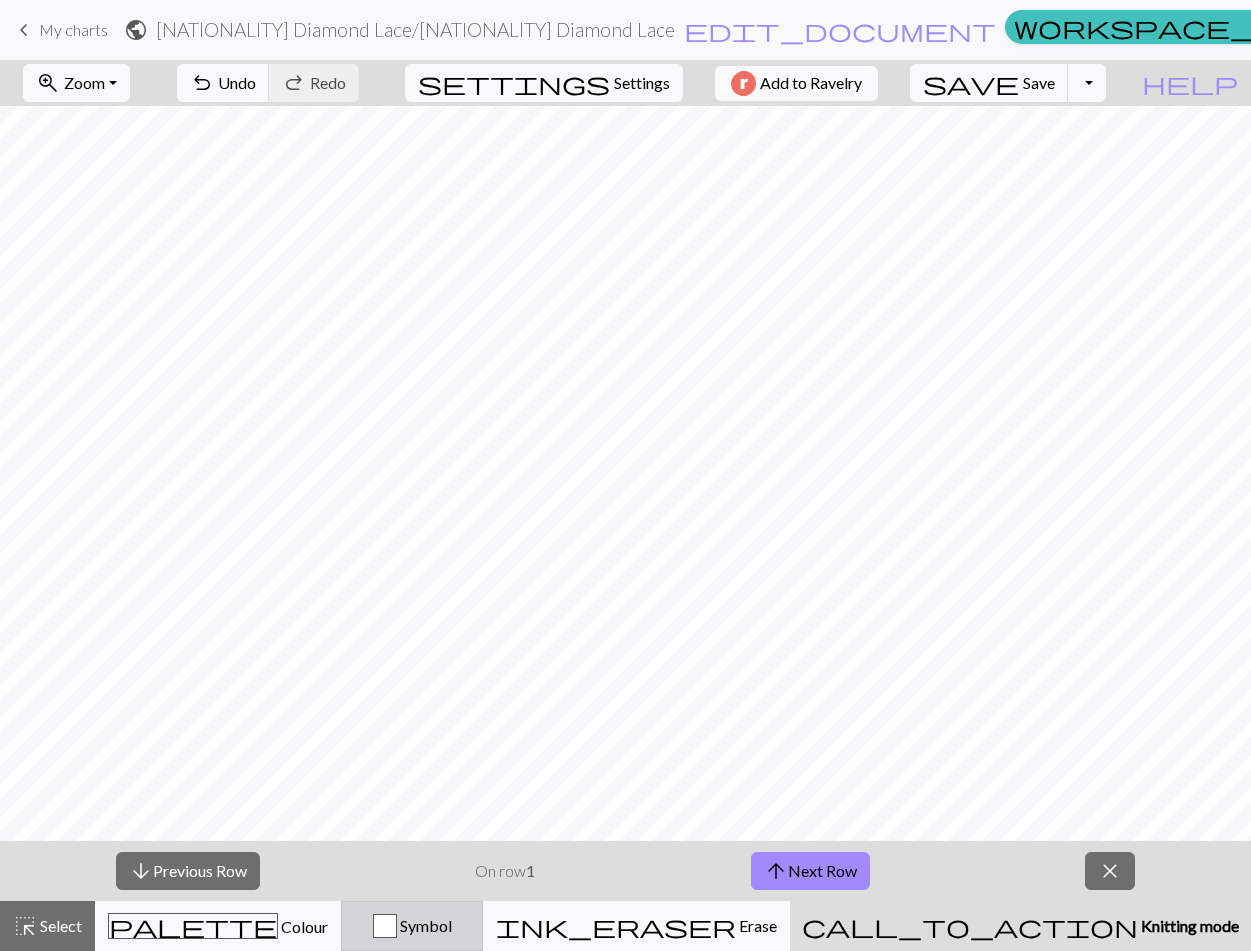 click on "Symbol" at bounding box center [424, 925] 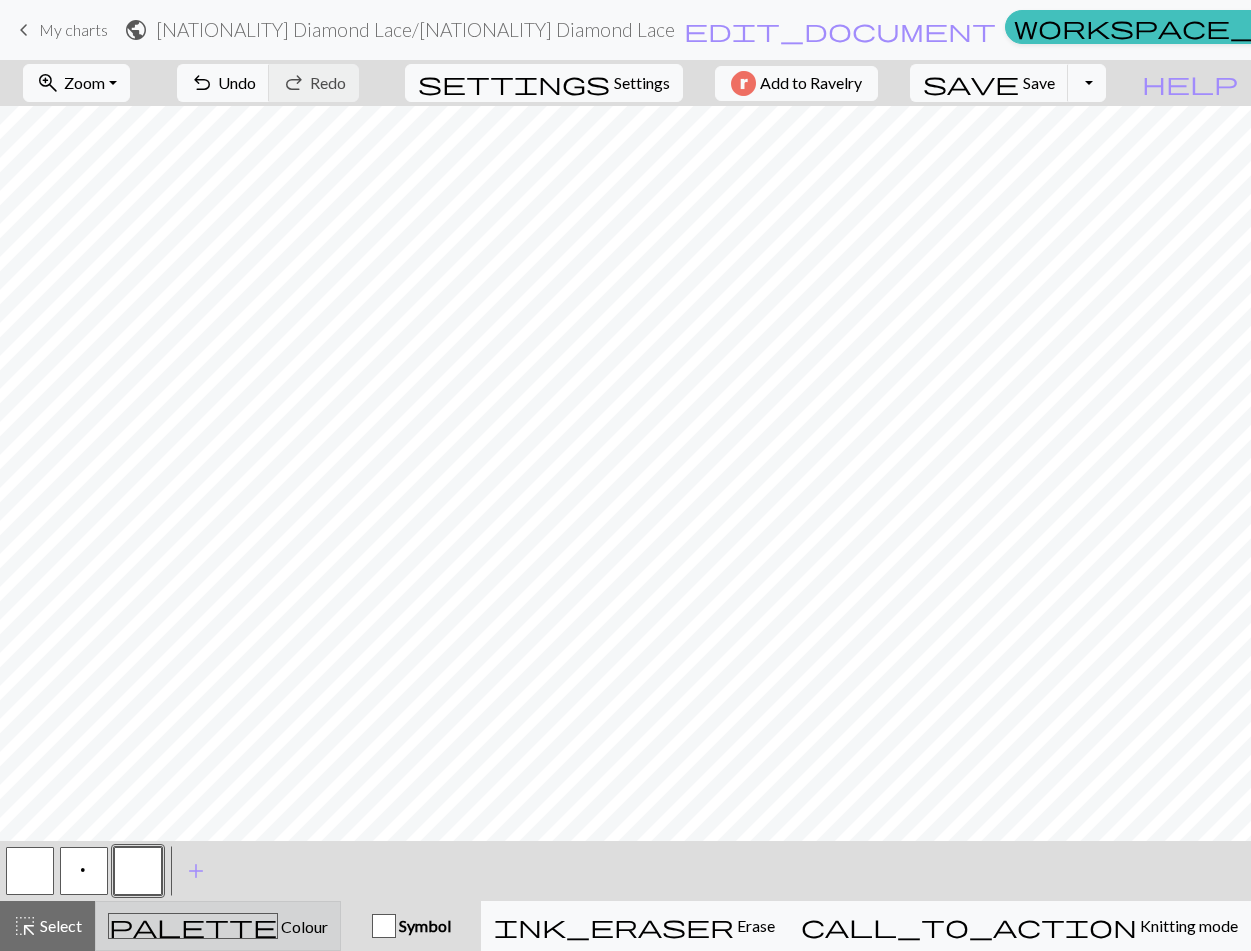 click on "palette   Colour   Colour" at bounding box center (218, 926) 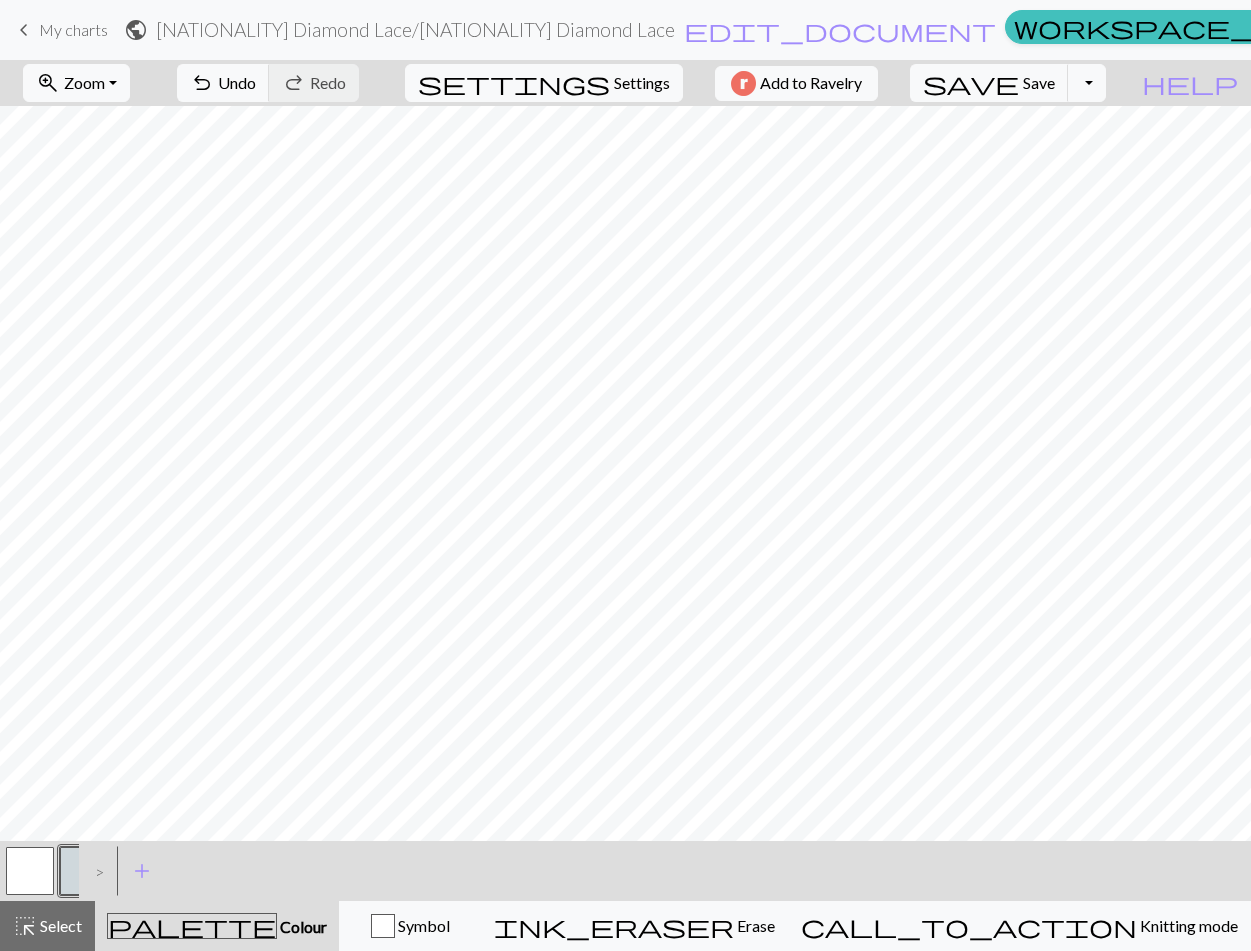 click on ">" at bounding box center (95, 871) 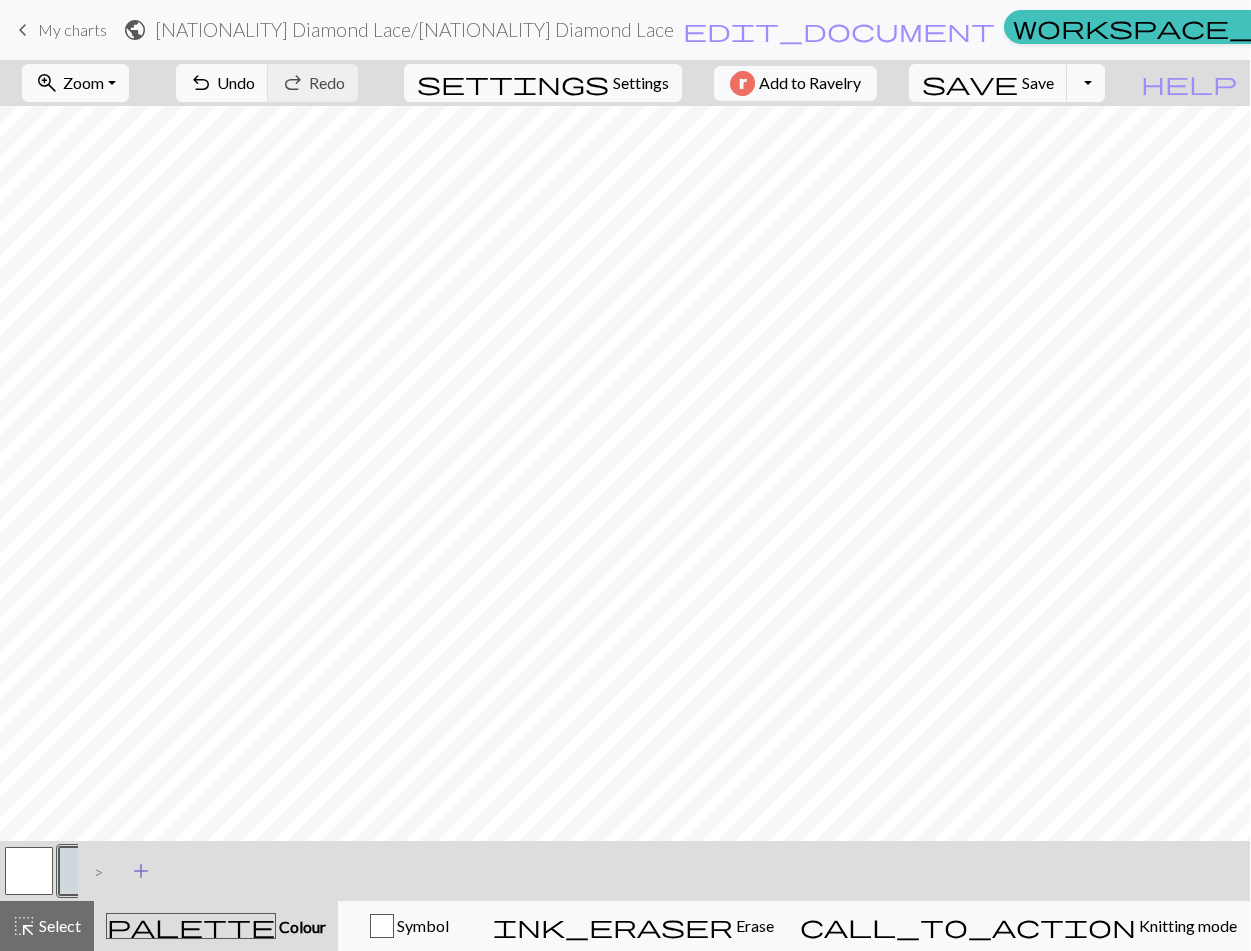 scroll, scrollTop: 0, scrollLeft: 0, axis: both 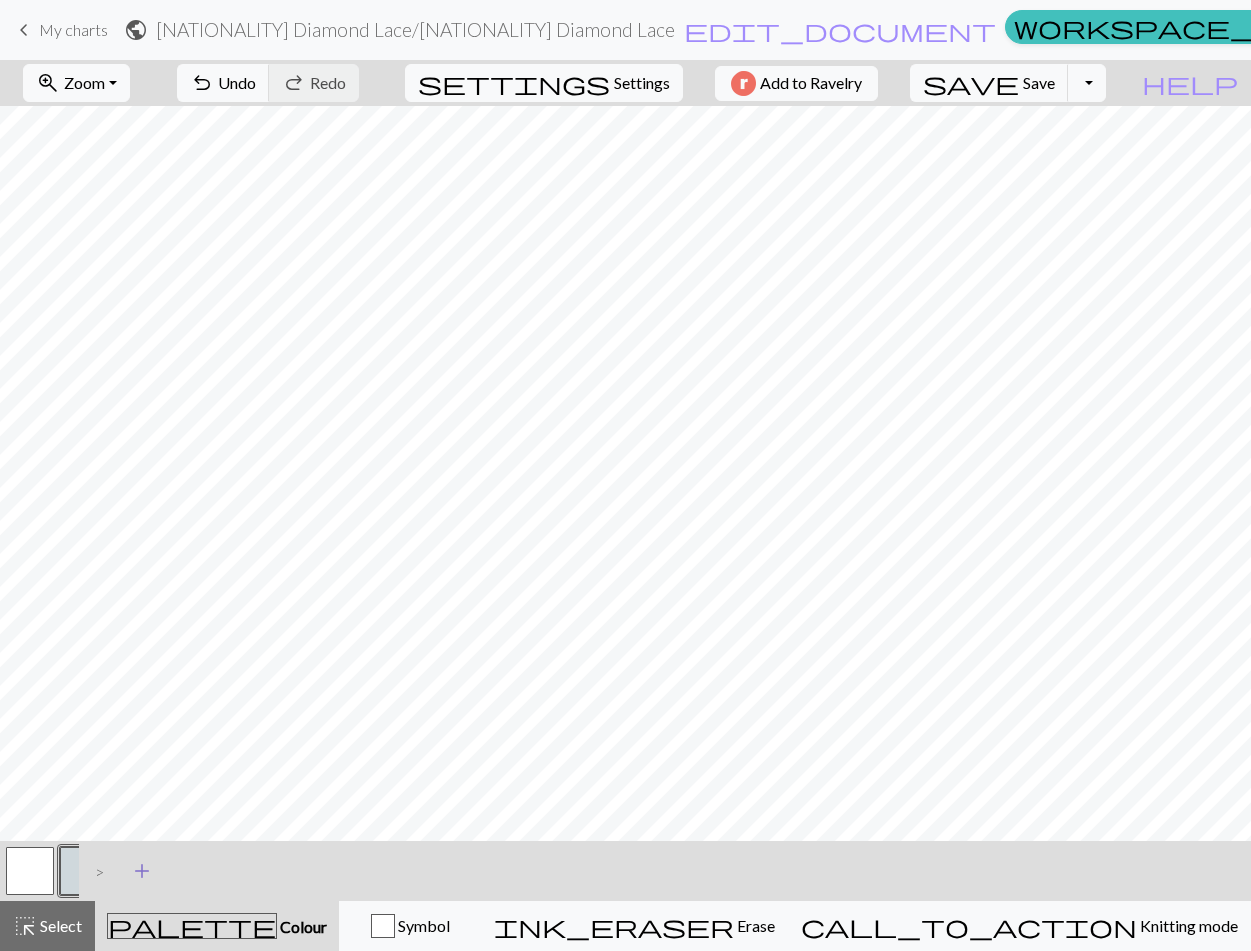 click on "add" at bounding box center [142, 871] 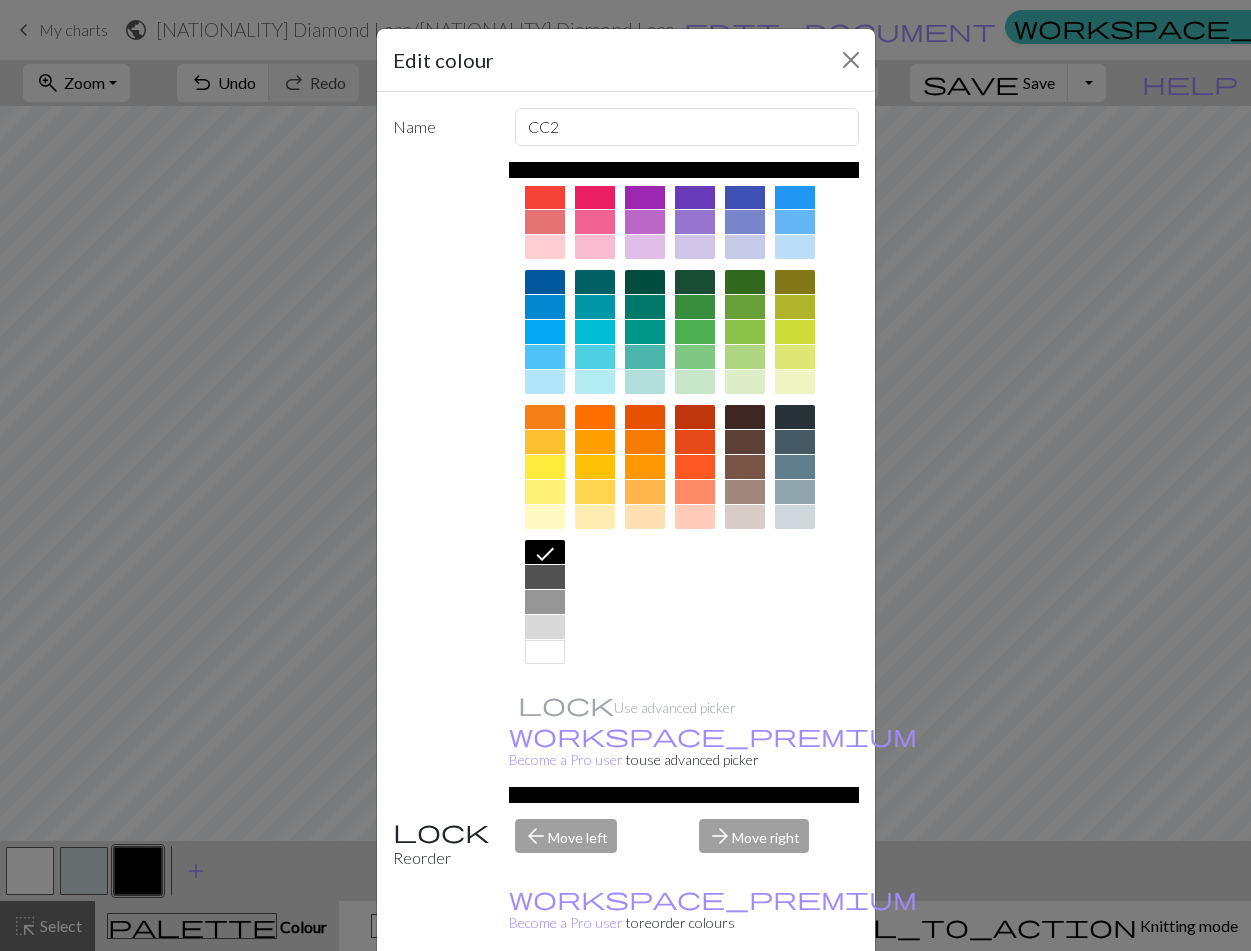 scroll, scrollTop: 67, scrollLeft: 0, axis: vertical 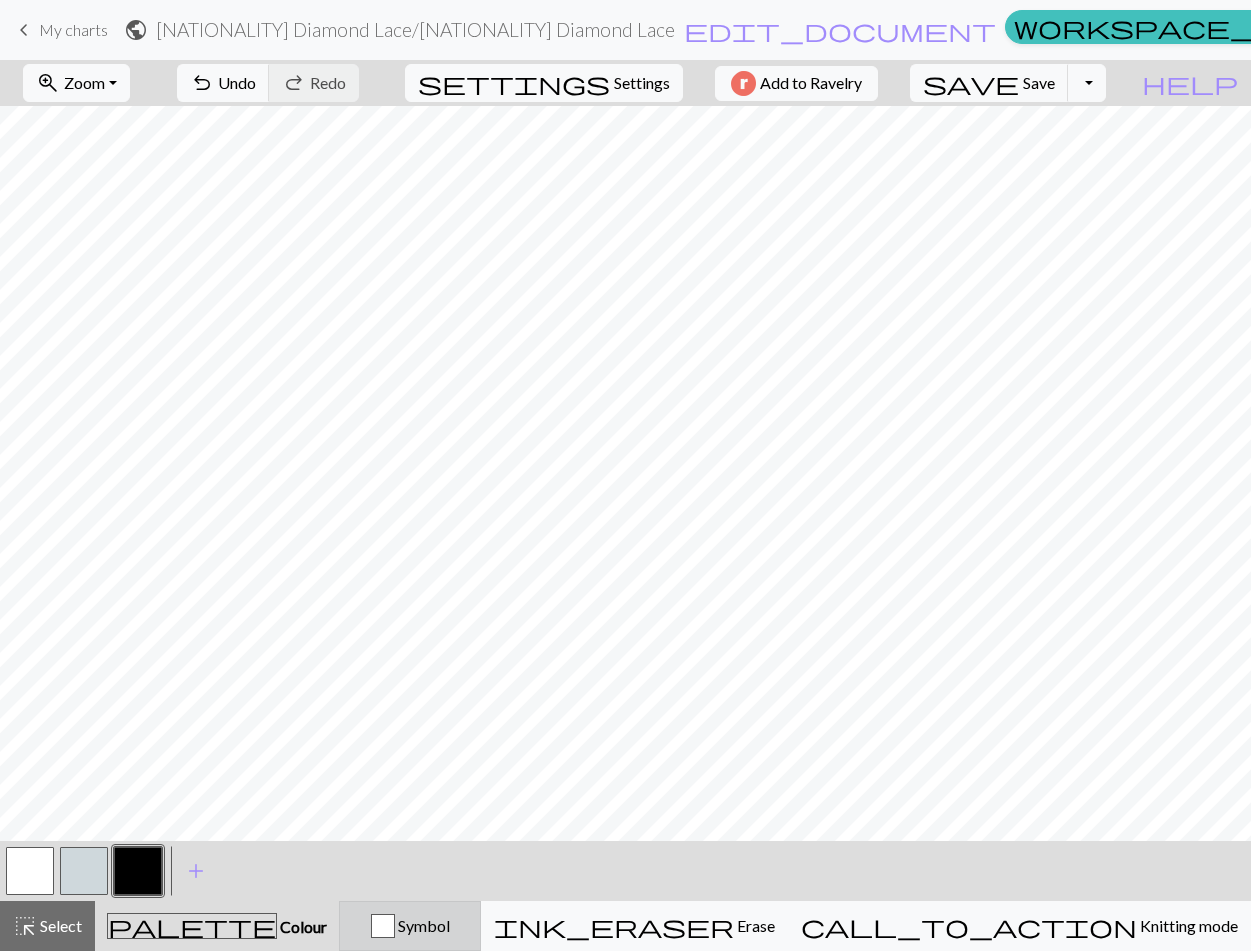 click on "Symbol" at bounding box center [410, 926] 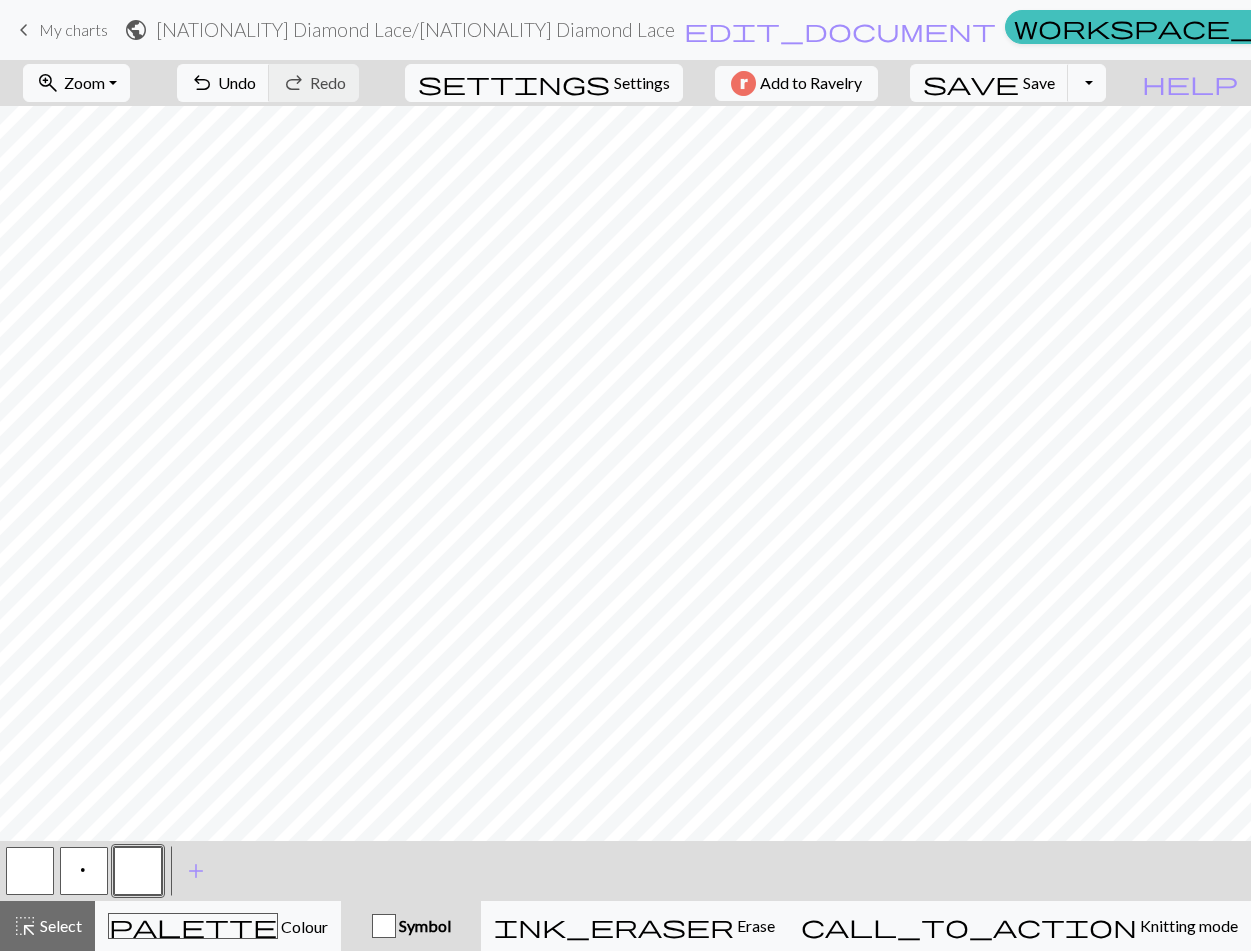 click at bounding box center (138, 871) 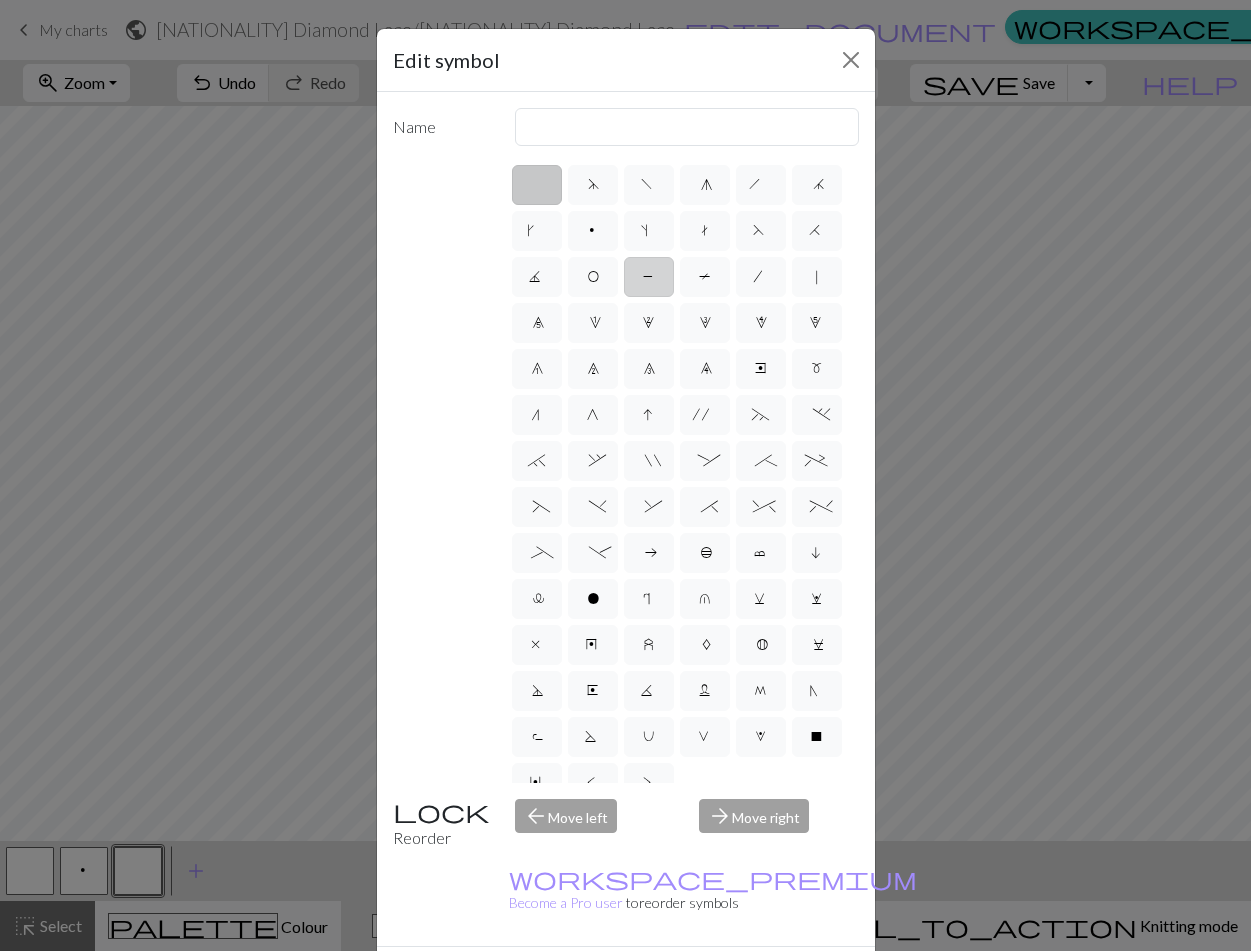 click on "P" at bounding box center [649, 277] 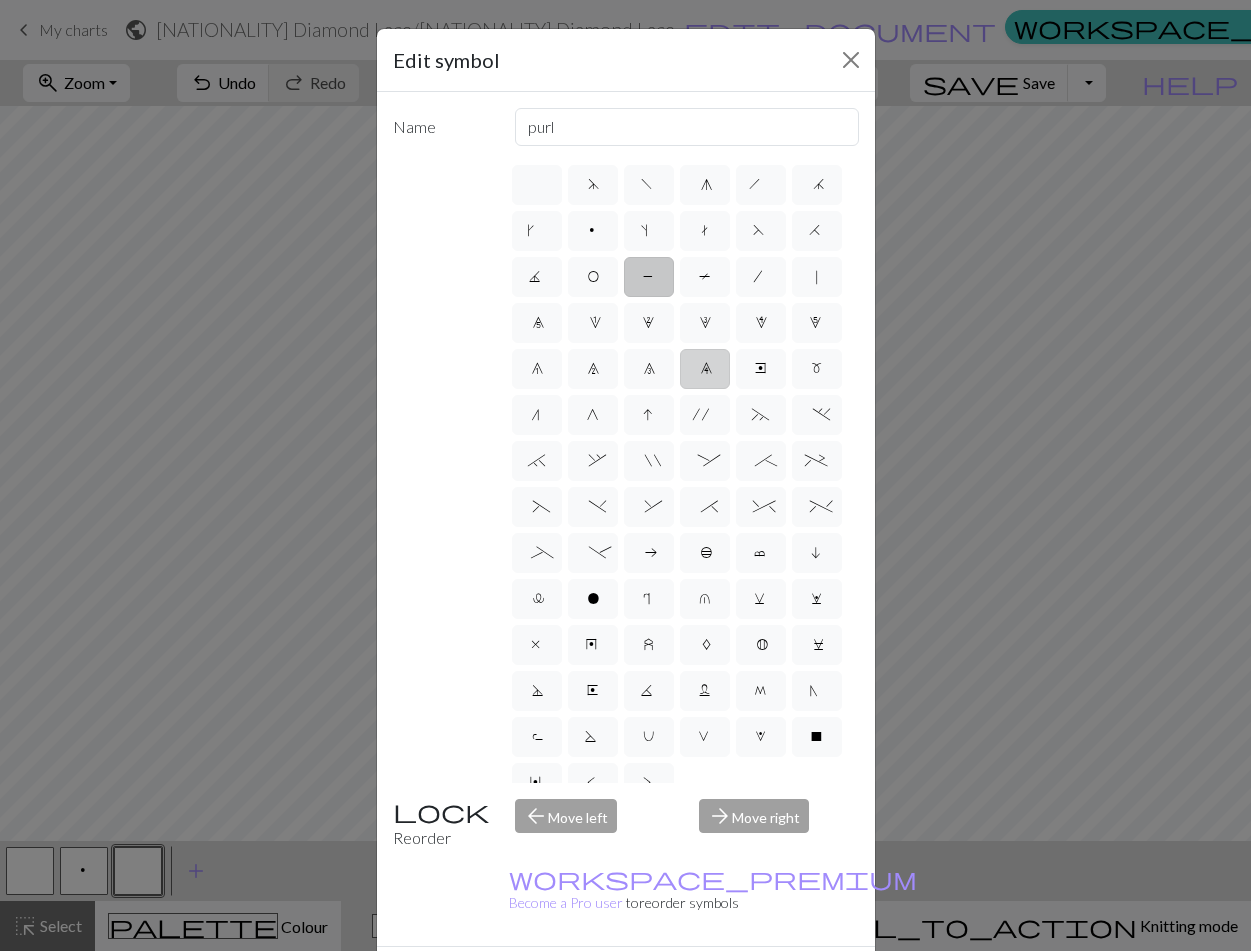 click on "9" at bounding box center [705, 369] 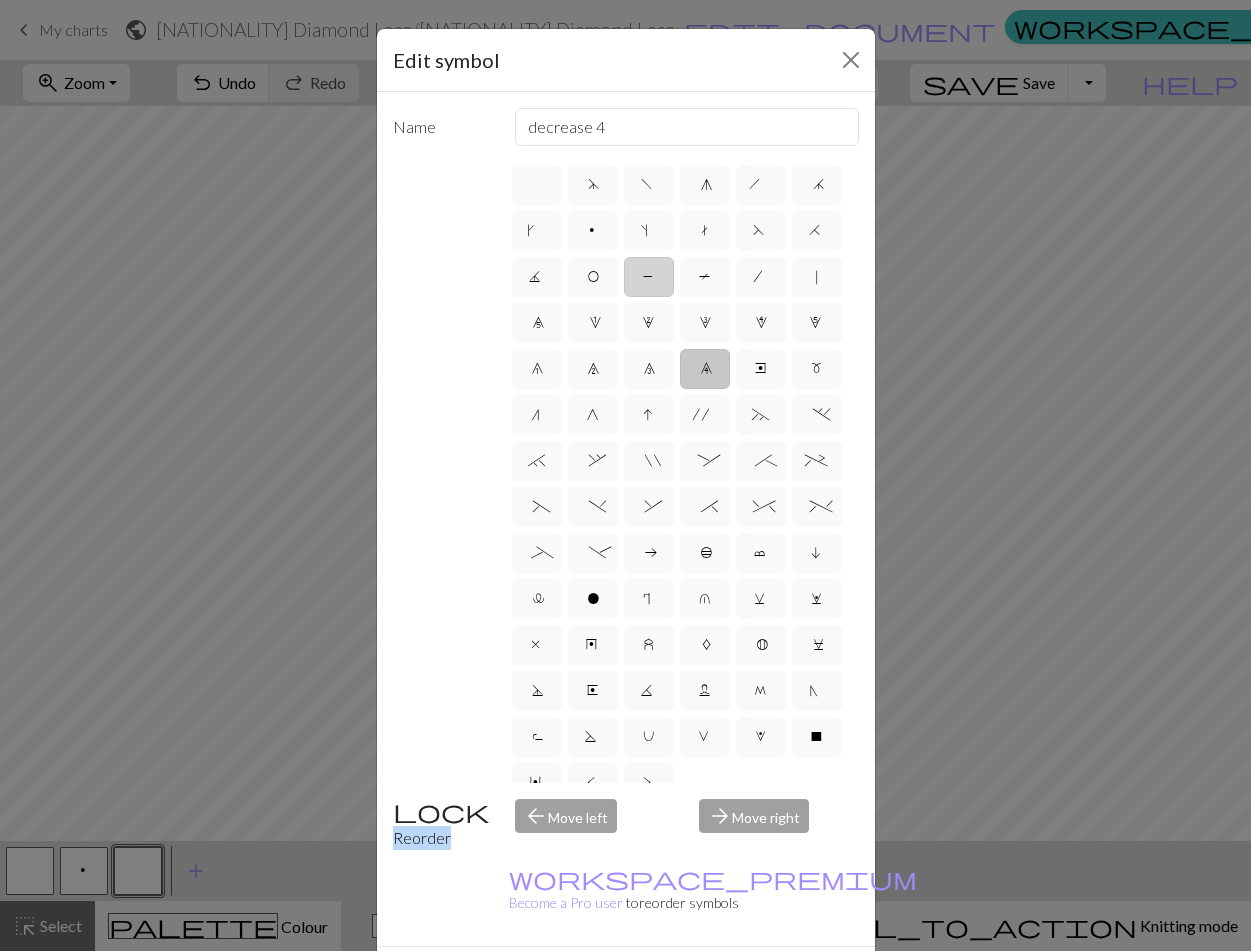 click on "P" at bounding box center (649, 277) 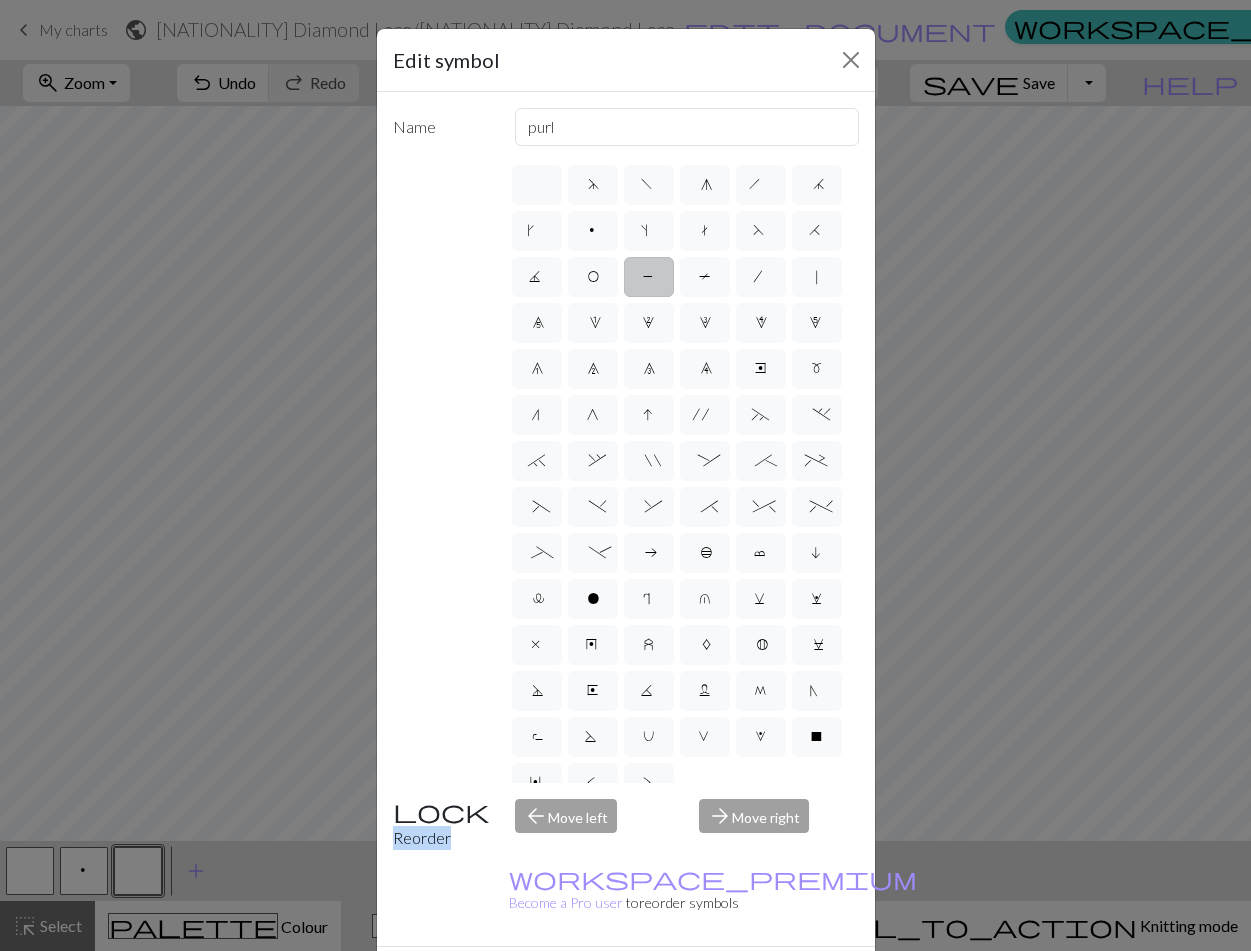 click on "Done" at bounding box center (746, 982) 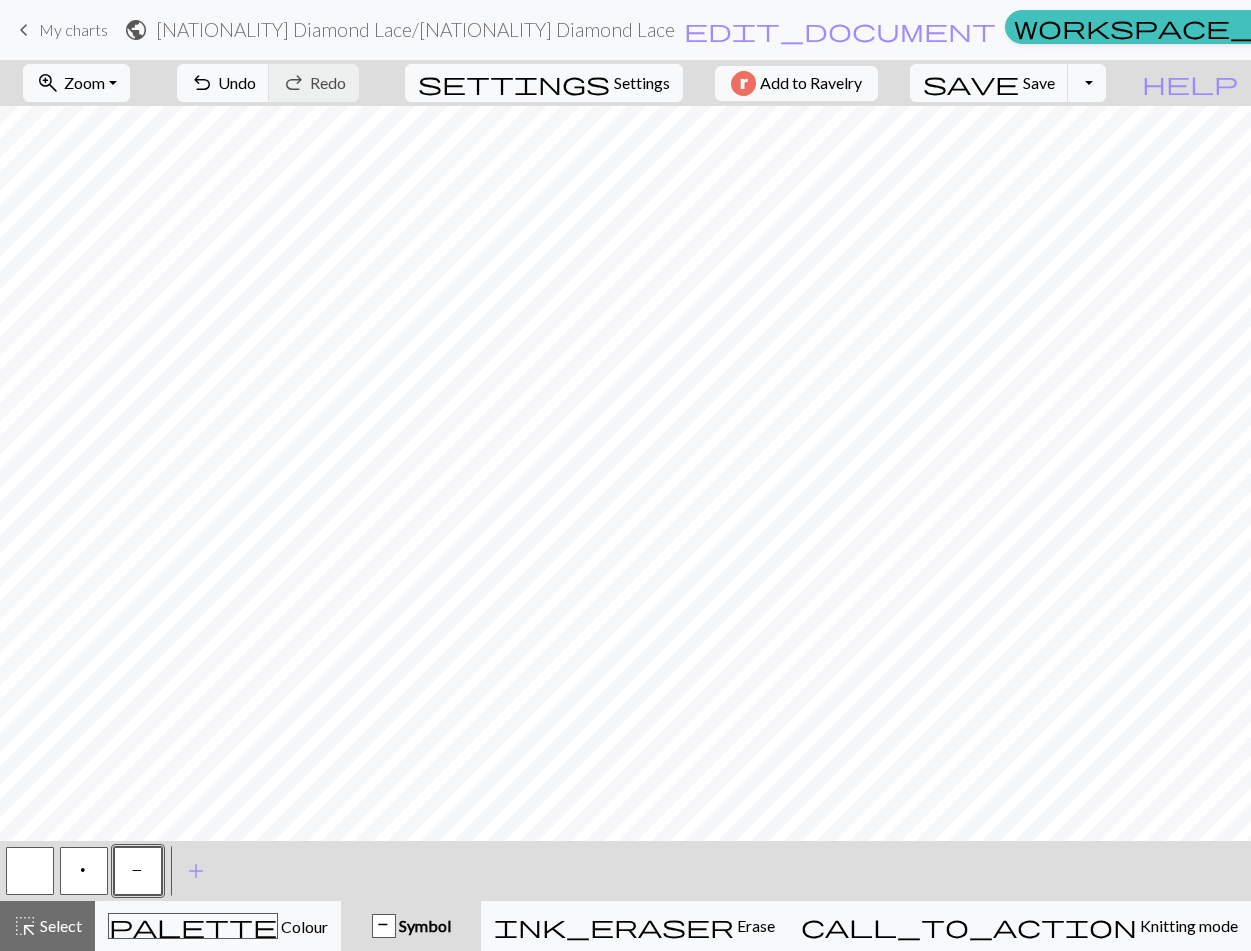 click at bounding box center [30, 871] 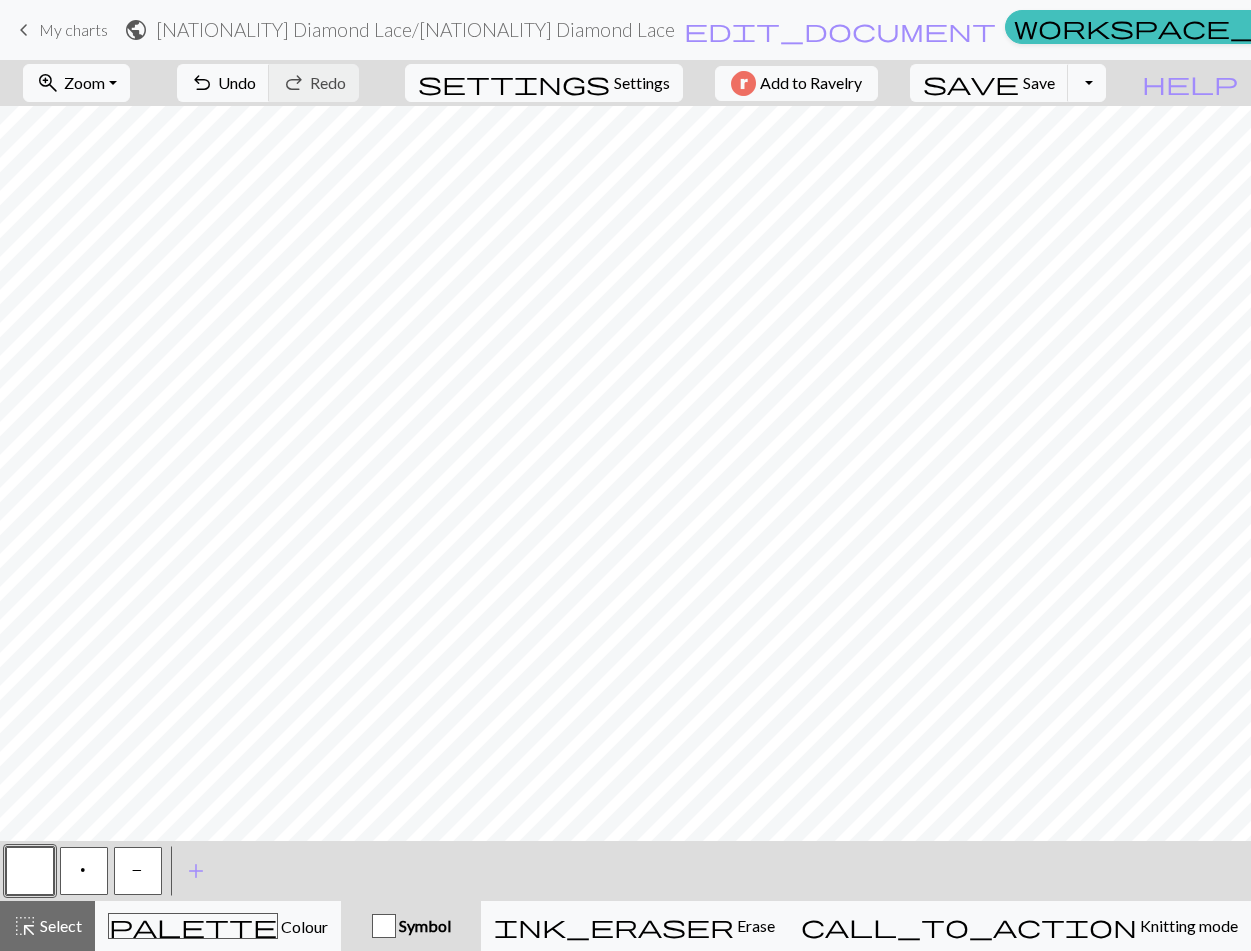 click at bounding box center (30, 871) 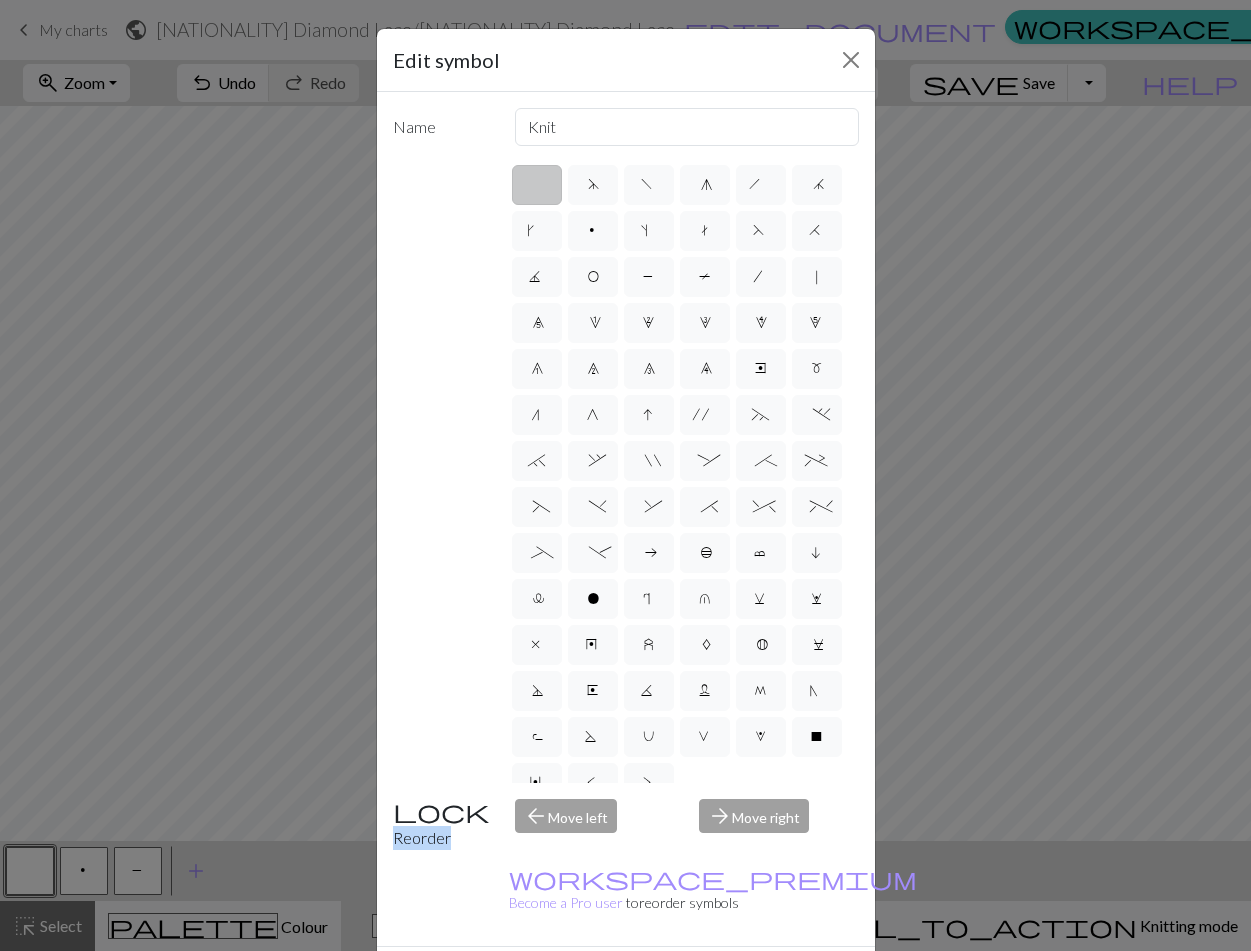 click at bounding box center [537, 185] 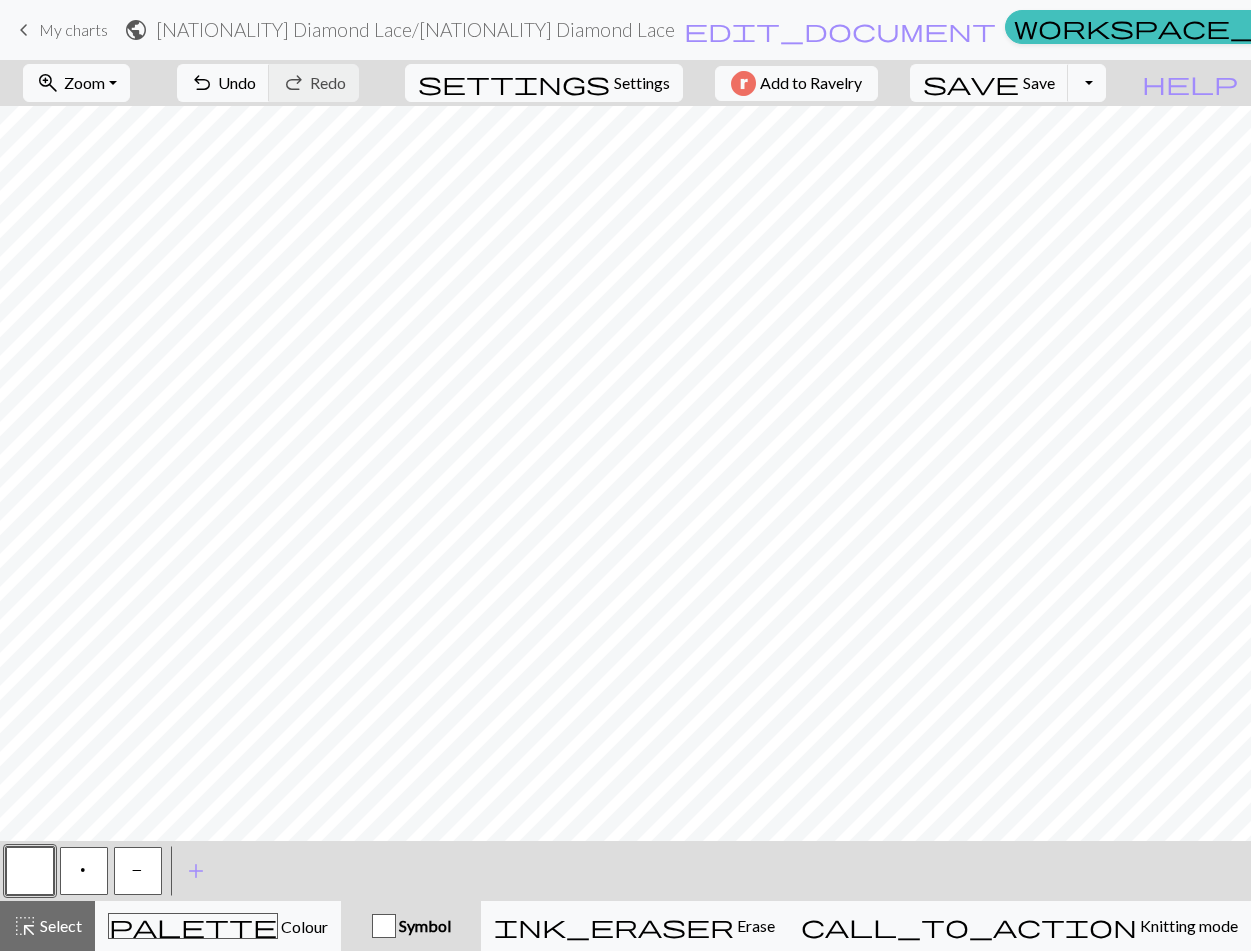 click on "P" at bounding box center [138, 871] 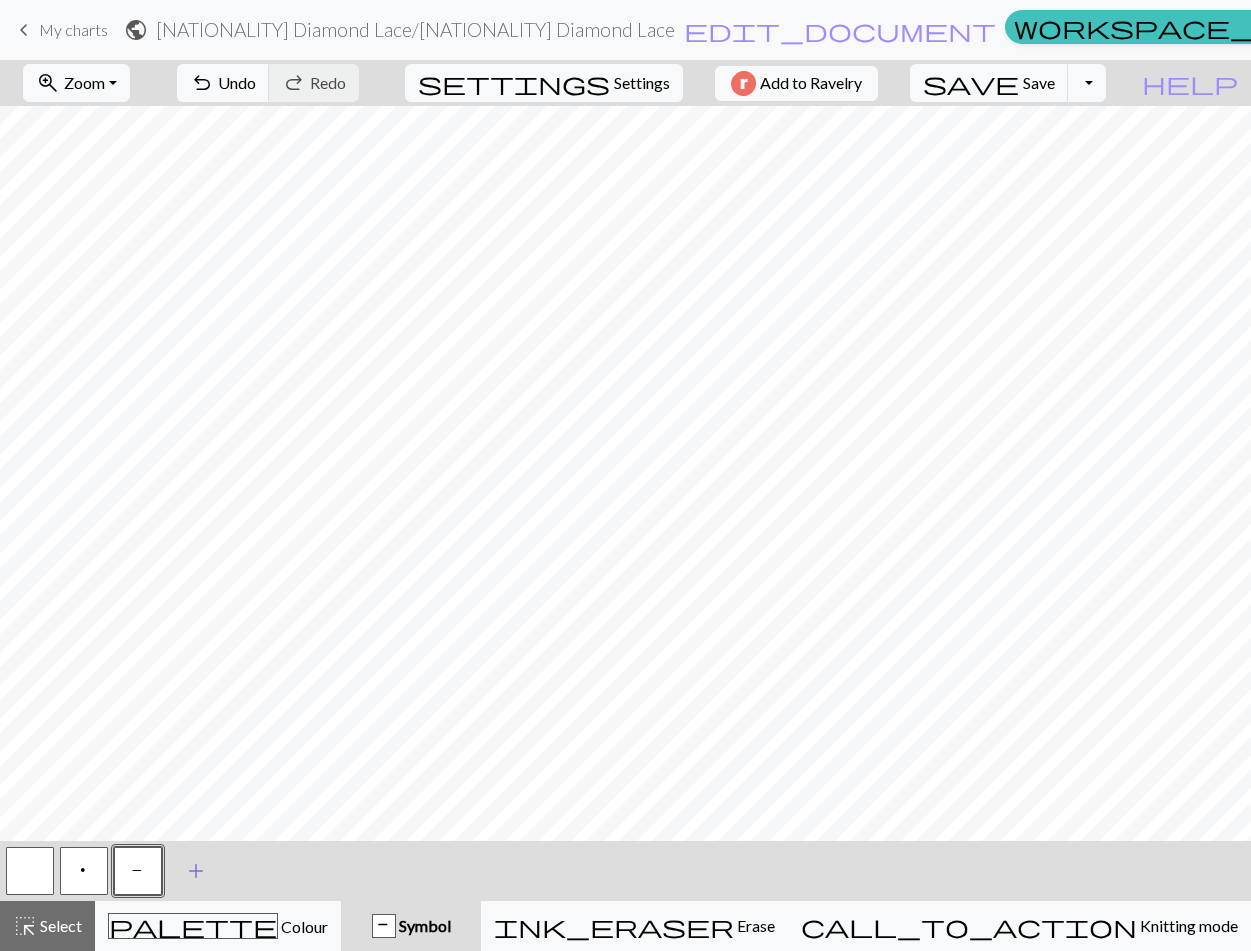click on "add" at bounding box center [196, 871] 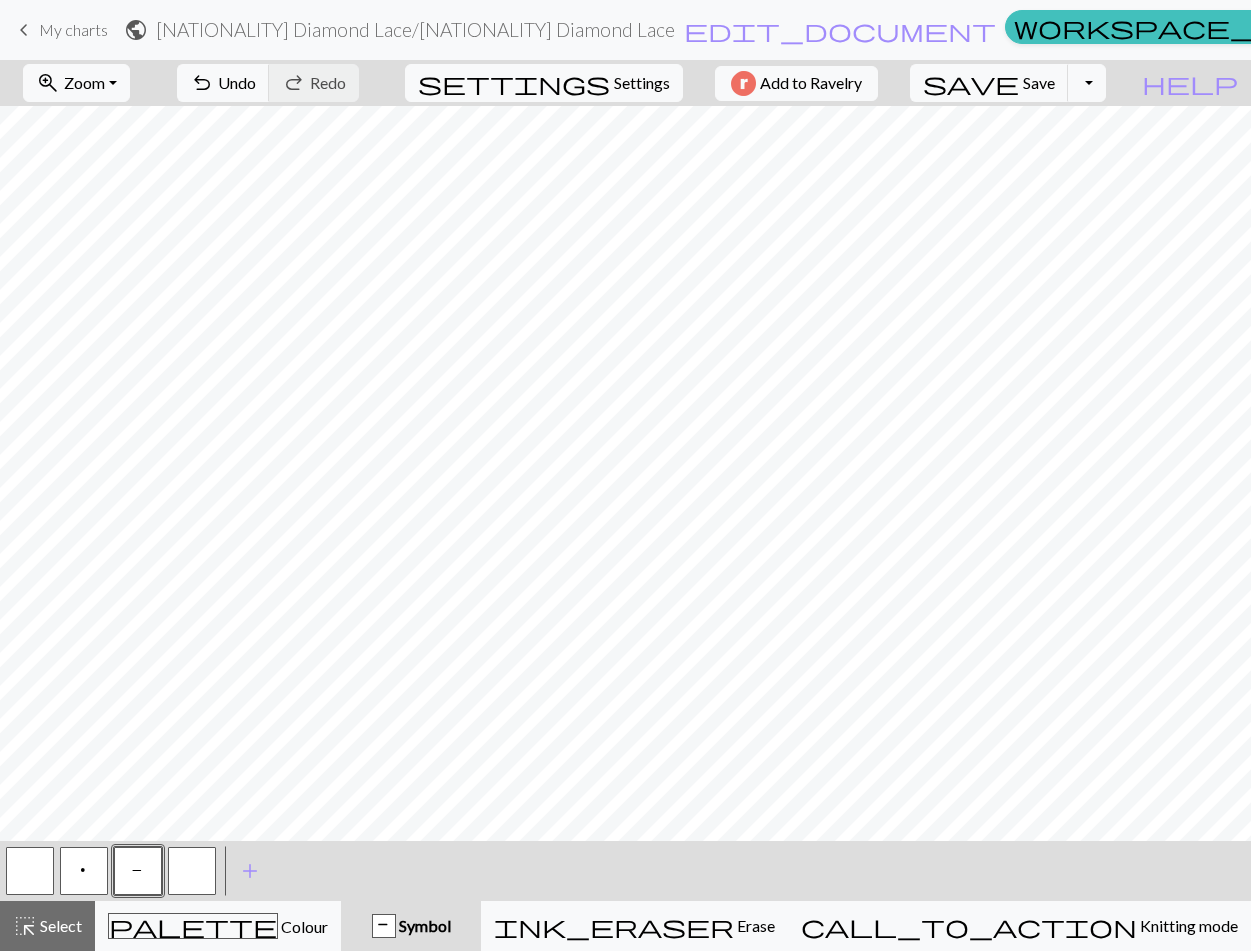 click at bounding box center [192, 871] 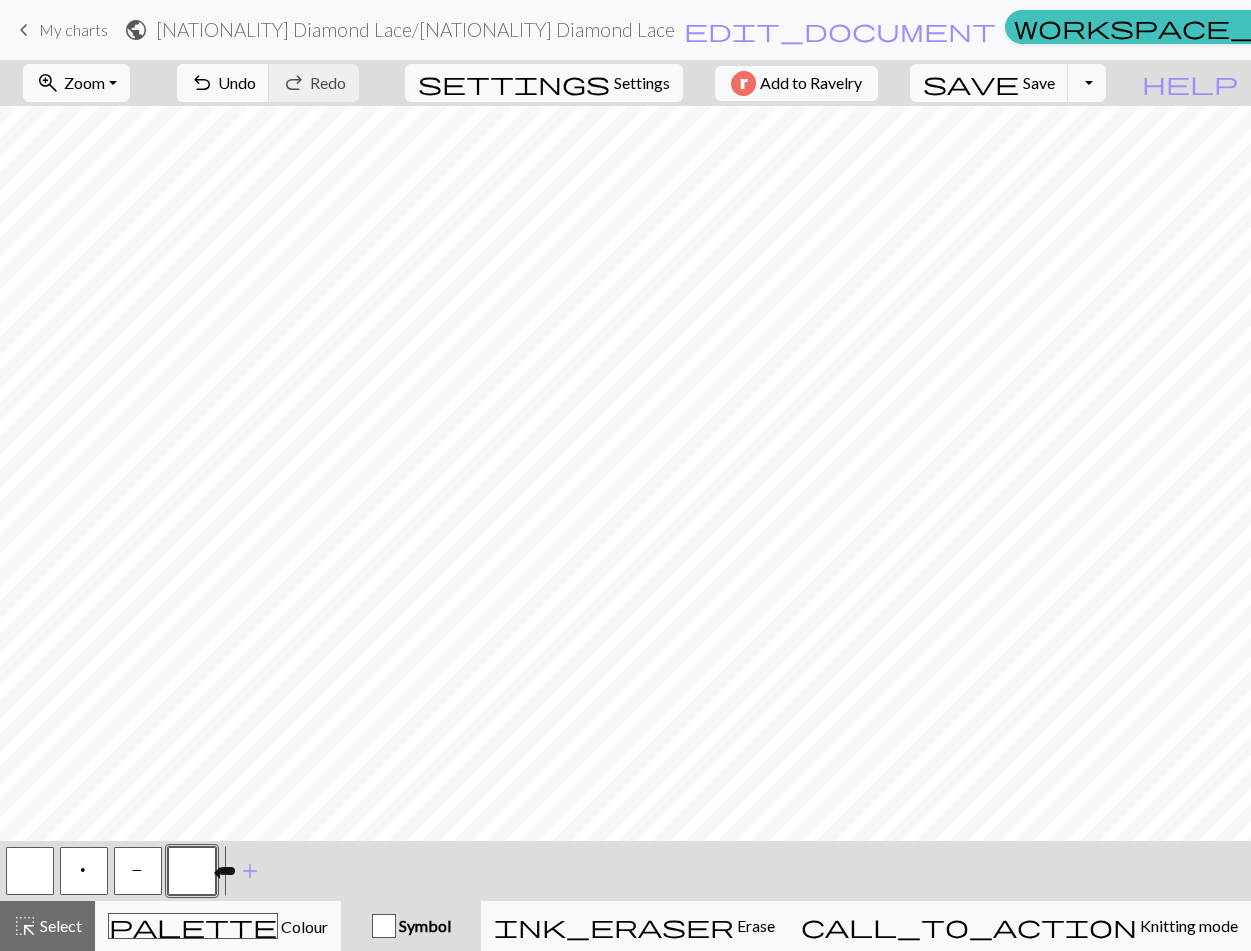 click at bounding box center (192, 871) 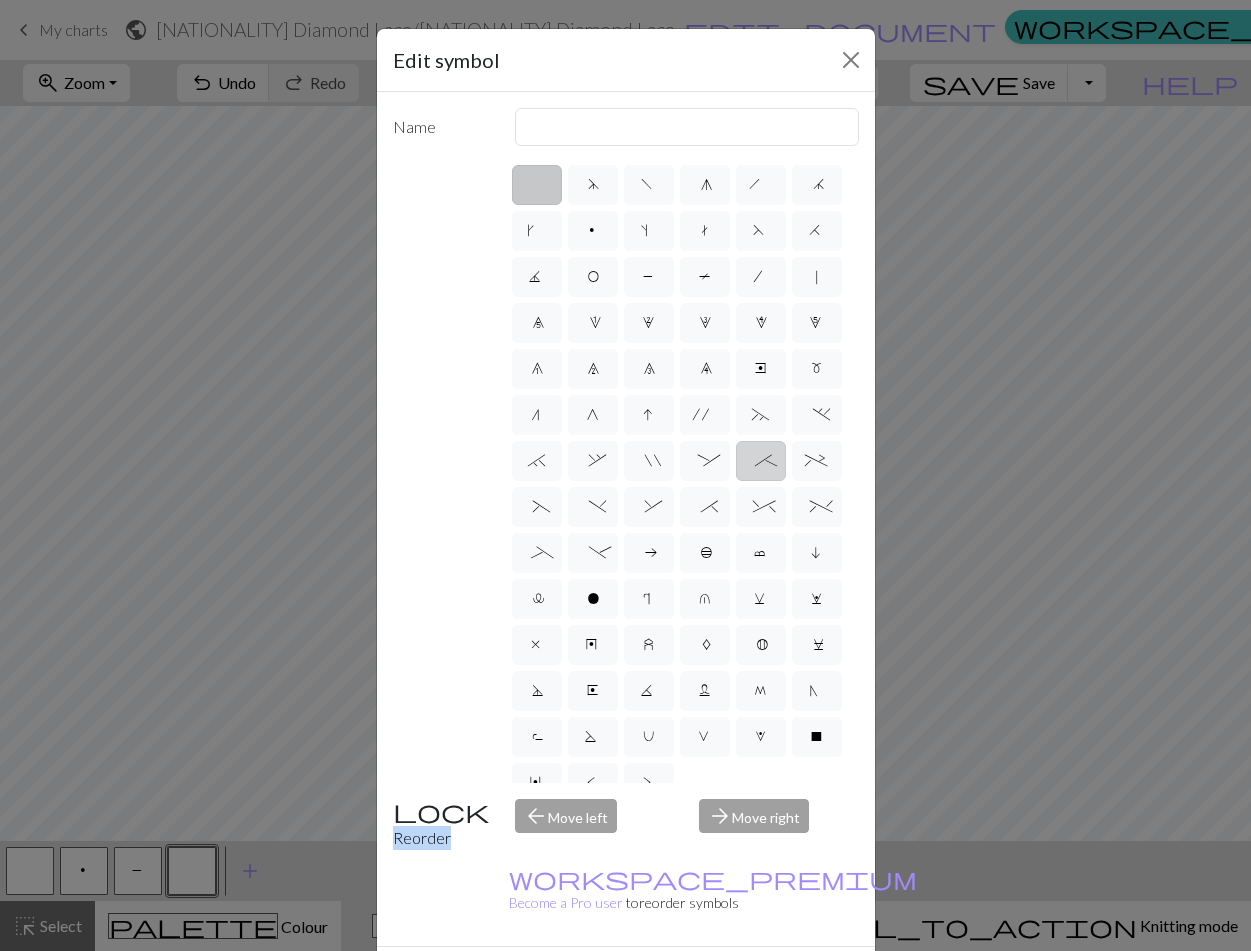 click on ";" at bounding box center (761, 463) 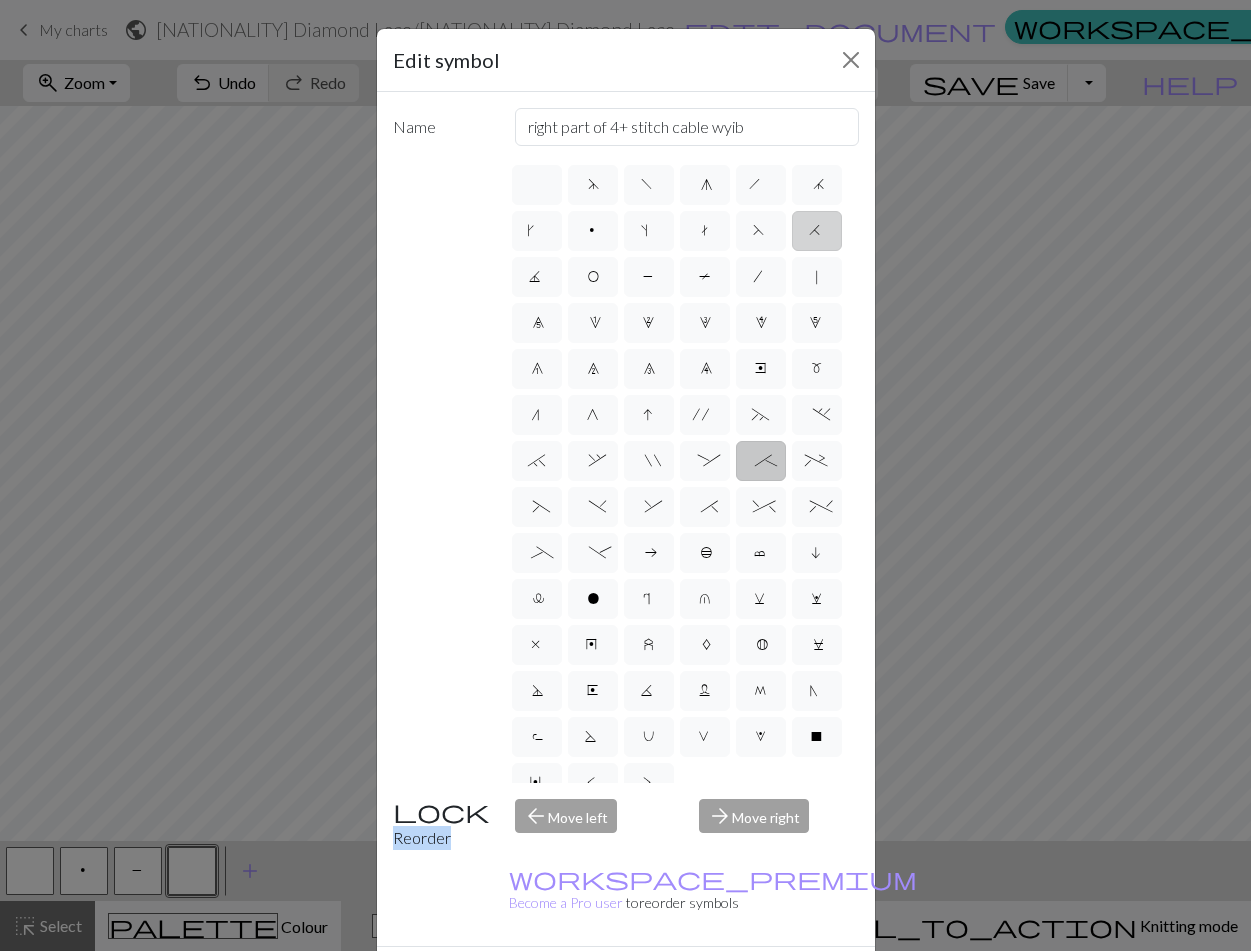 click on "H" at bounding box center [817, 231] 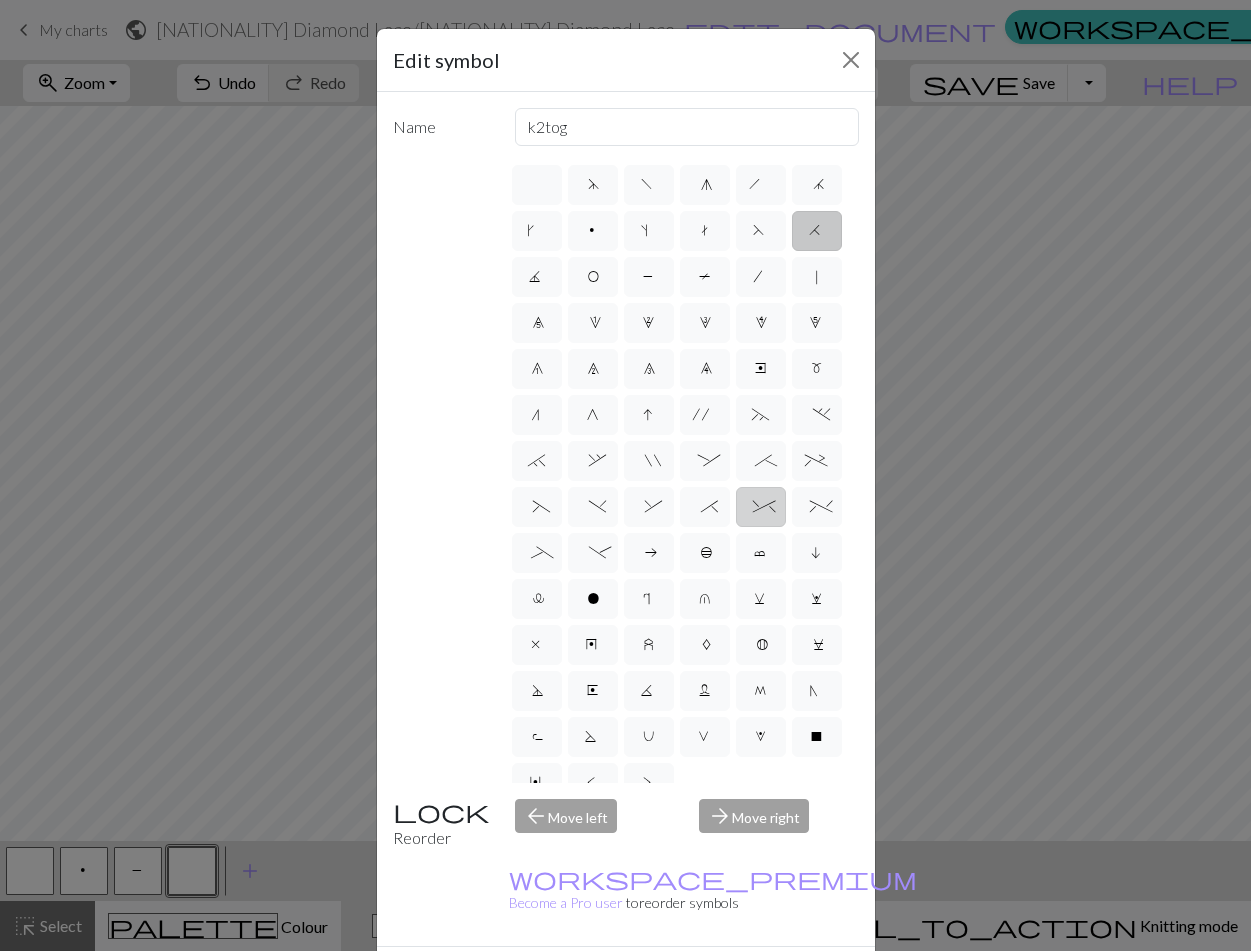 scroll, scrollTop: 0, scrollLeft: 0, axis: both 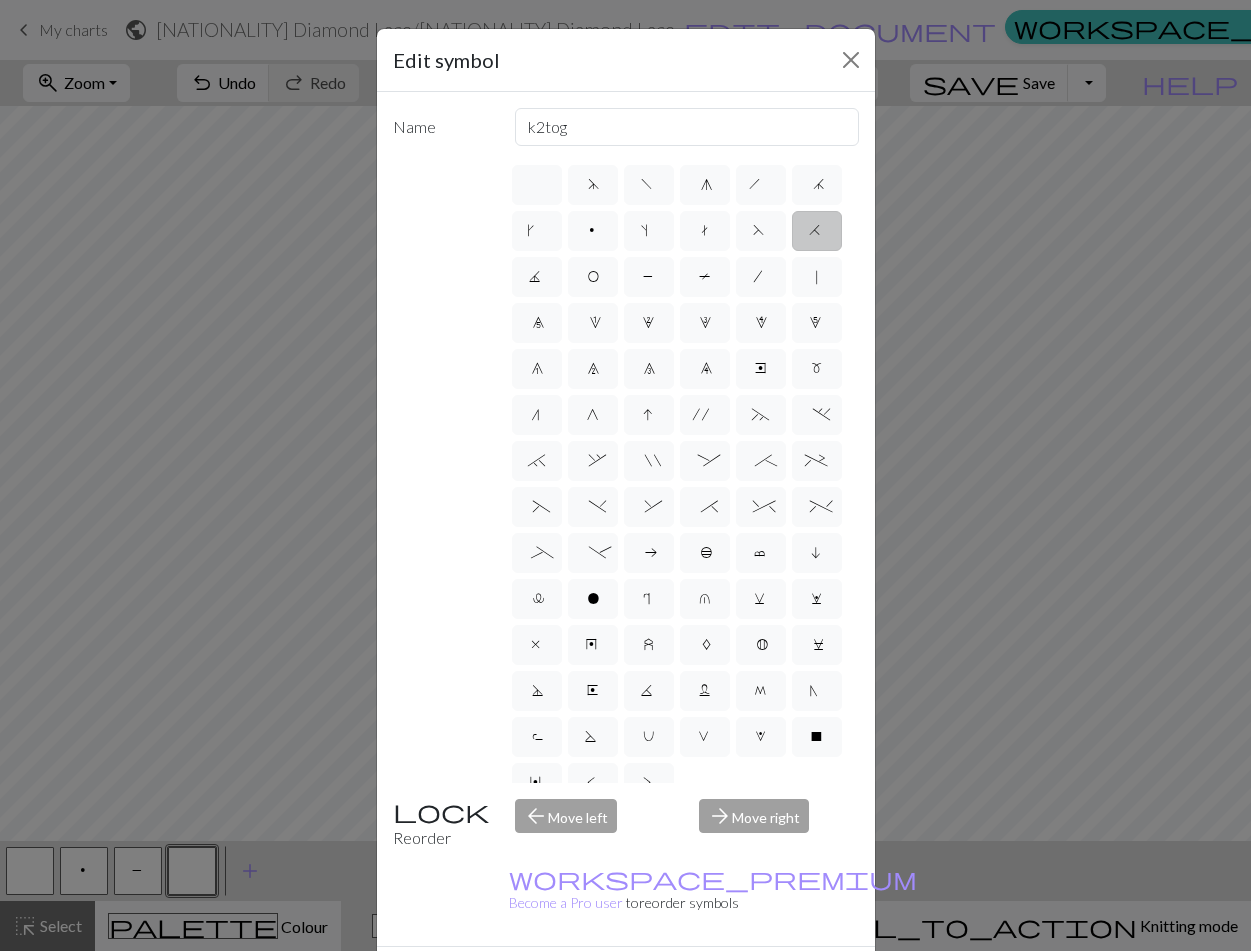 click on "Done" at bounding box center (746, 982) 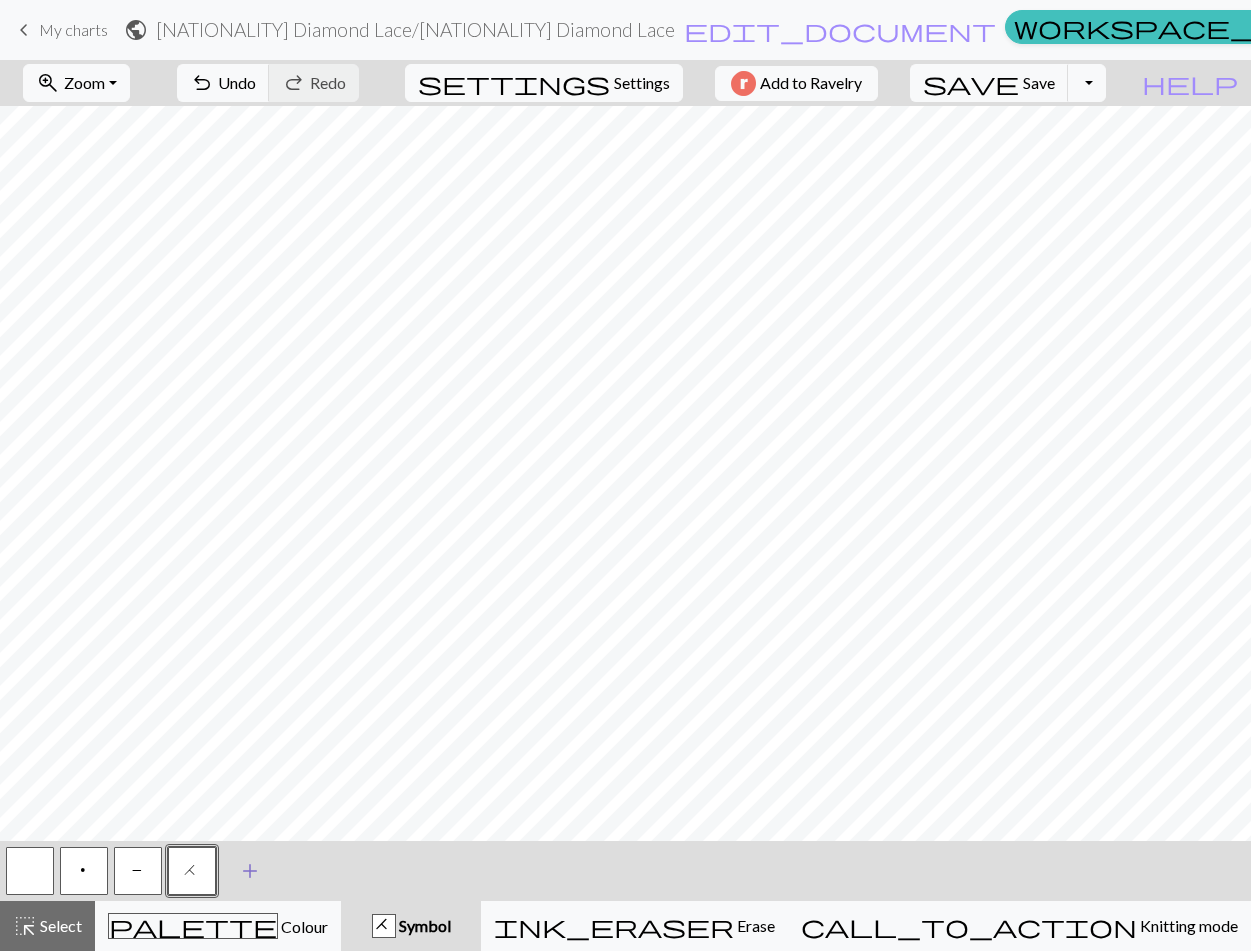 click on "add" at bounding box center [250, 871] 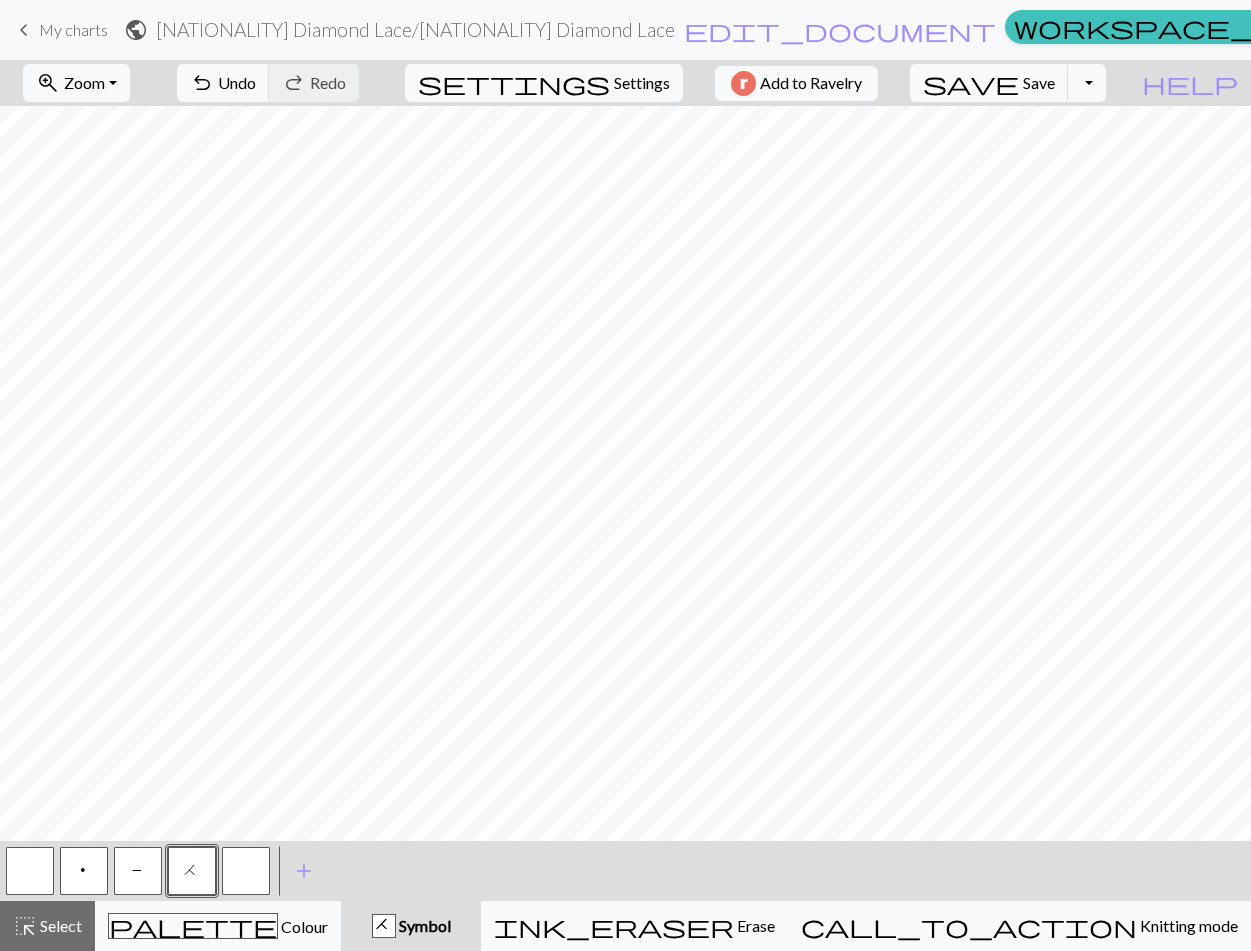 click at bounding box center [246, 871] 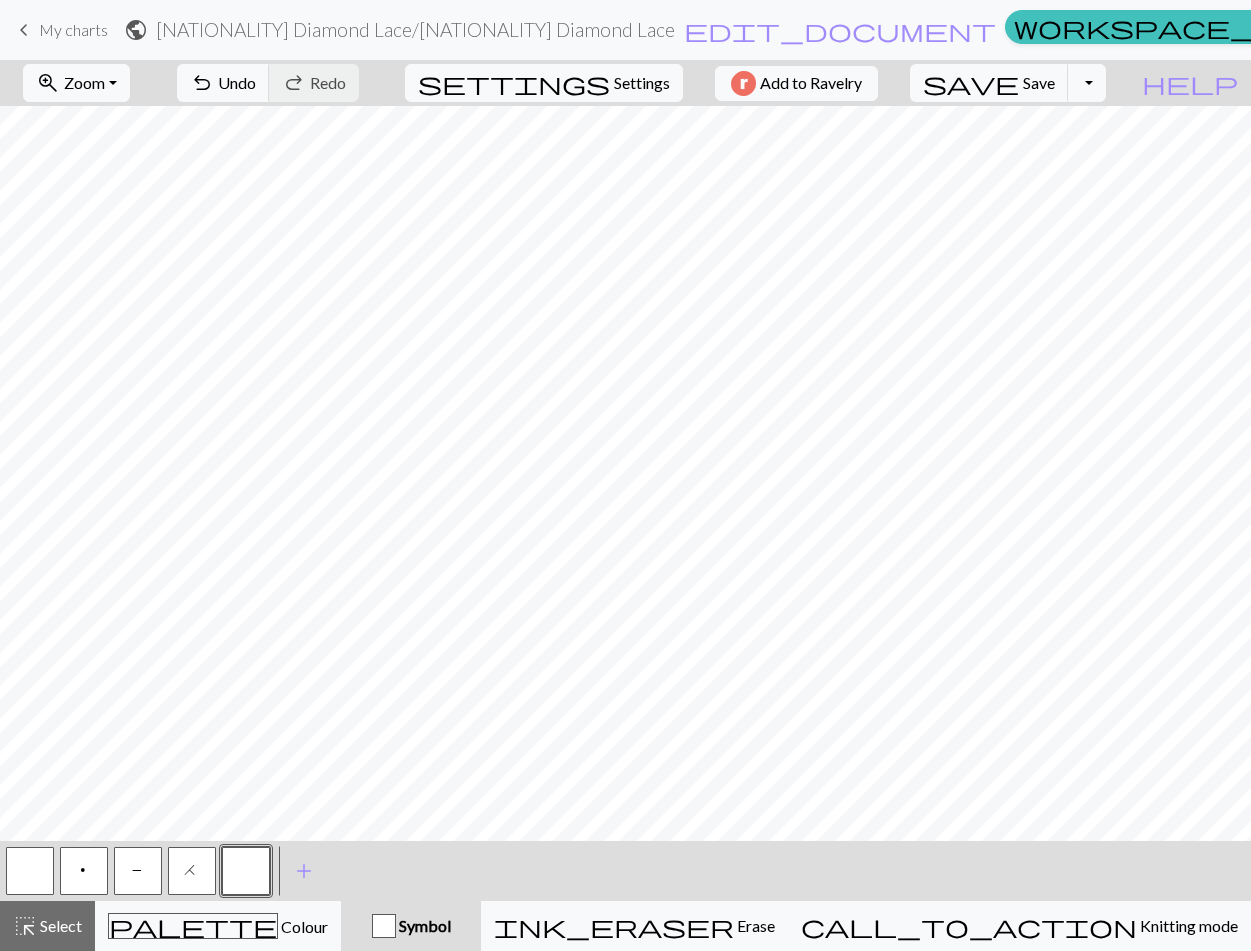 click at bounding box center (246, 871) 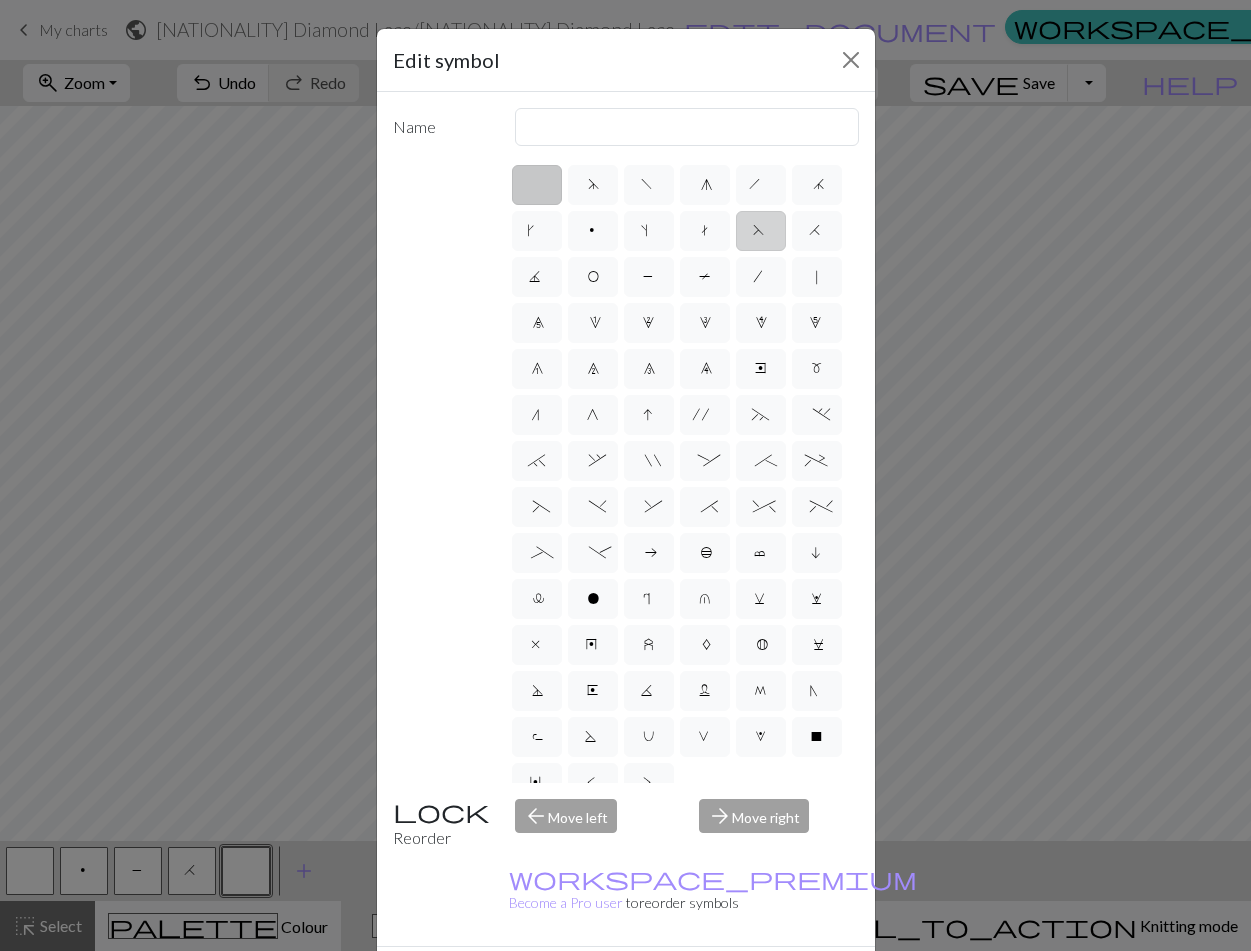 click on "F" at bounding box center [761, 231] 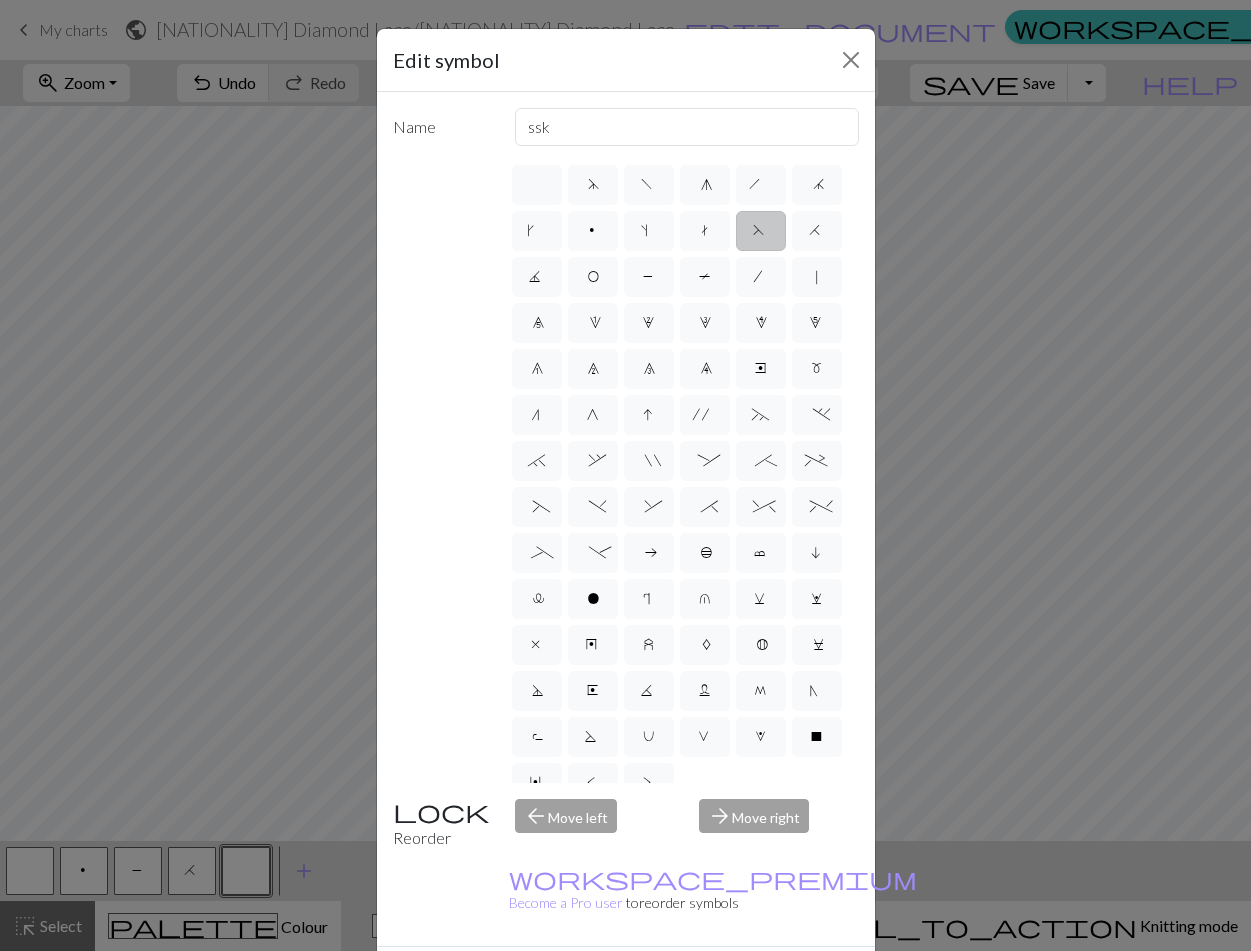 click on "Done" at bounding box center [746, 982] 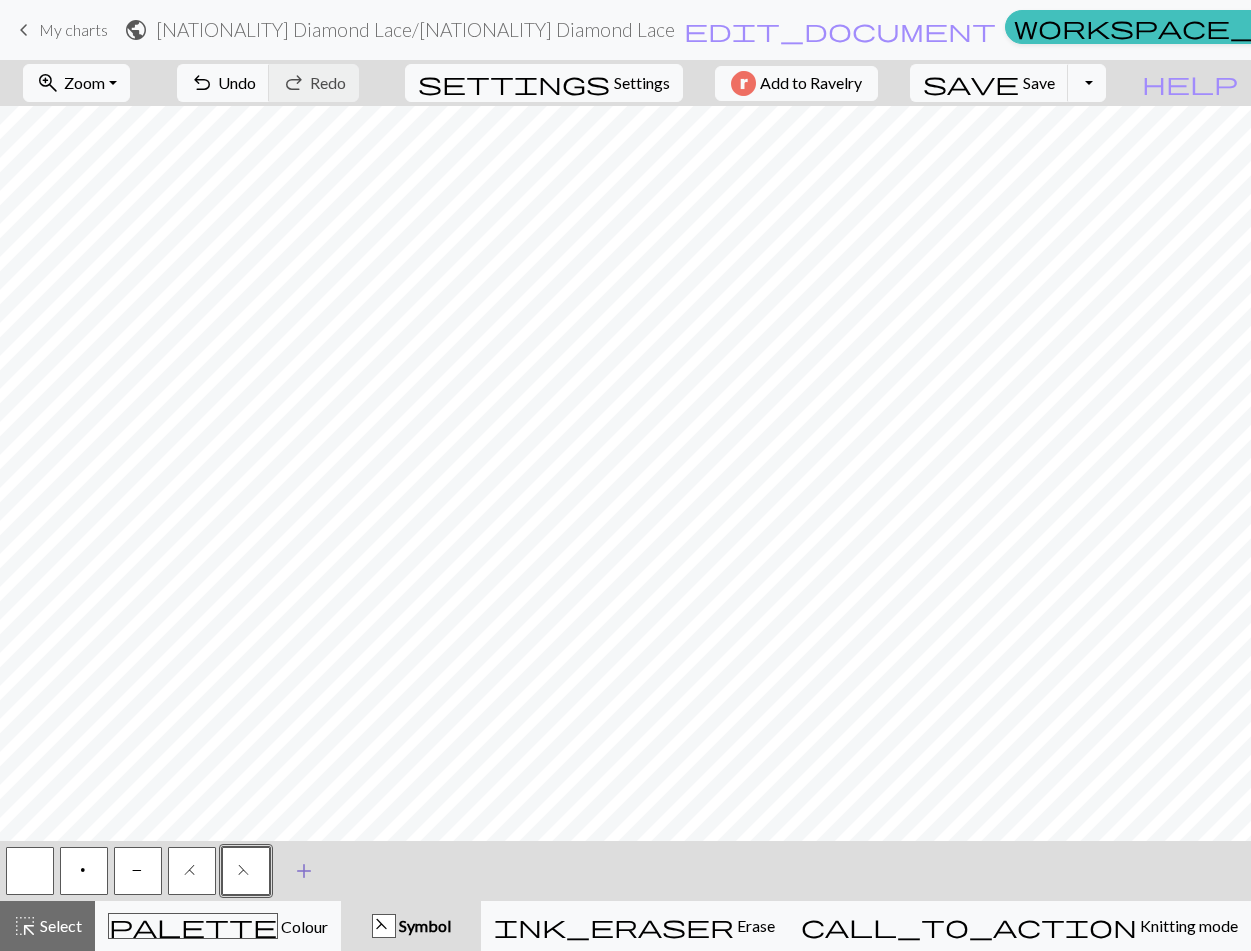 click on "add" at bounding box center [304, 871] 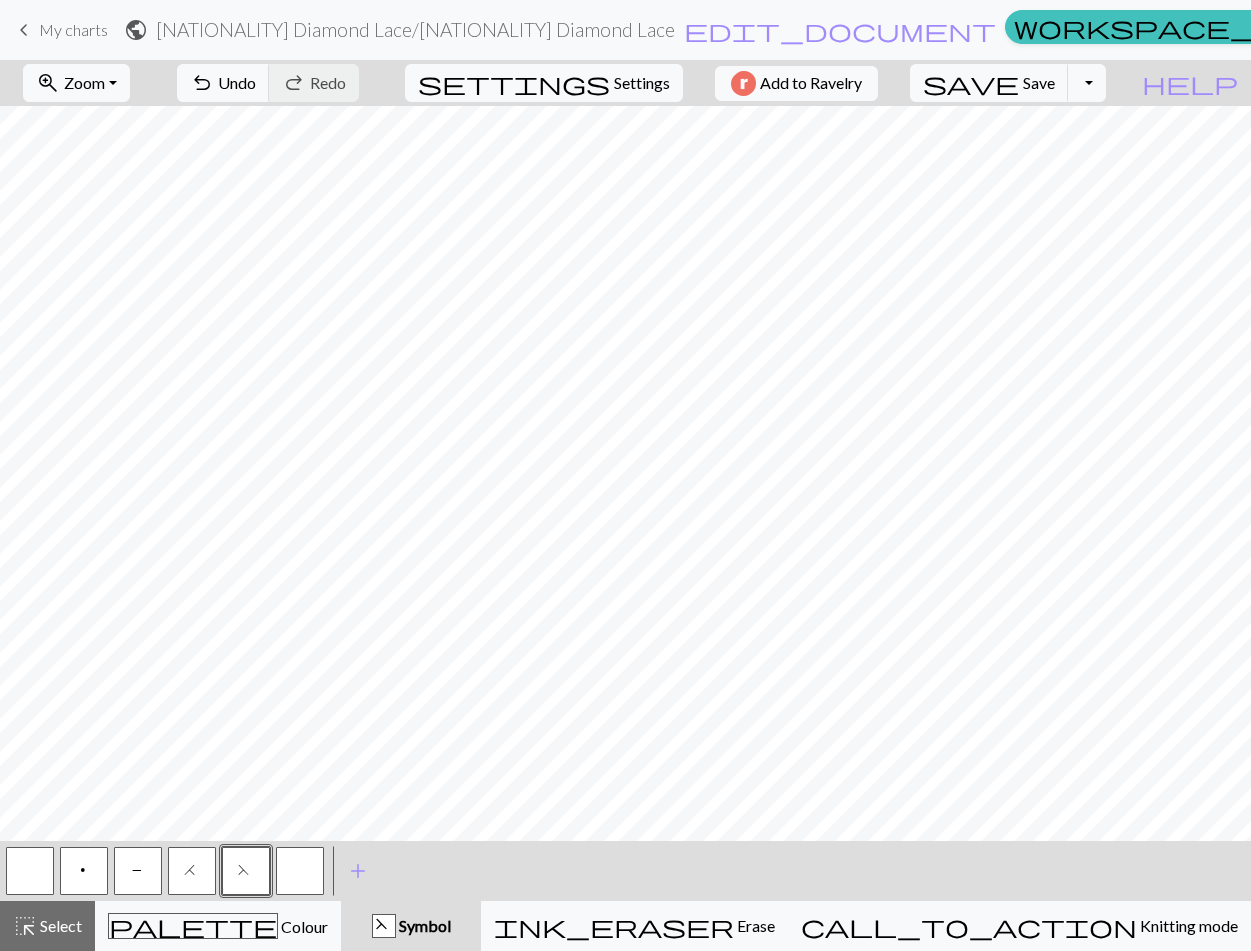 click at bounding box center [300, 871] 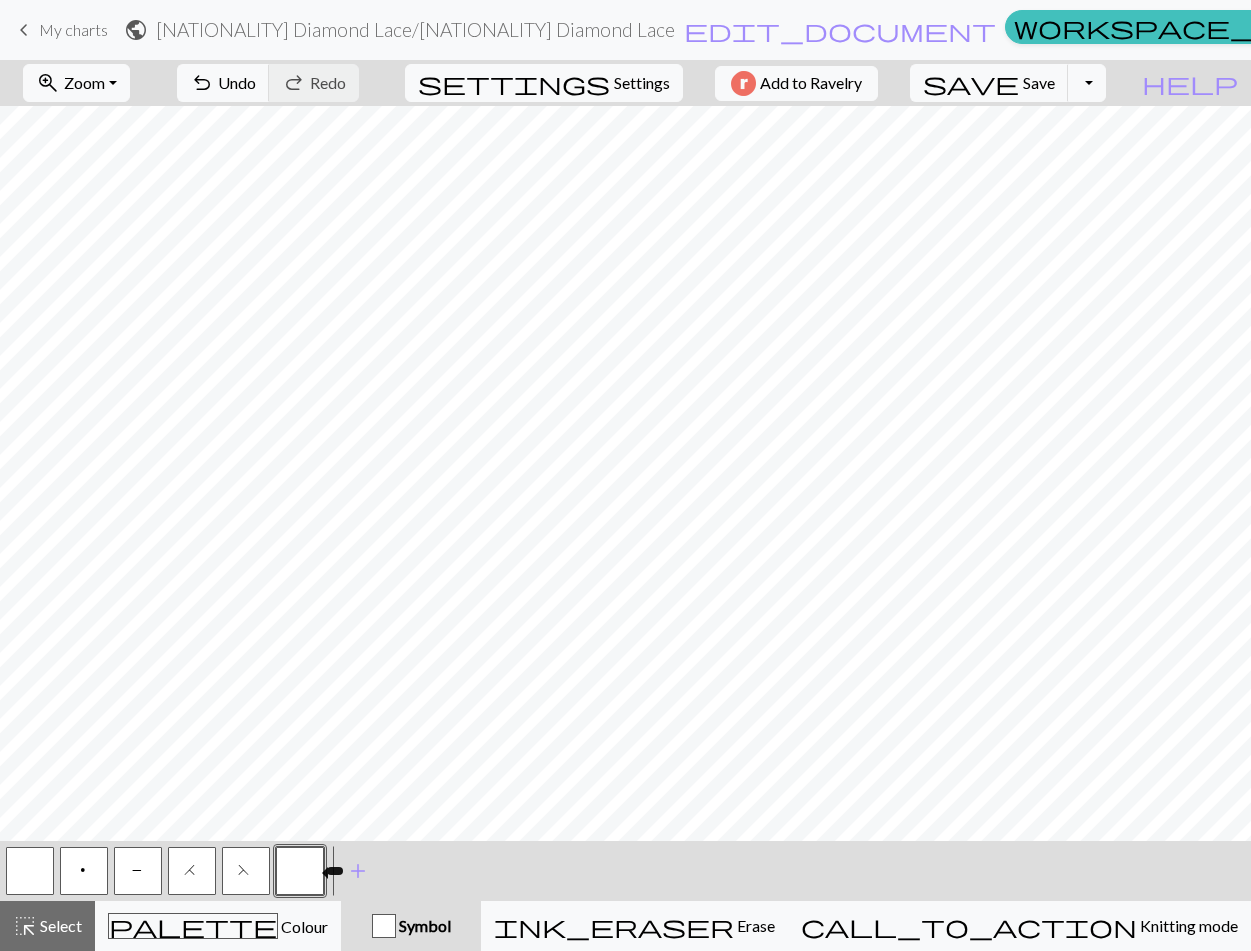 click at bounding box center [300, 871] 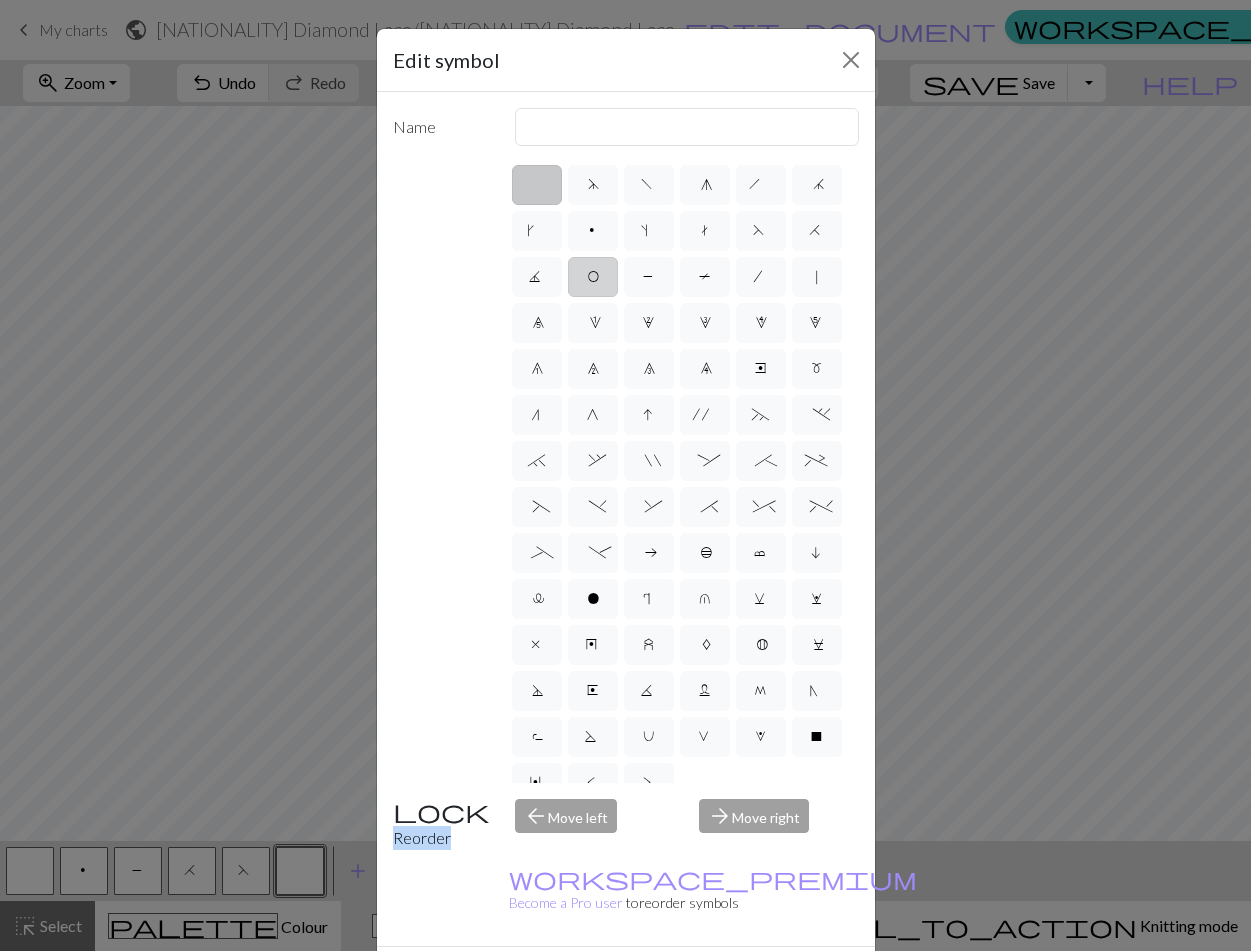 click on "O" at bounding box center (593, 279) 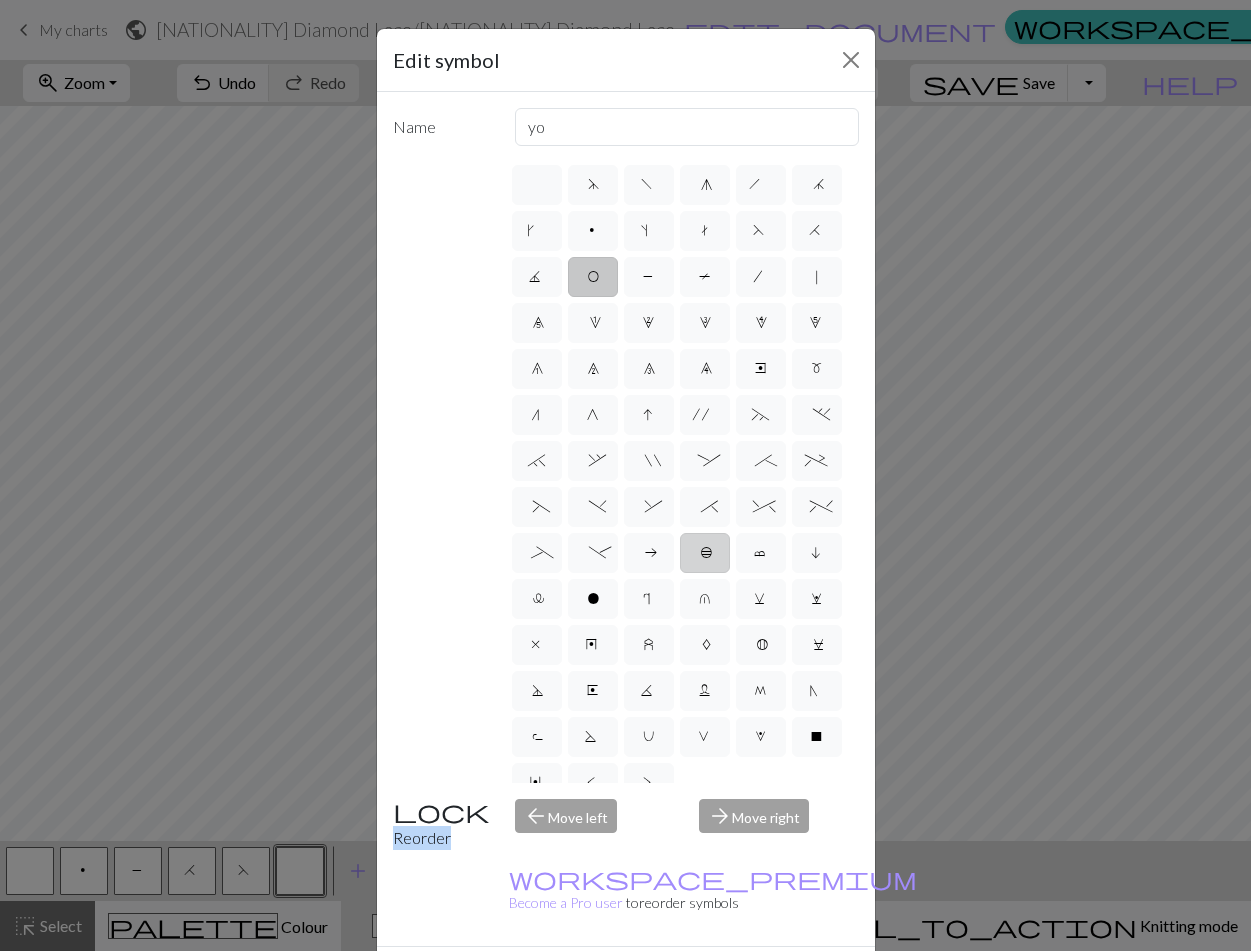 click on "b" at bounding box center (705, 553) 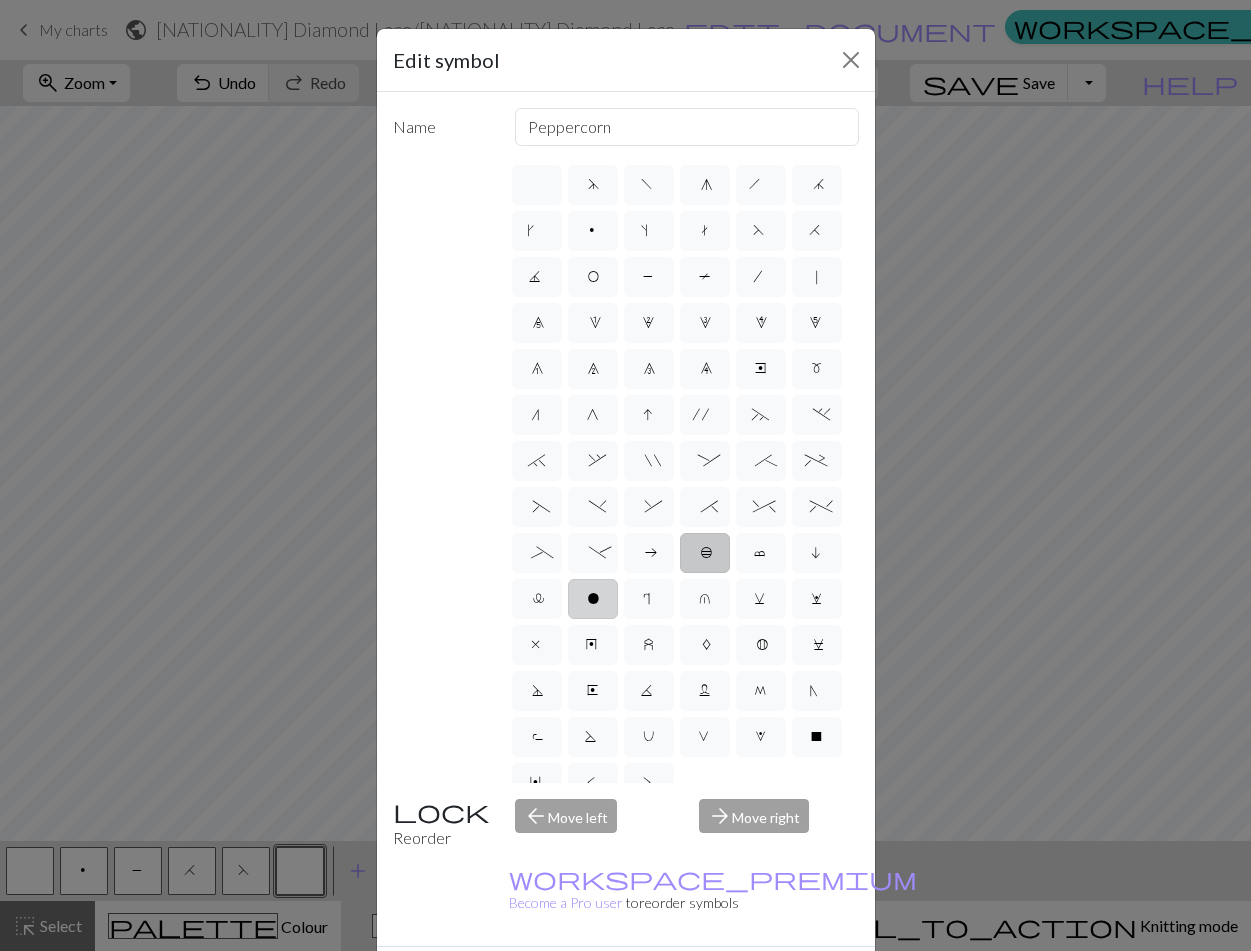 click on "o" at bounding box center [593, 599] 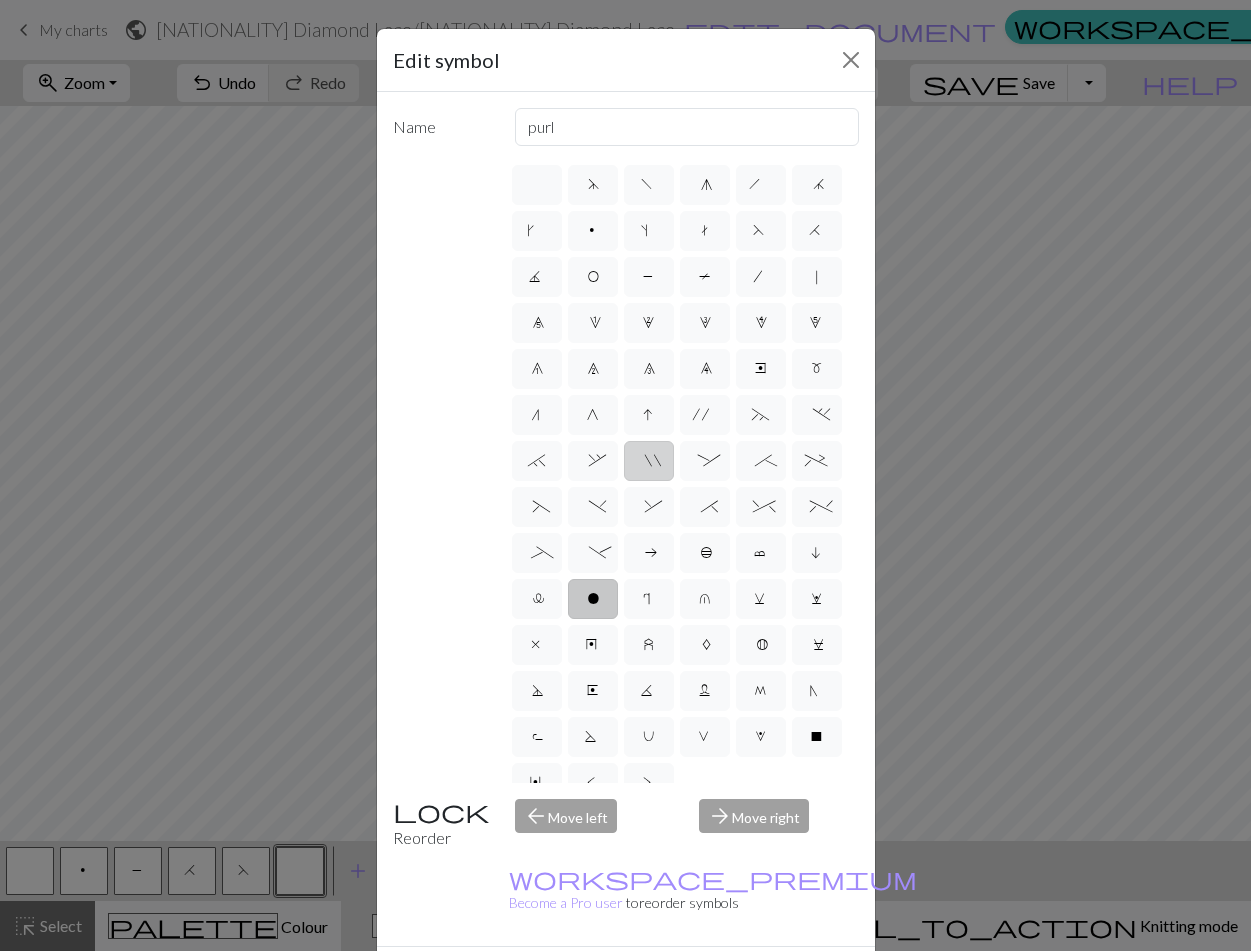 scroll, scrollTop: 0, scrollLeft: 0, axis: both 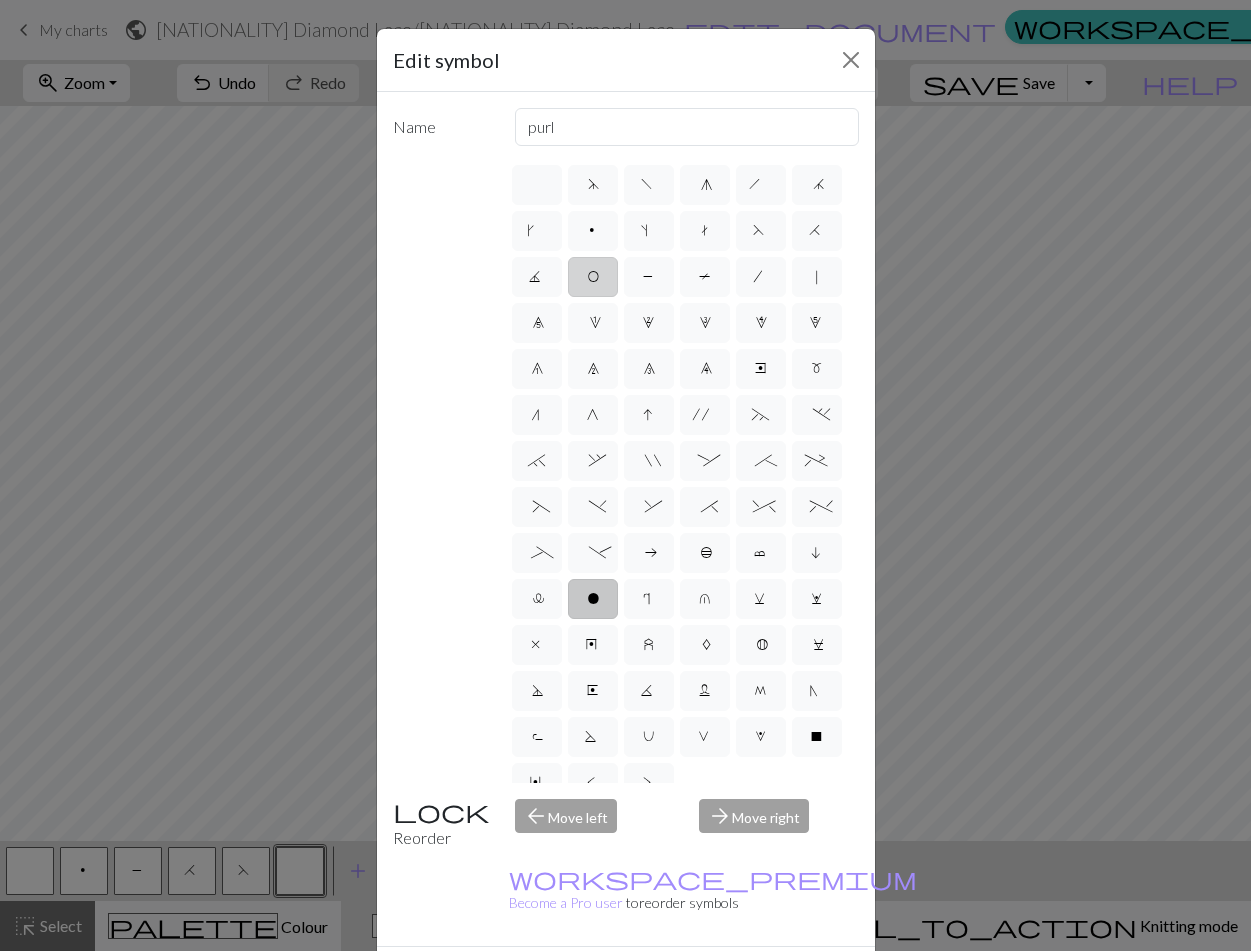 click on "O" at bounding box center (593, 277) 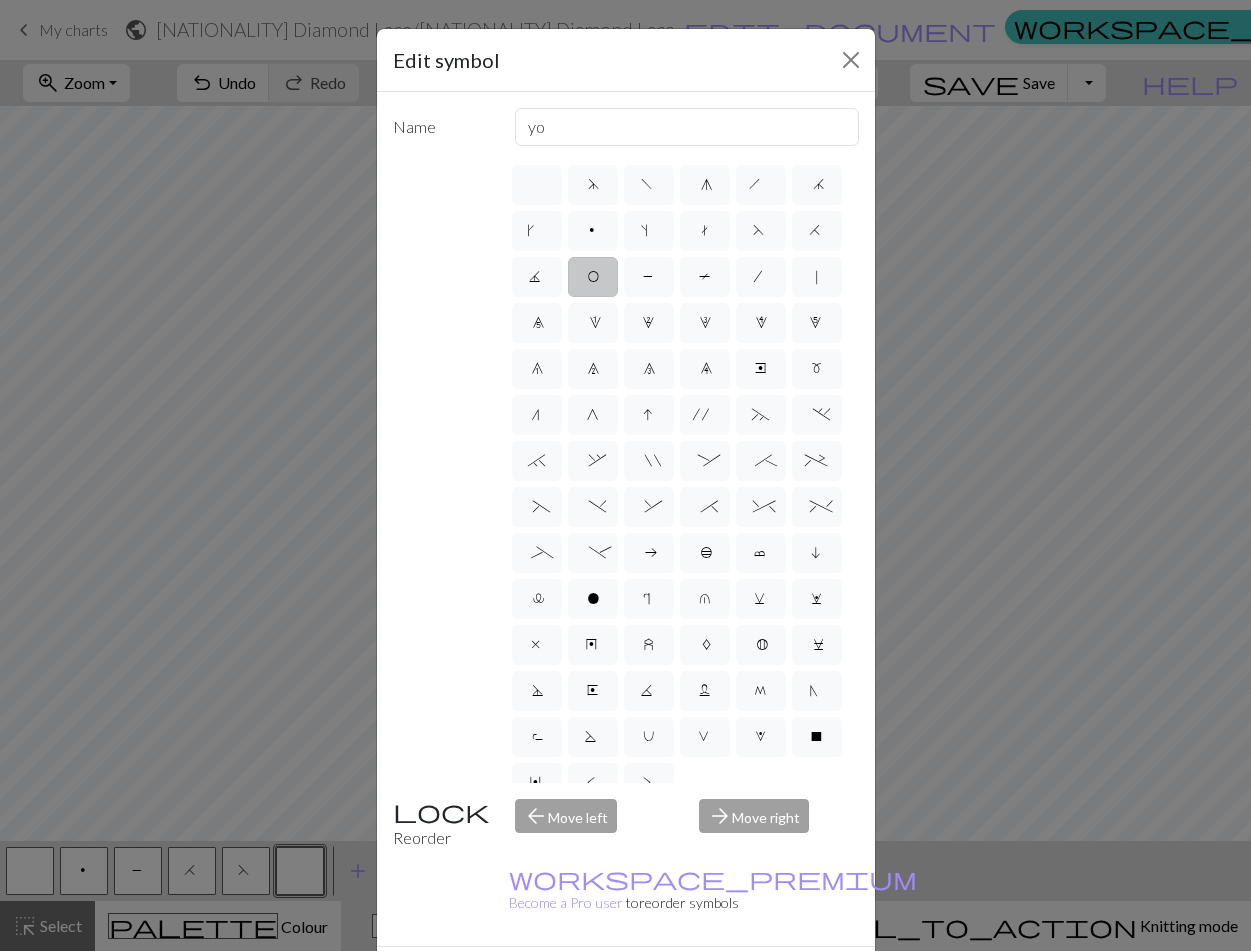 click on "Done" at bounding box center (746, 982) 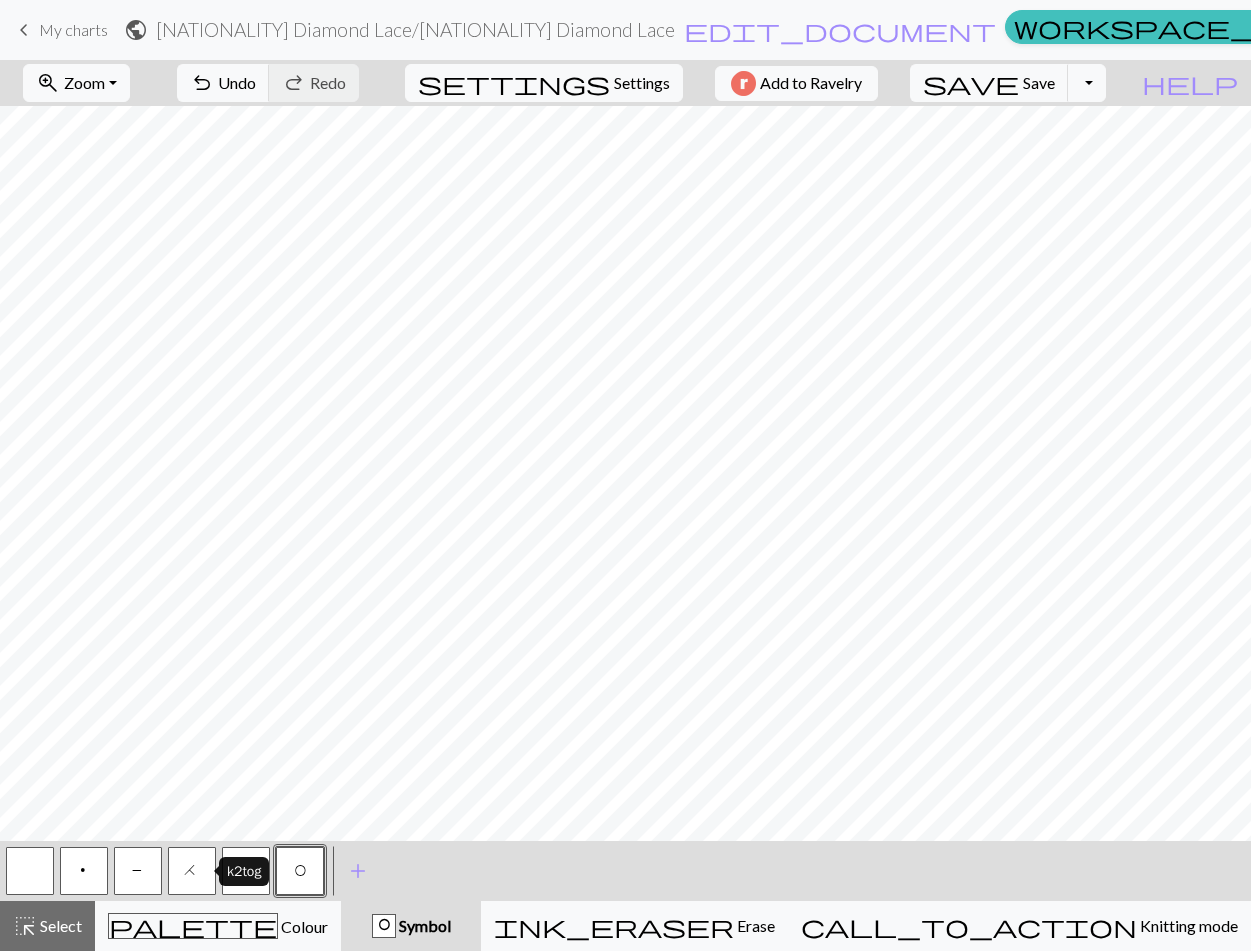 click on "H" at bounding box center [192, 871] 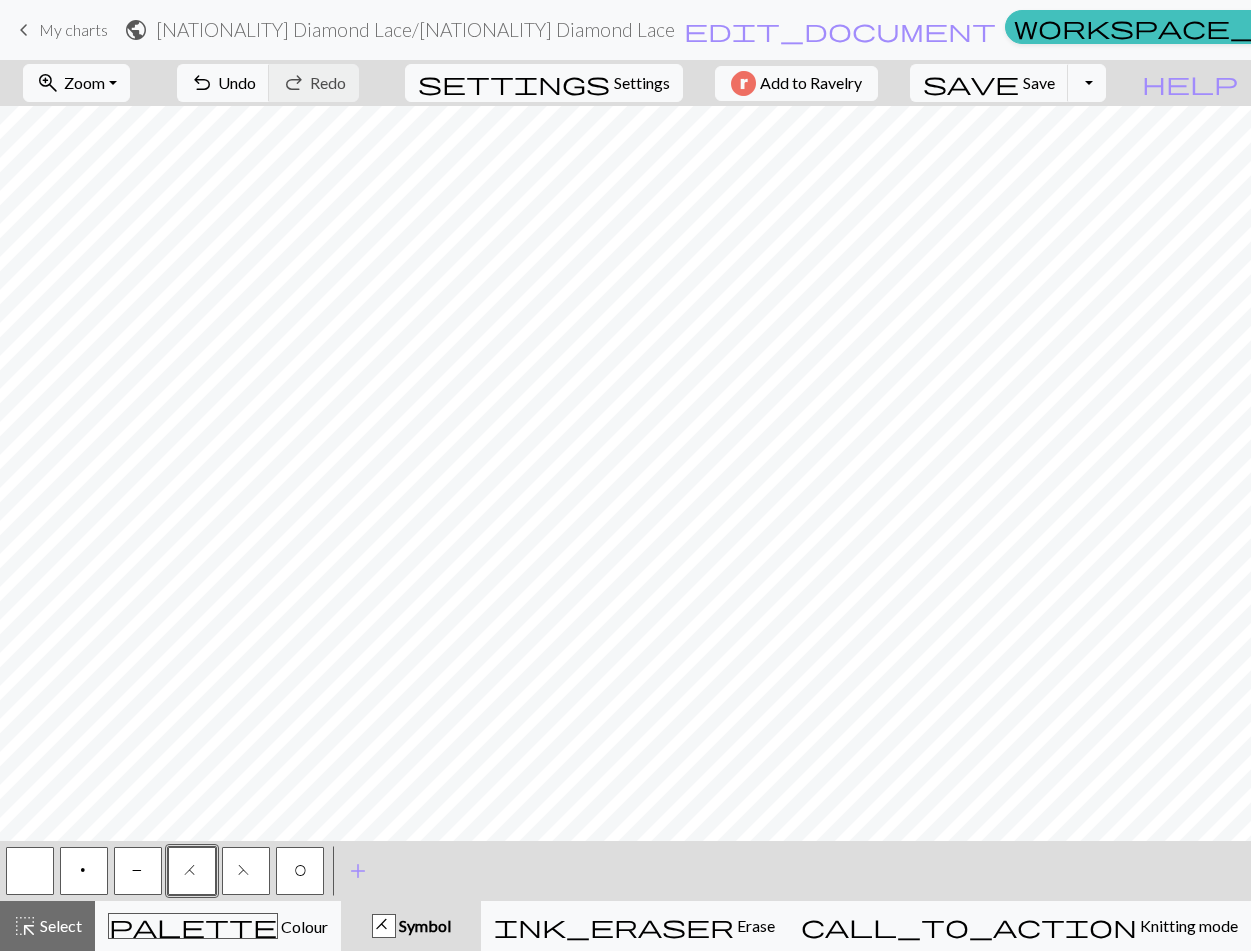 click on "H" at bounding box center [192, 873] 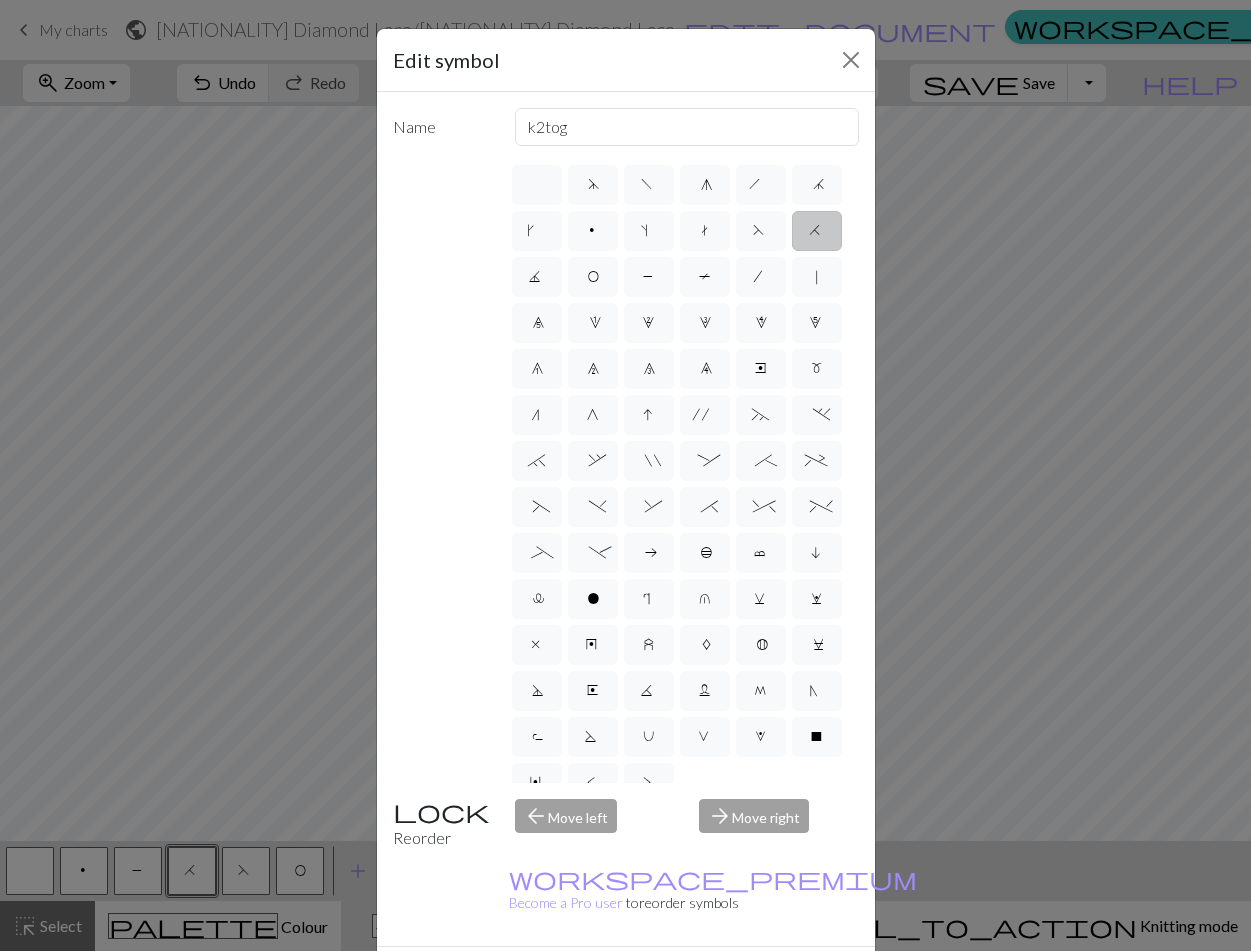 click on "Done" at bounding box center [746, 982] 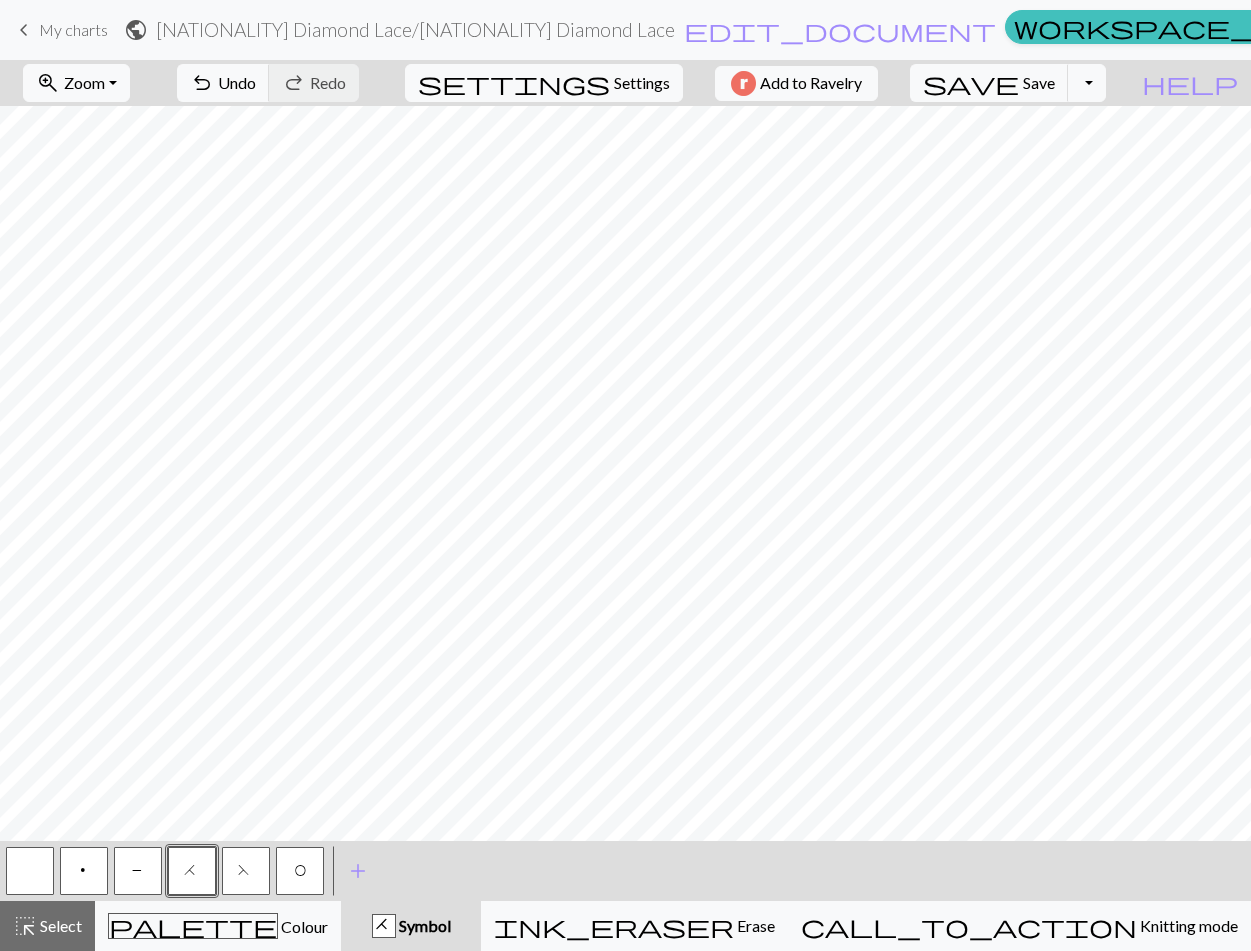 click on "F" at bounding box center [246, 871] 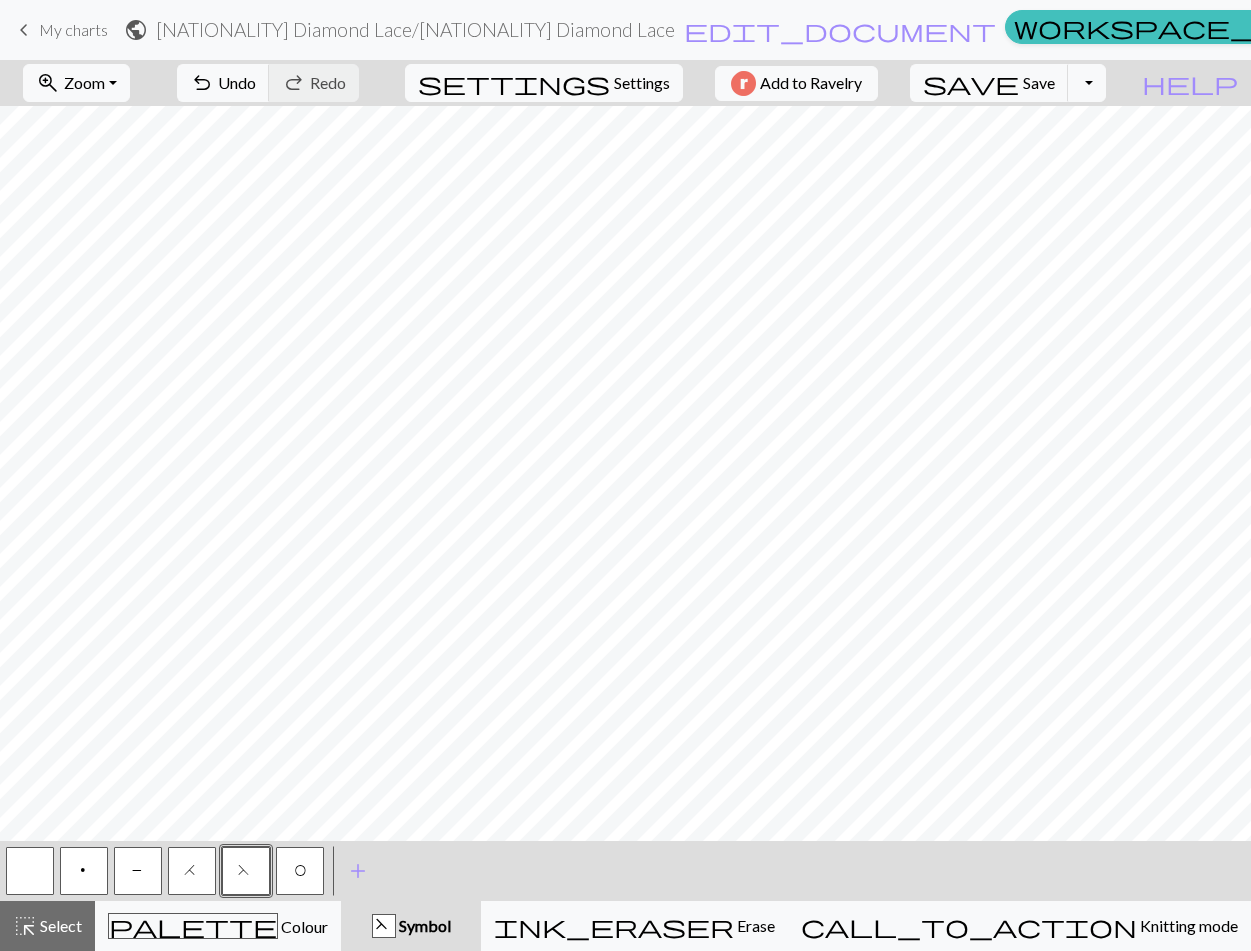click on "O" at bounding box center (300, 873) 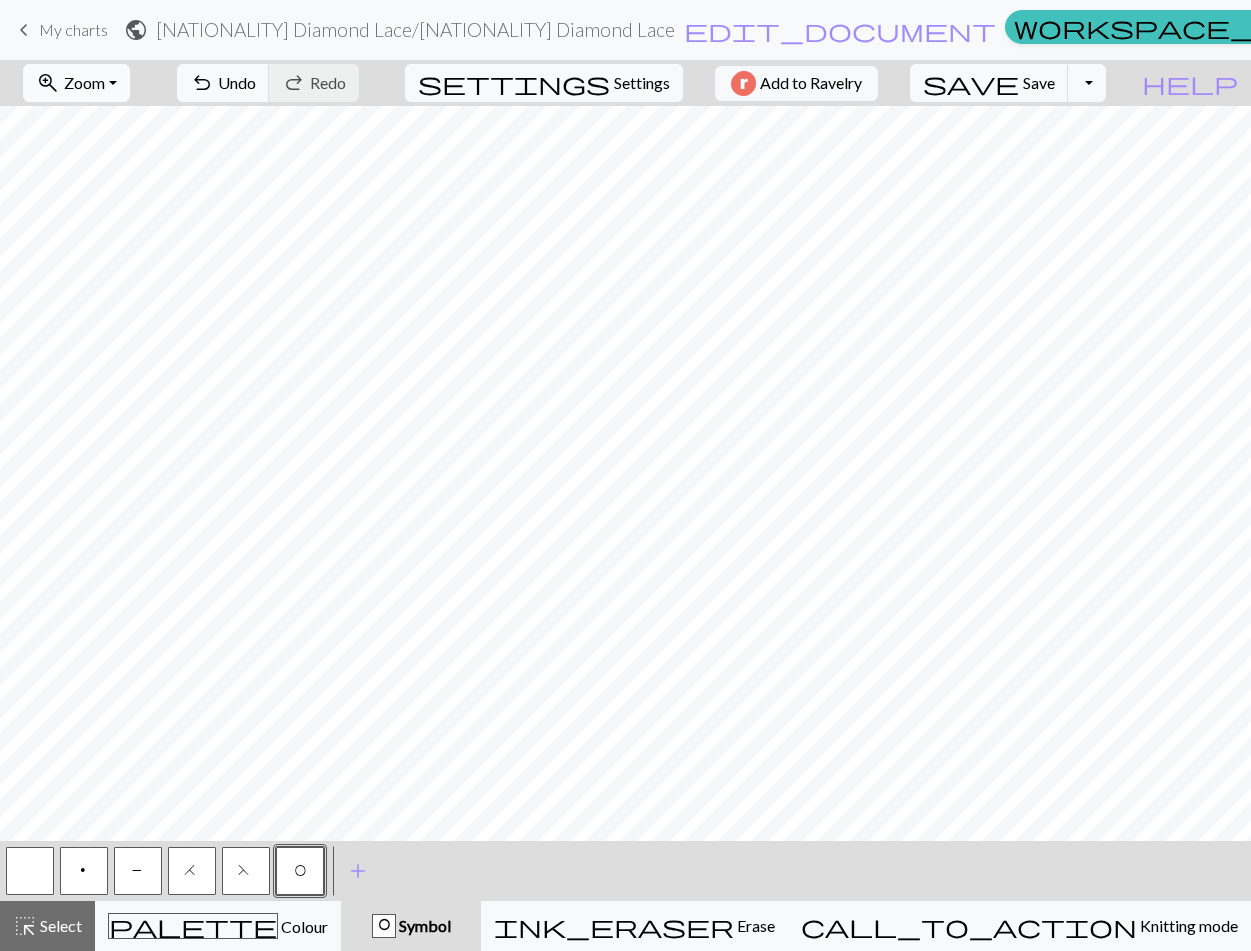 click on "zoom_in Zoom Zoom" at bounding box center (76, 83) 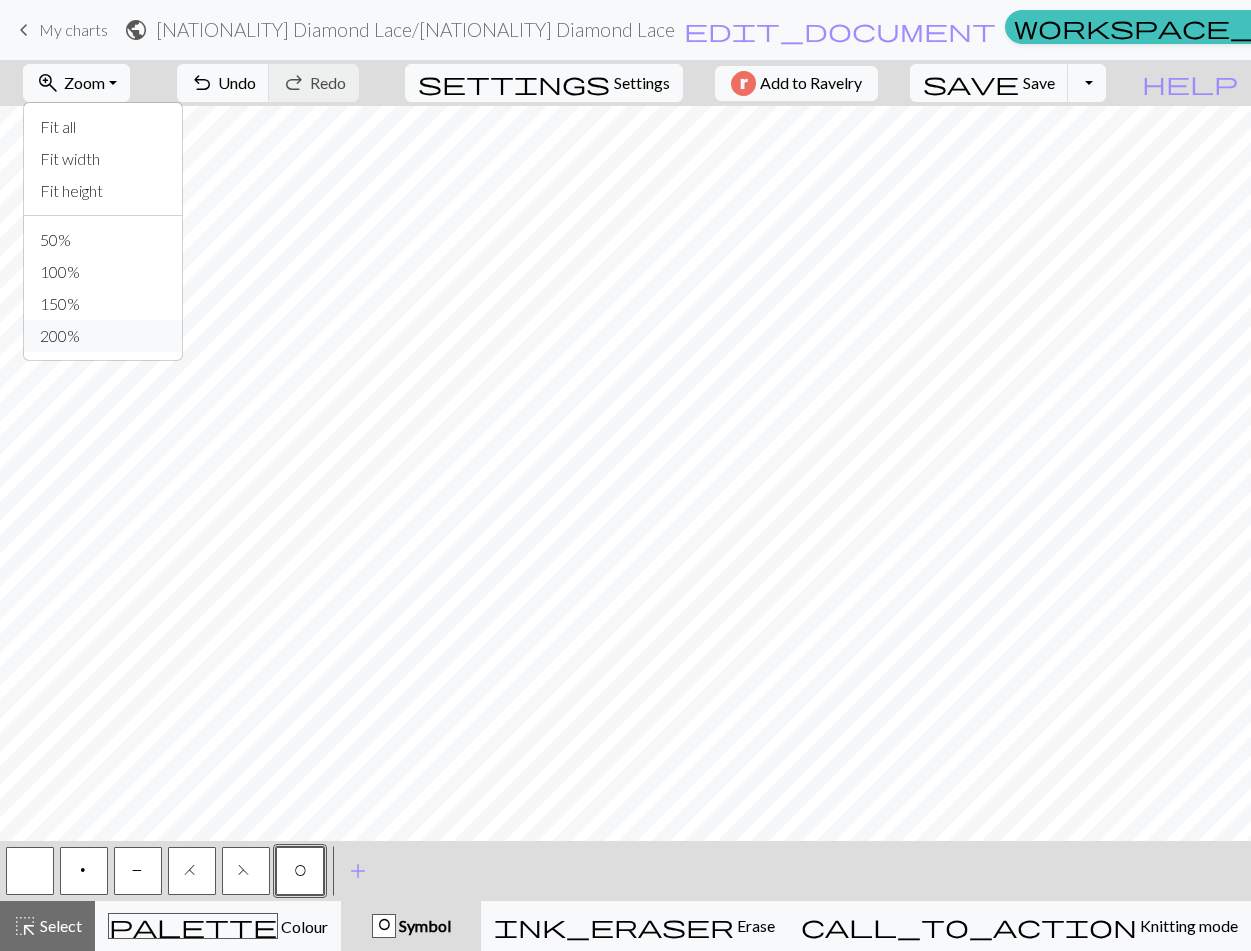 click on "200%" at bounding box center (103, 336) 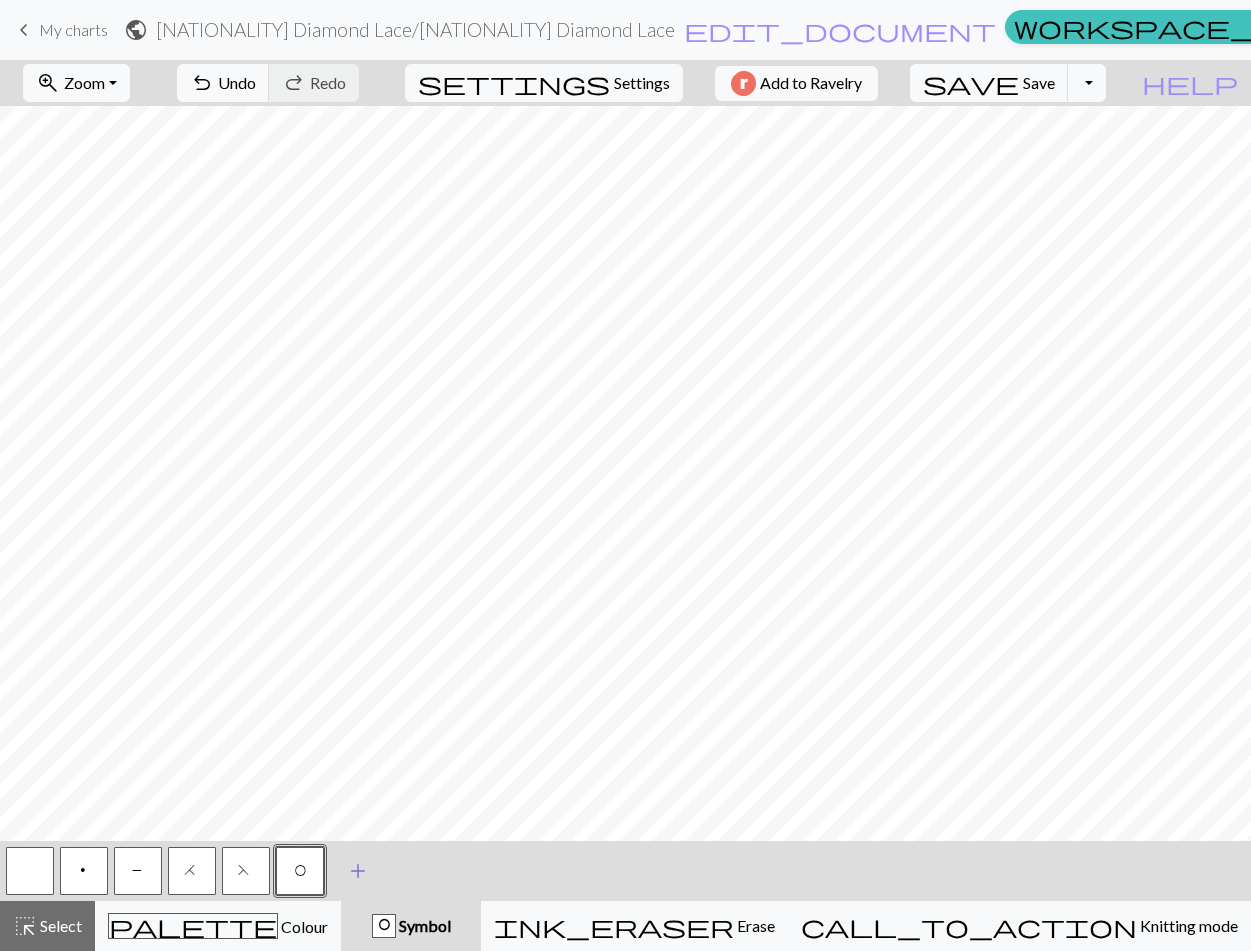 click on "add Add a  symbol" at bounding box center [358, 871] 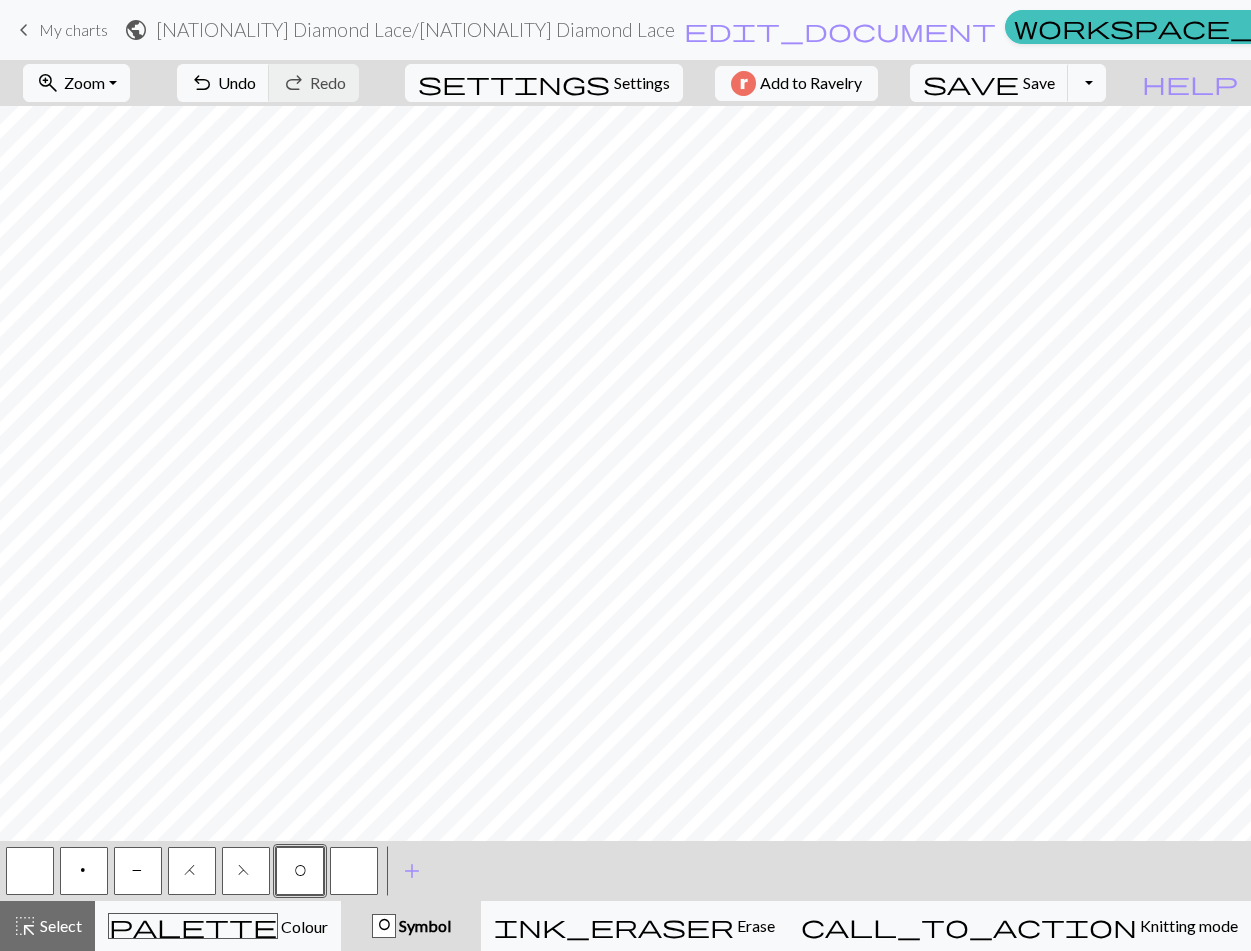 click at bounding box center [354, 871] 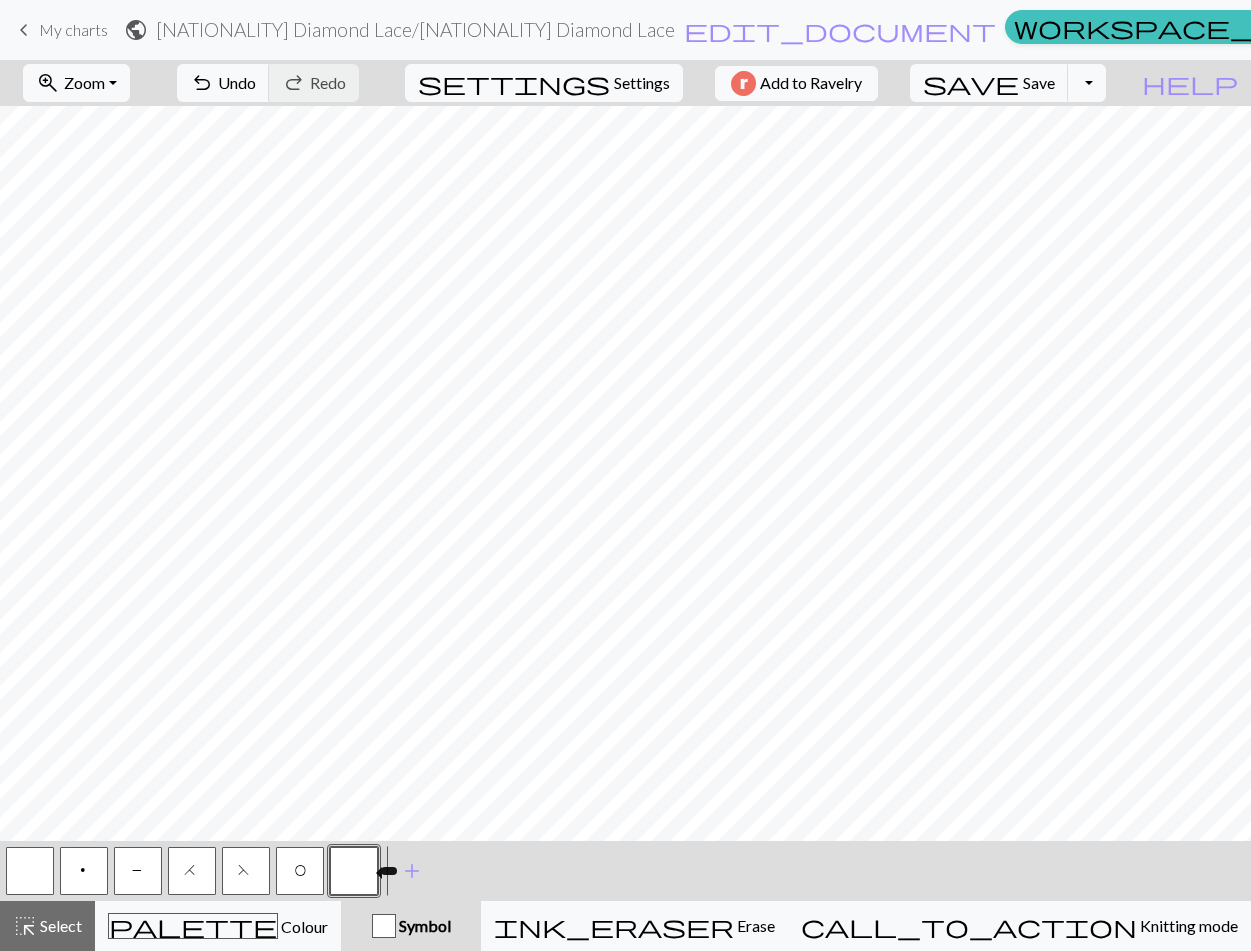 click at bounding box center [354, 871] 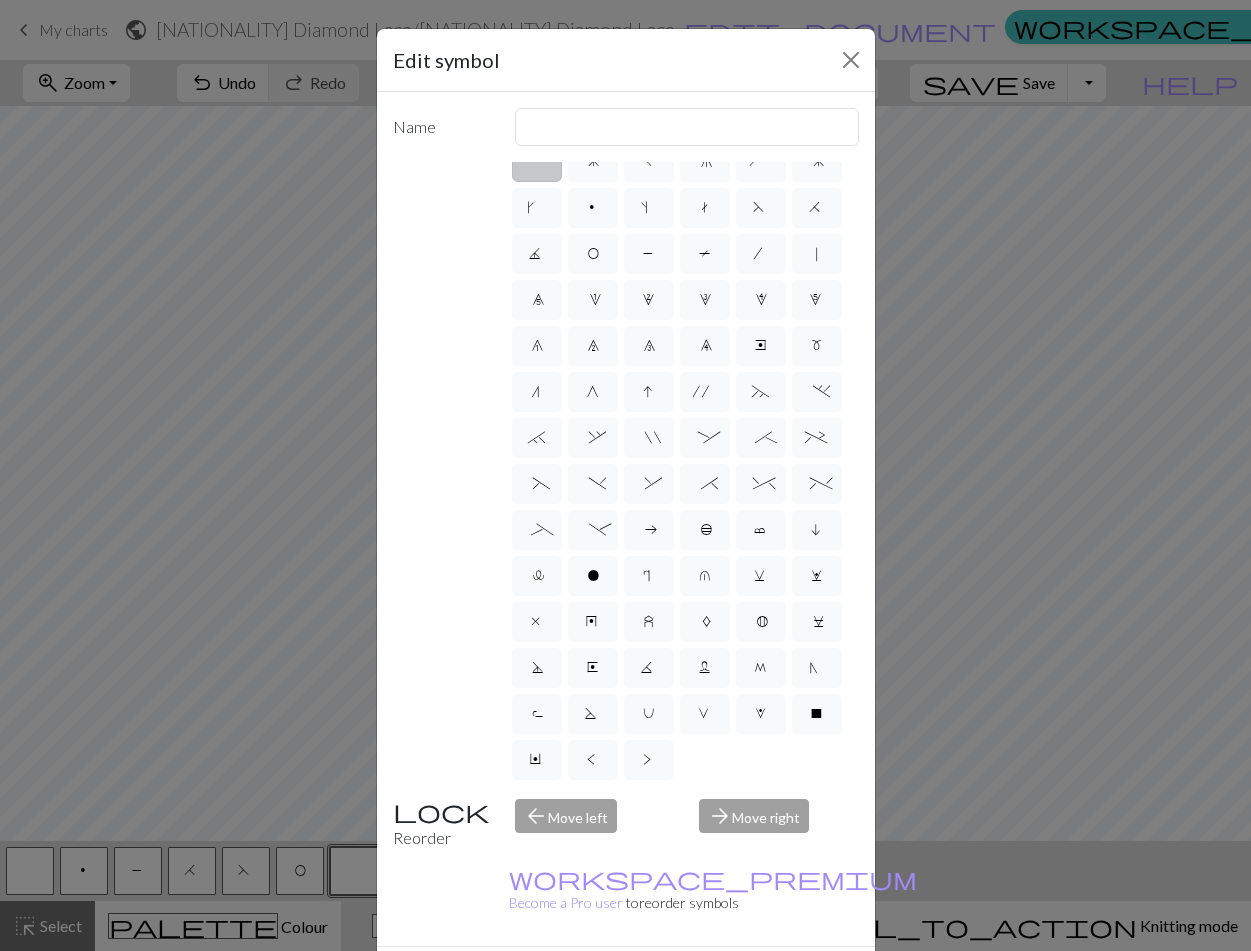 scroll, scrollTop: 23, scrollLeft: 0, axis: vertical 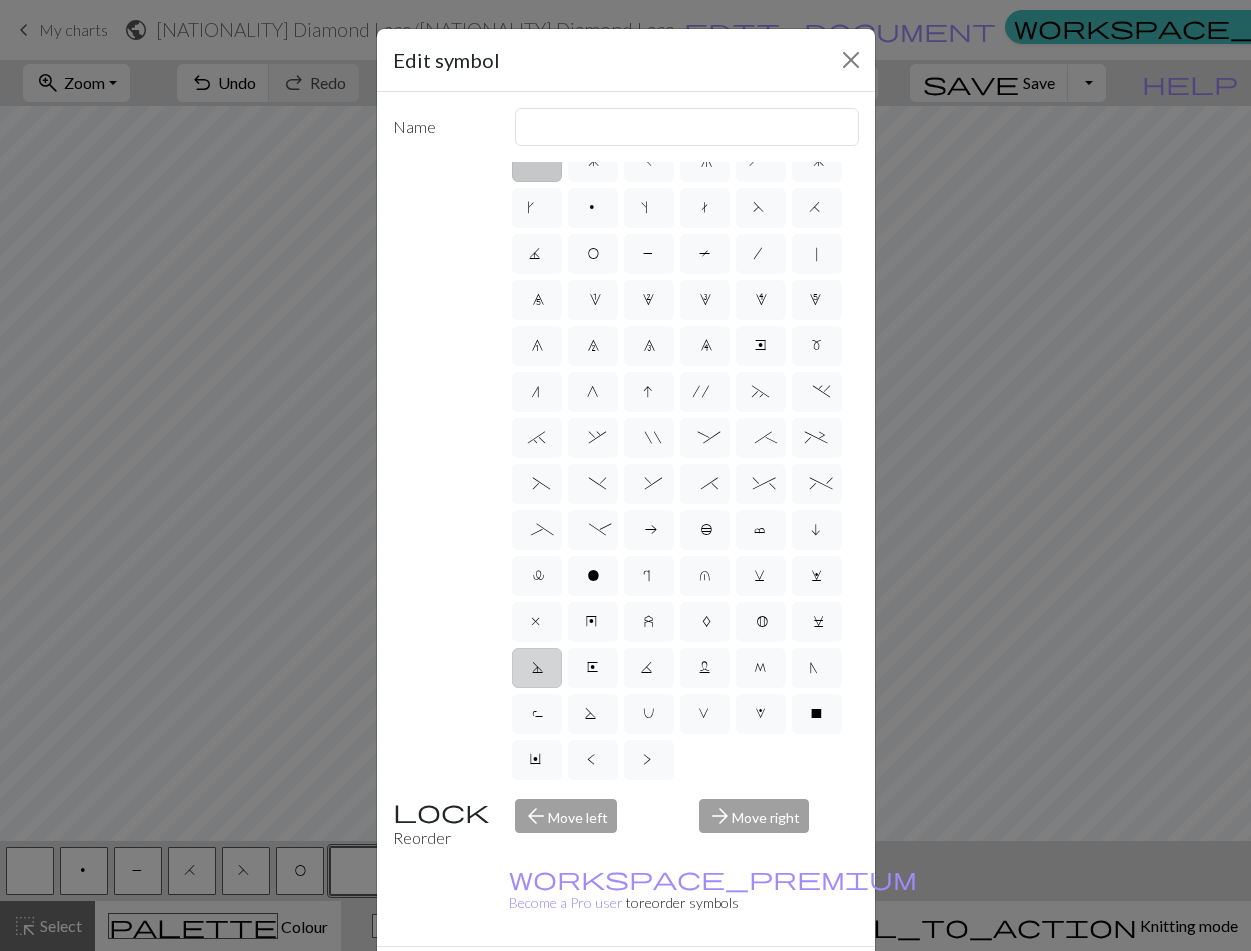 click on "D" at bounding box center [537, 668] 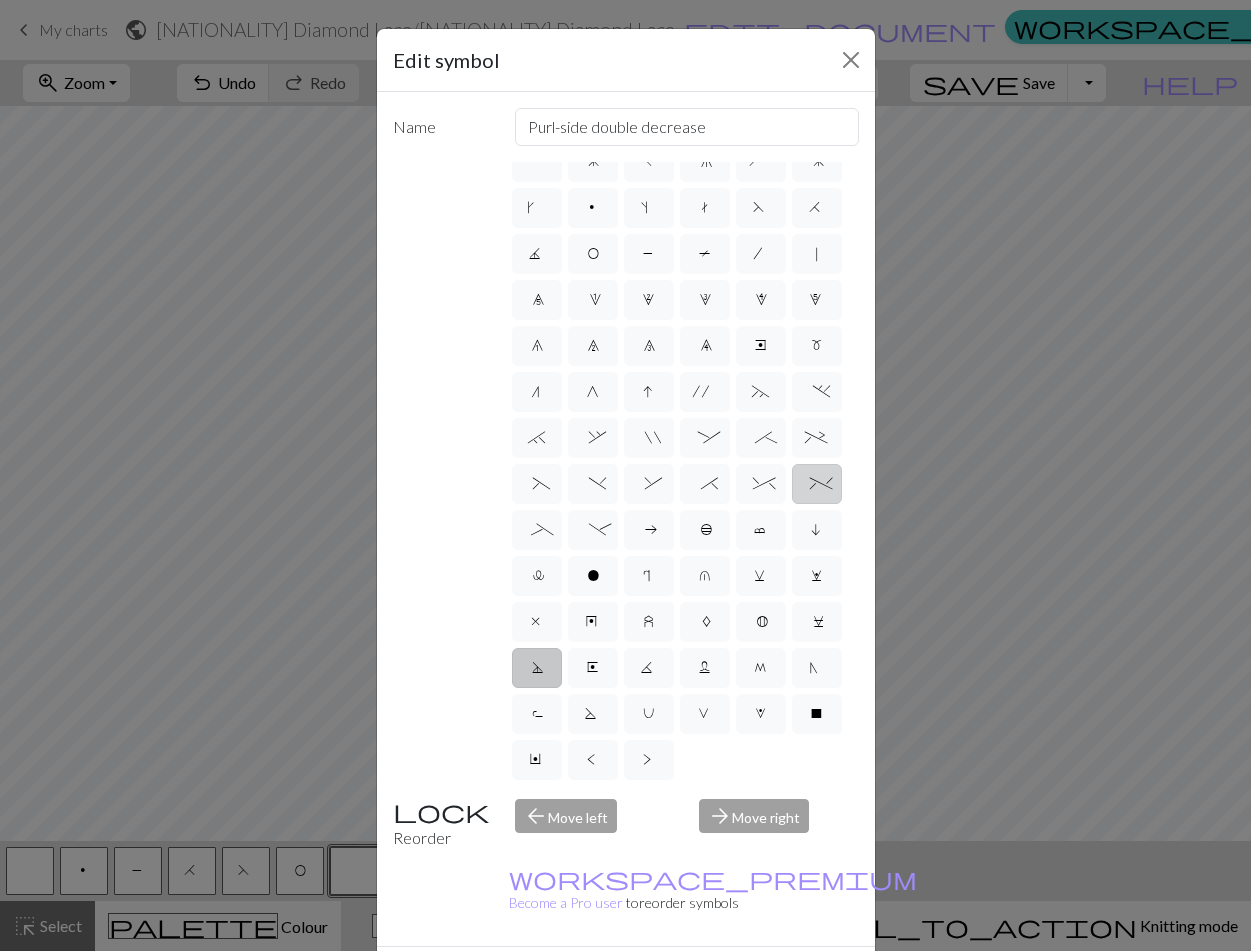 click on "%" at bounding box center [817, 484] 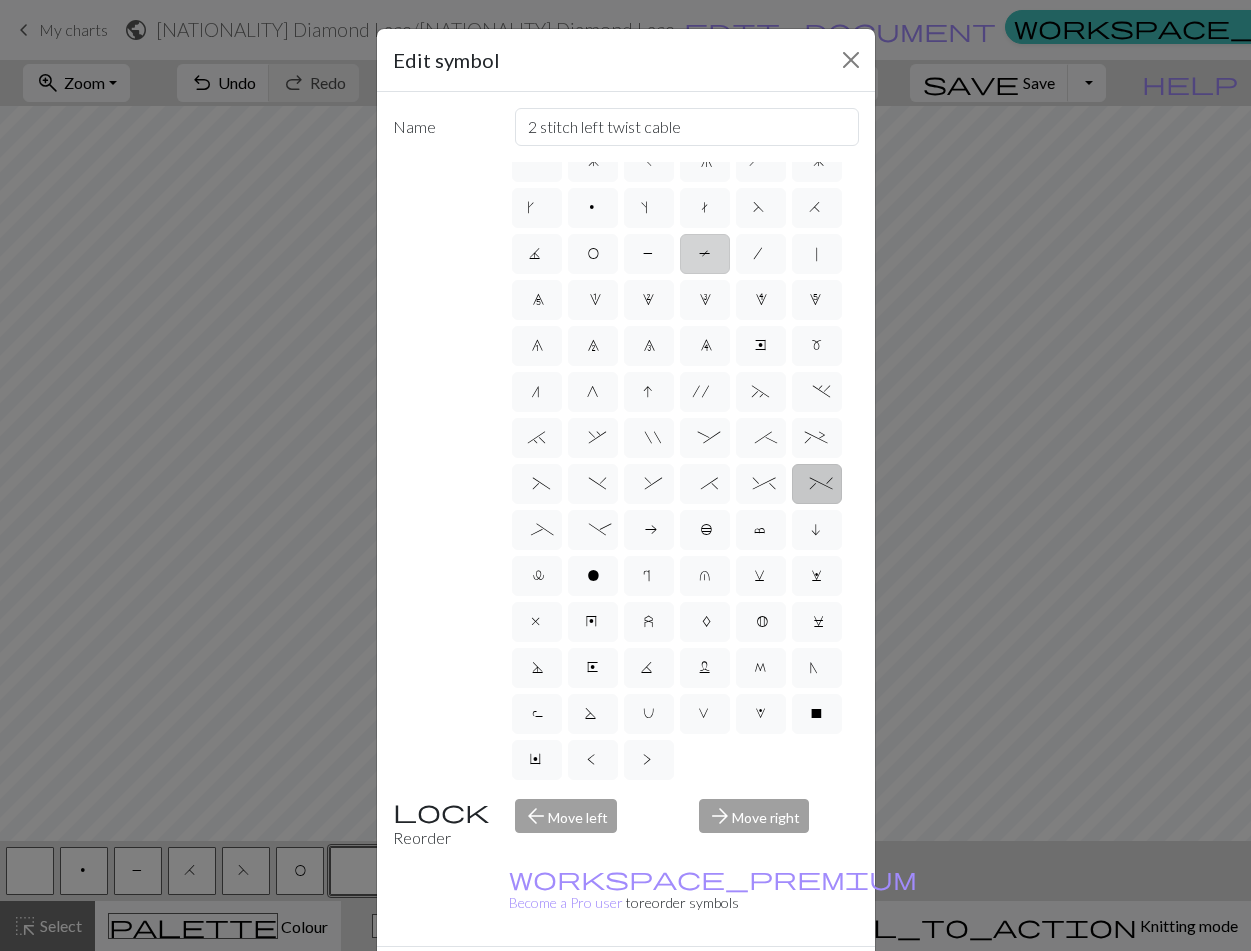 click on "T" at bounding box center [705, 256] 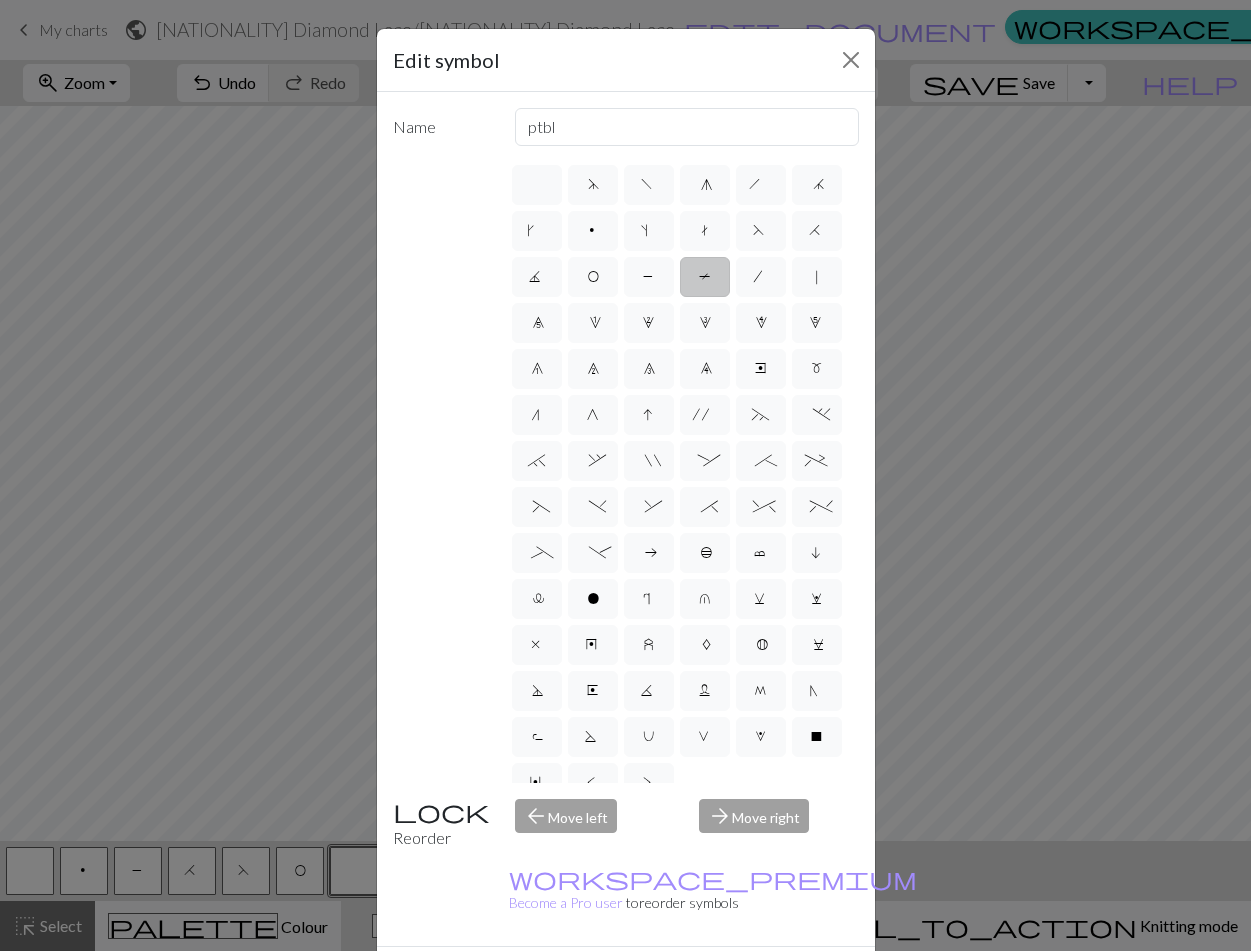 scroll, scrollTop: 0, scrollLeft: 0, axis: both 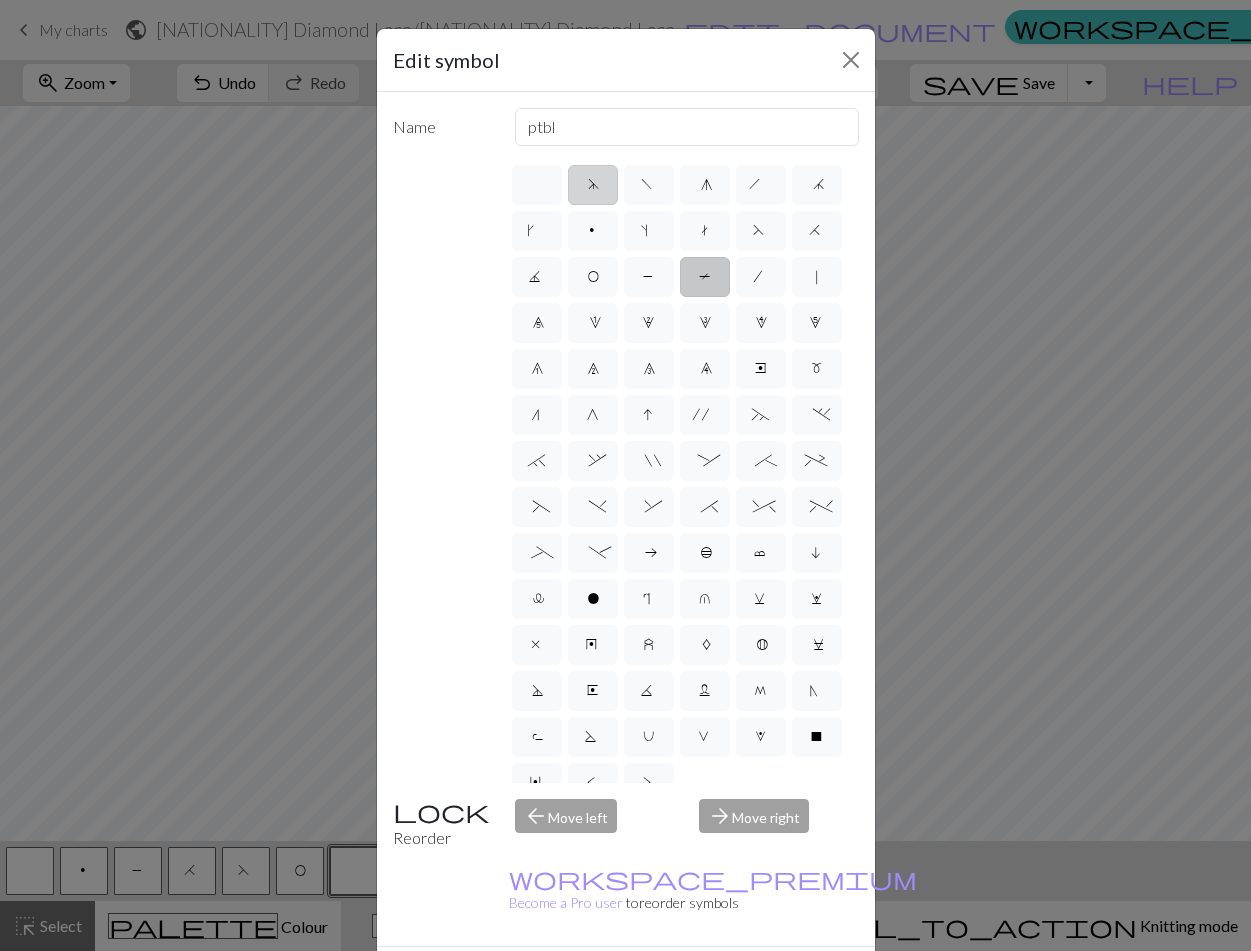 click on "d" at bounding box center (593, 185) 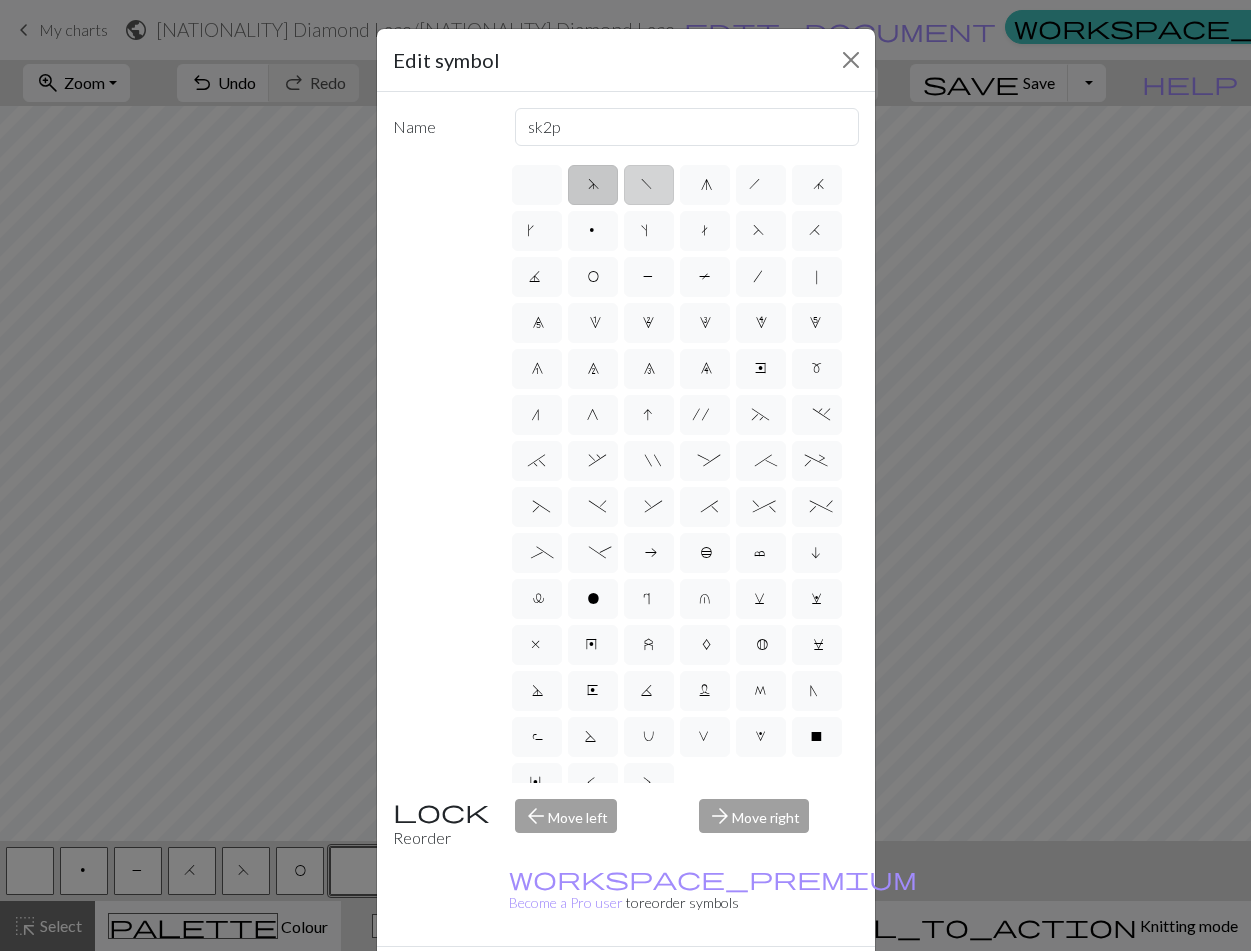 click on "f" at bounding box center (649, 187) 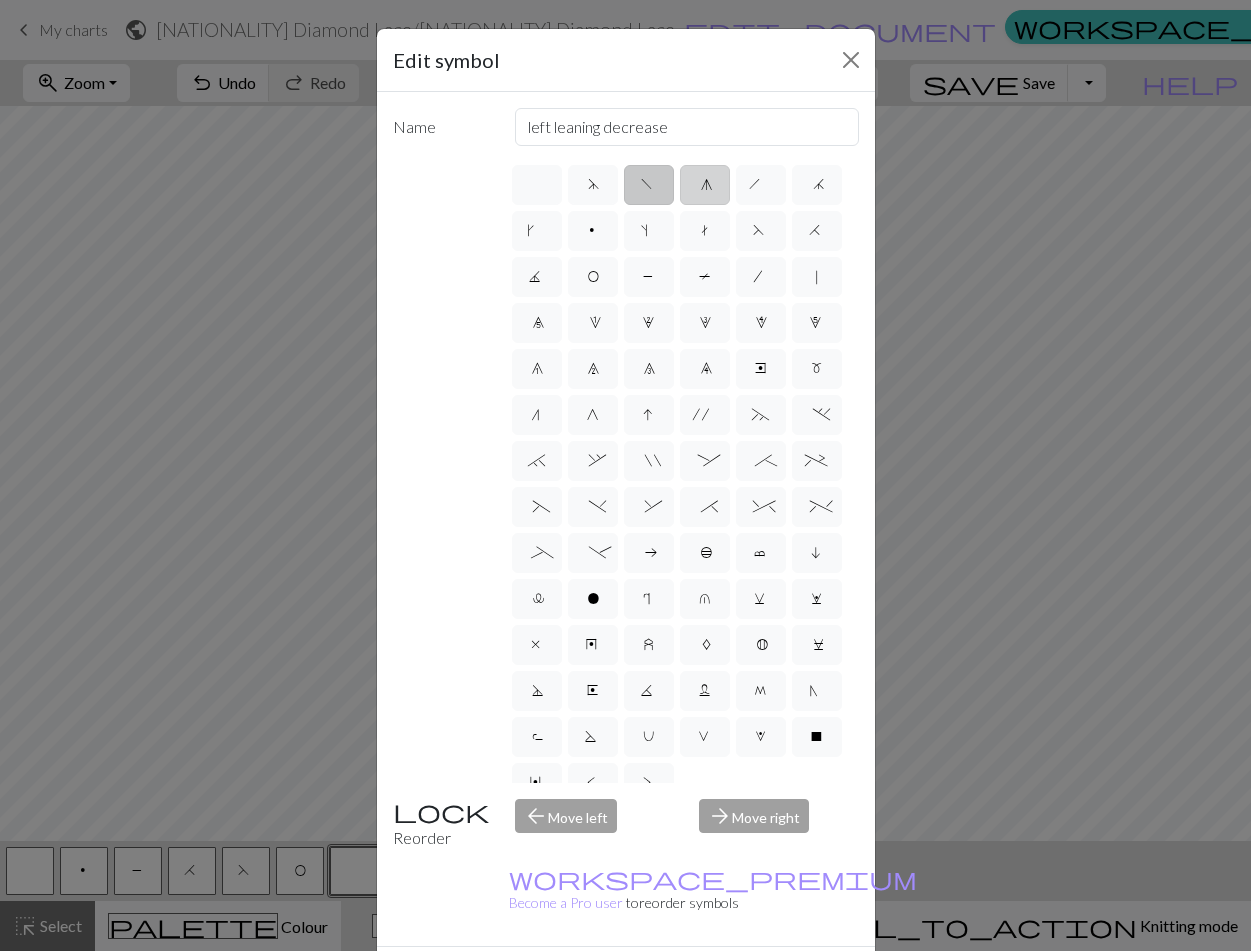 click on "g" at bounding box center (705, 185) 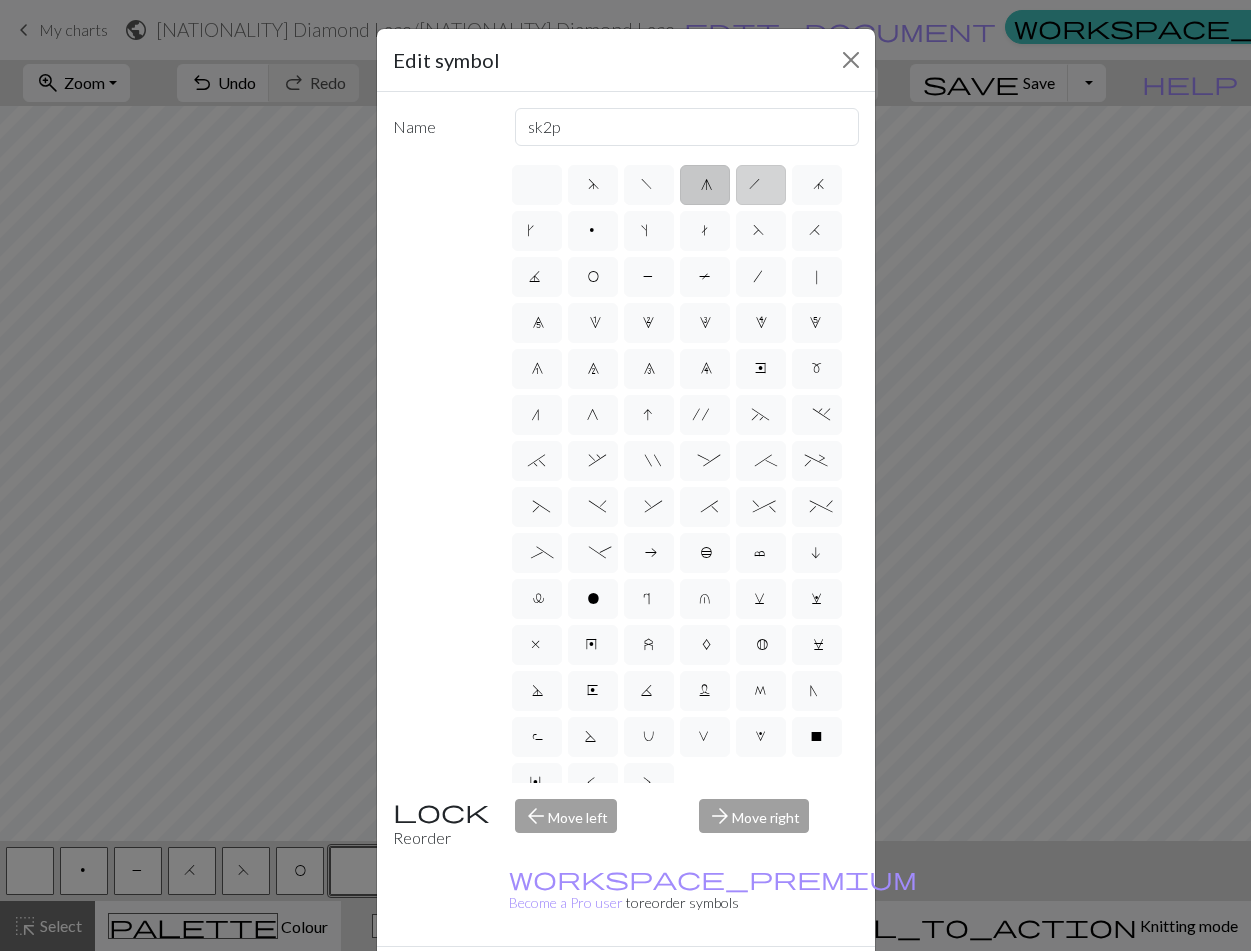 click on "h" at bounding box center [761, 185] 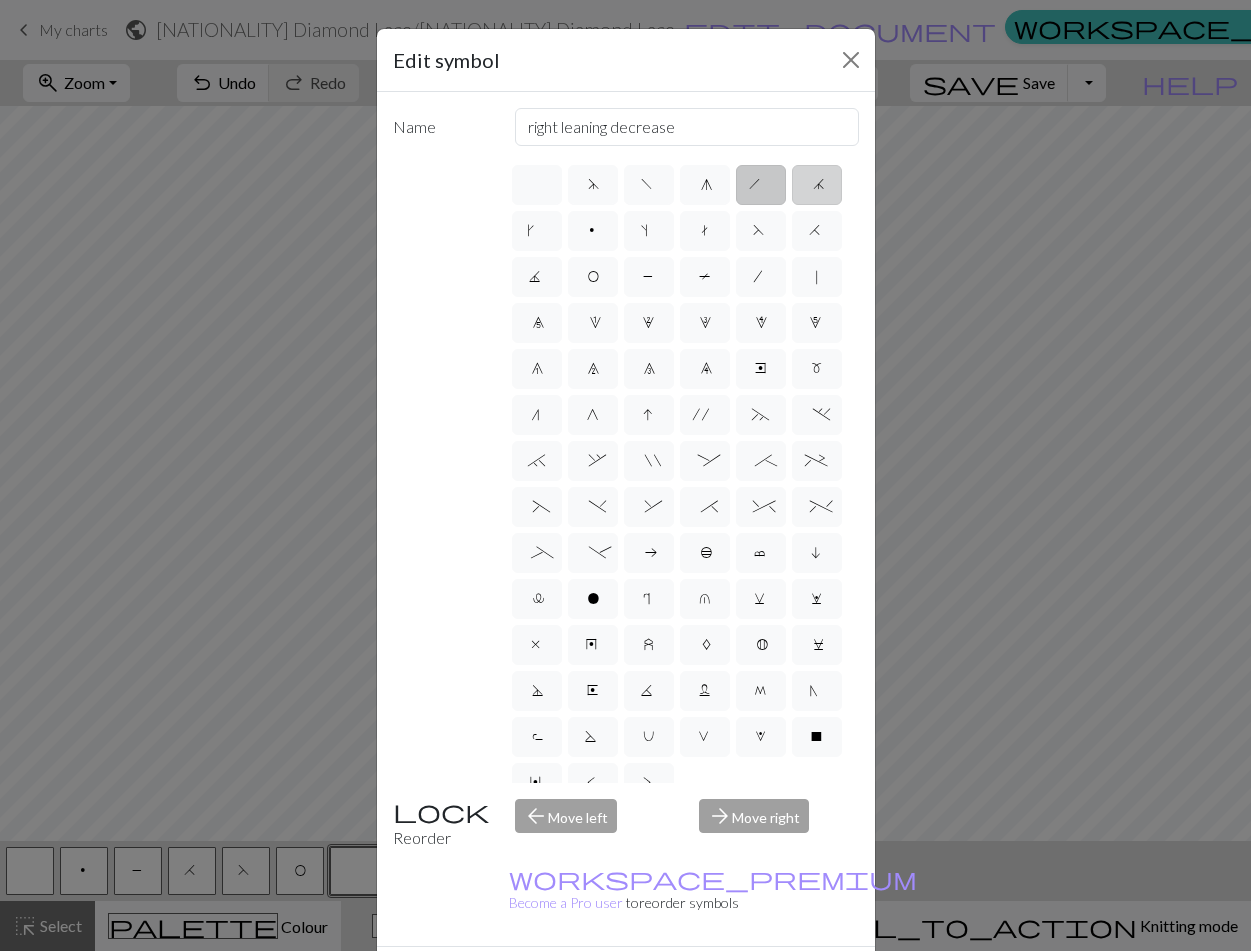 click on "j" at bounding box center [817, 185] 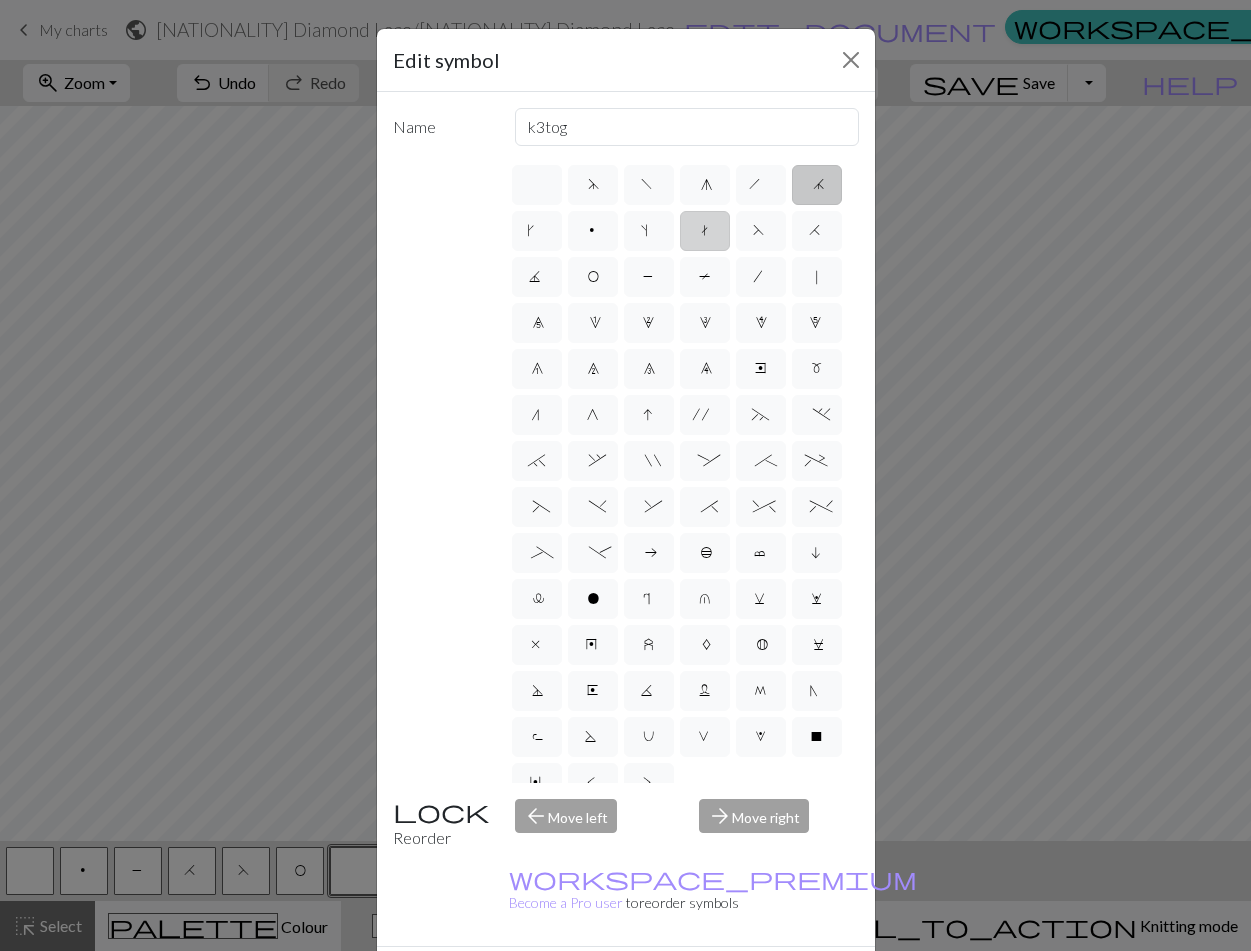 click on "t" at bounding box center (705, 231) 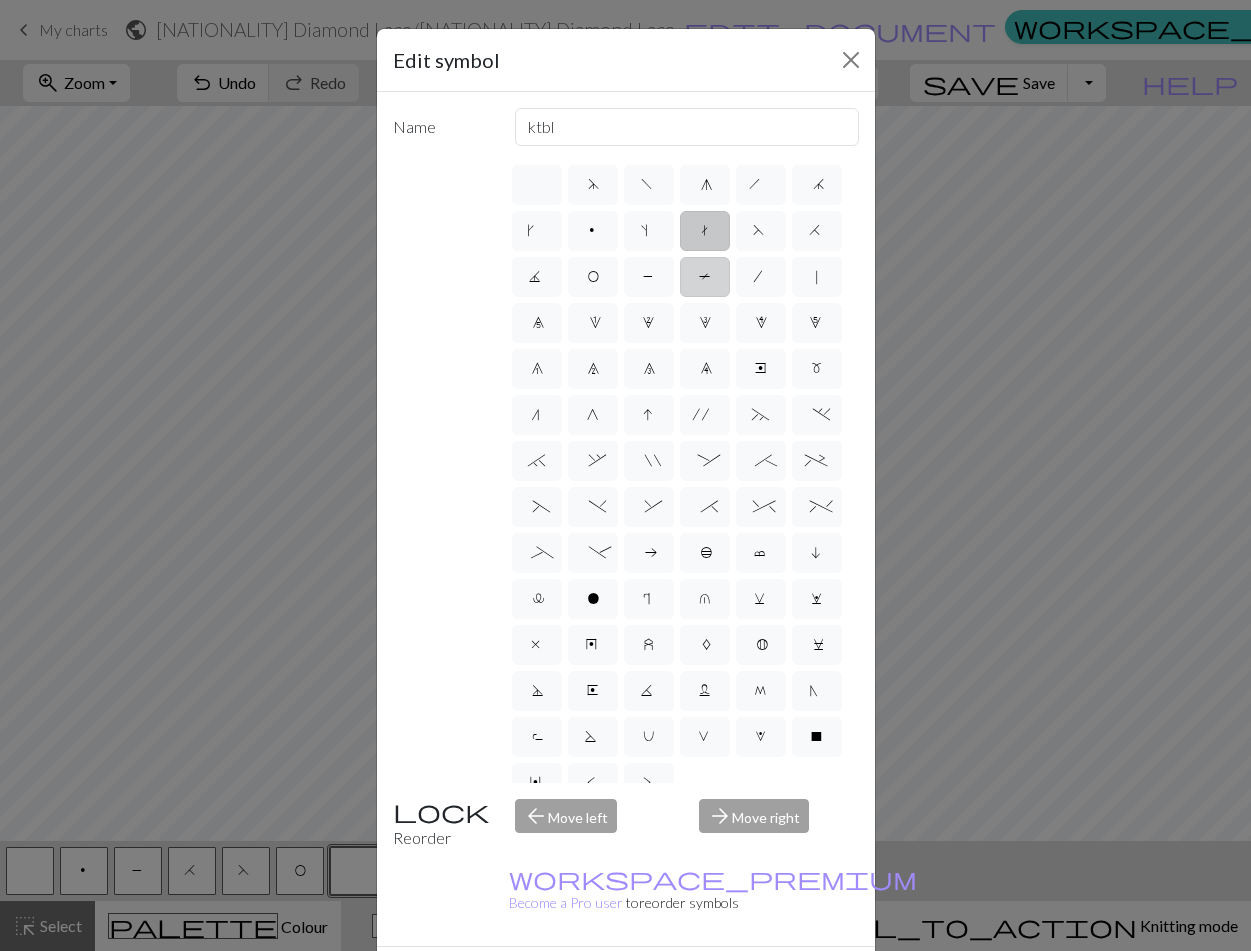 click on "T" at bounding box center [705, 279] 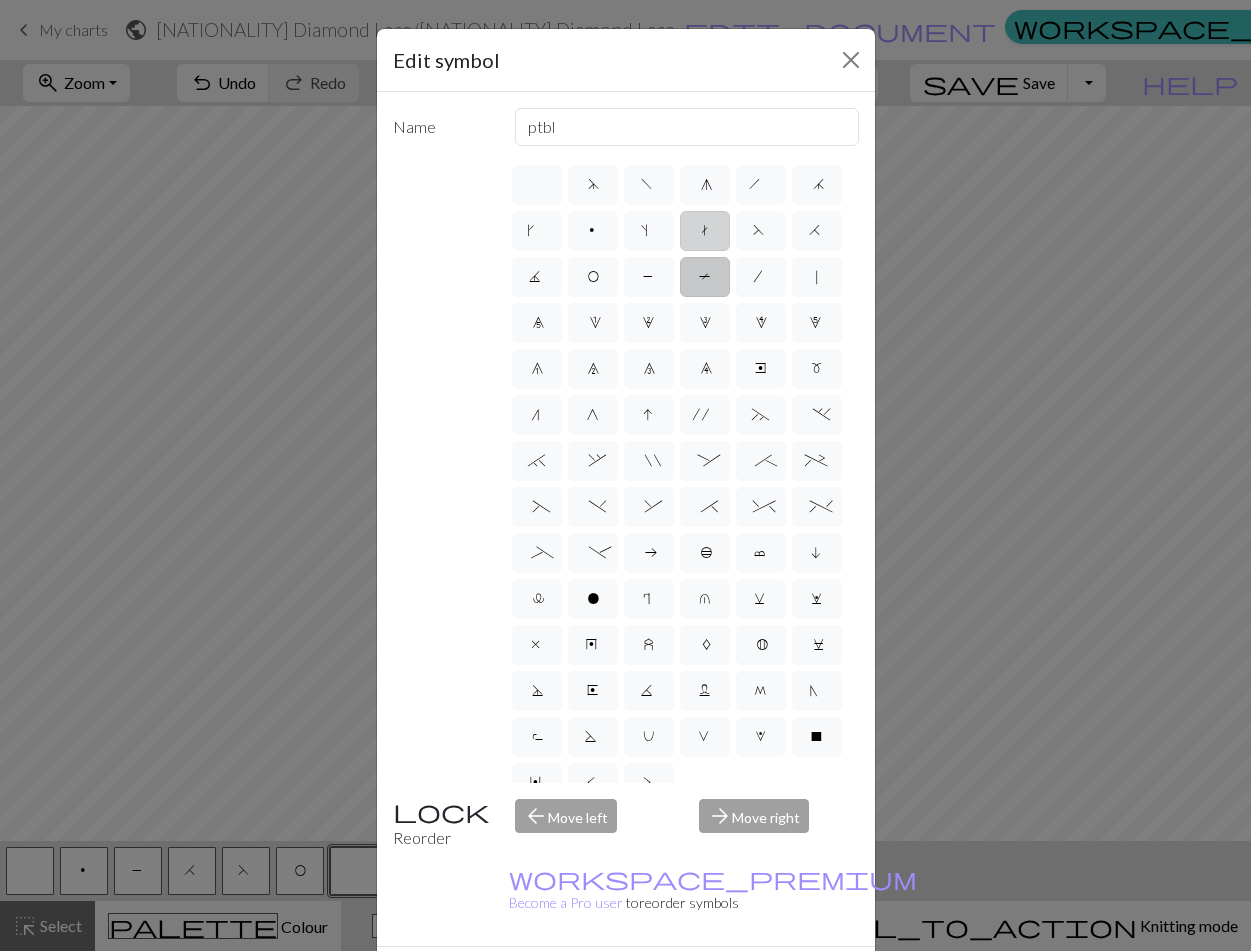 click on "t" at bounding box center [705, 233] 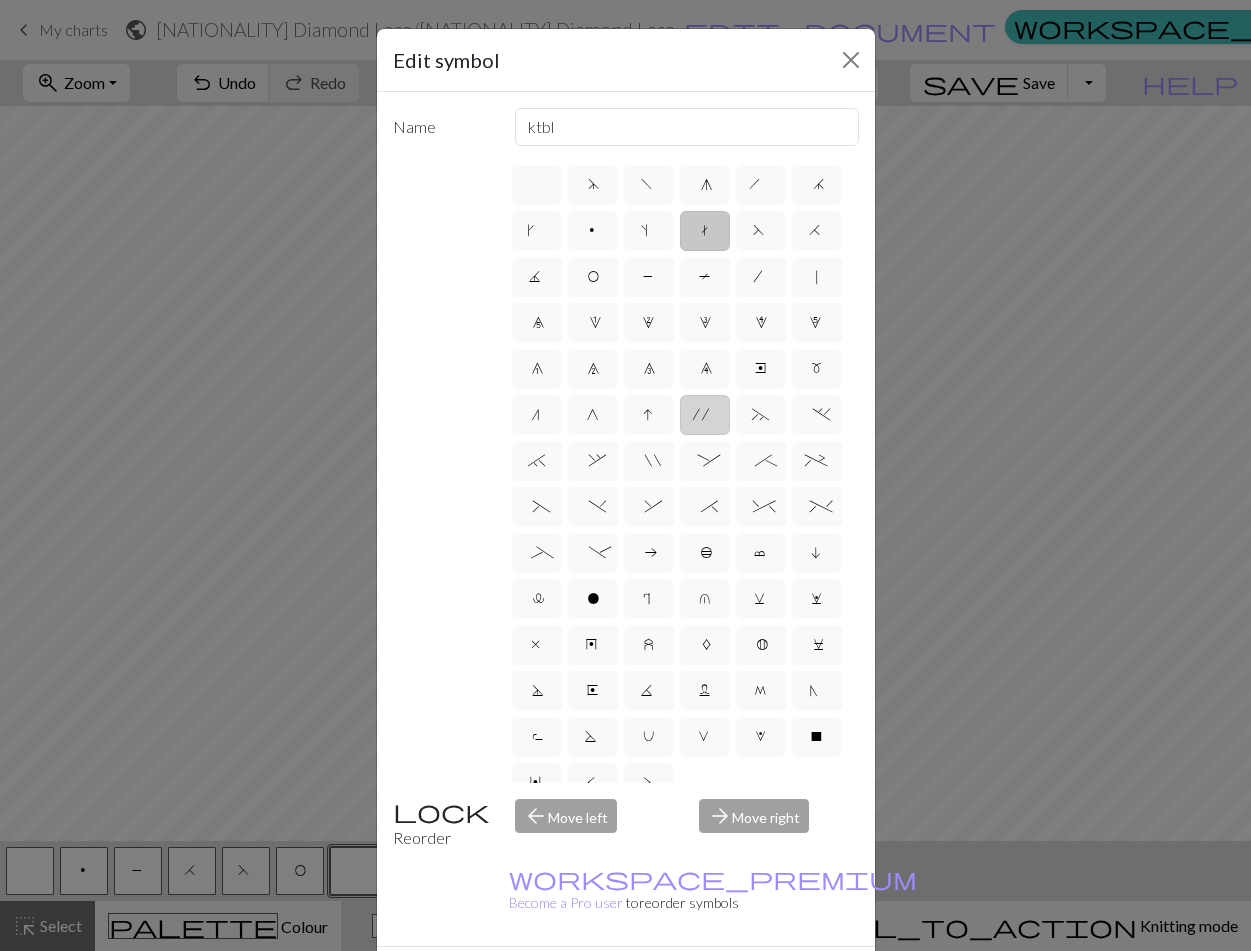 click on "'" at bounding box center [705, 415] 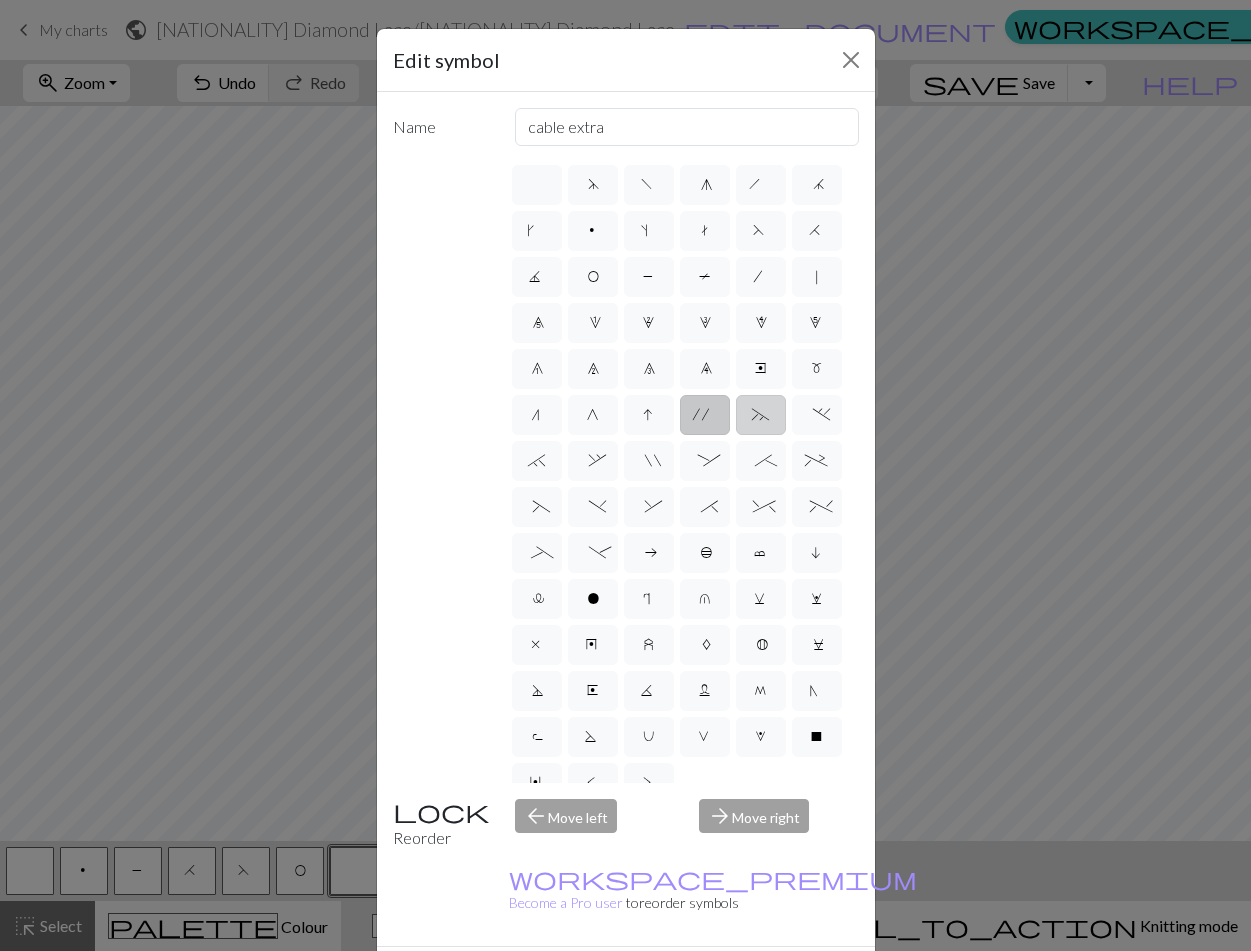 click on "~" at bounding box center [761, 415] 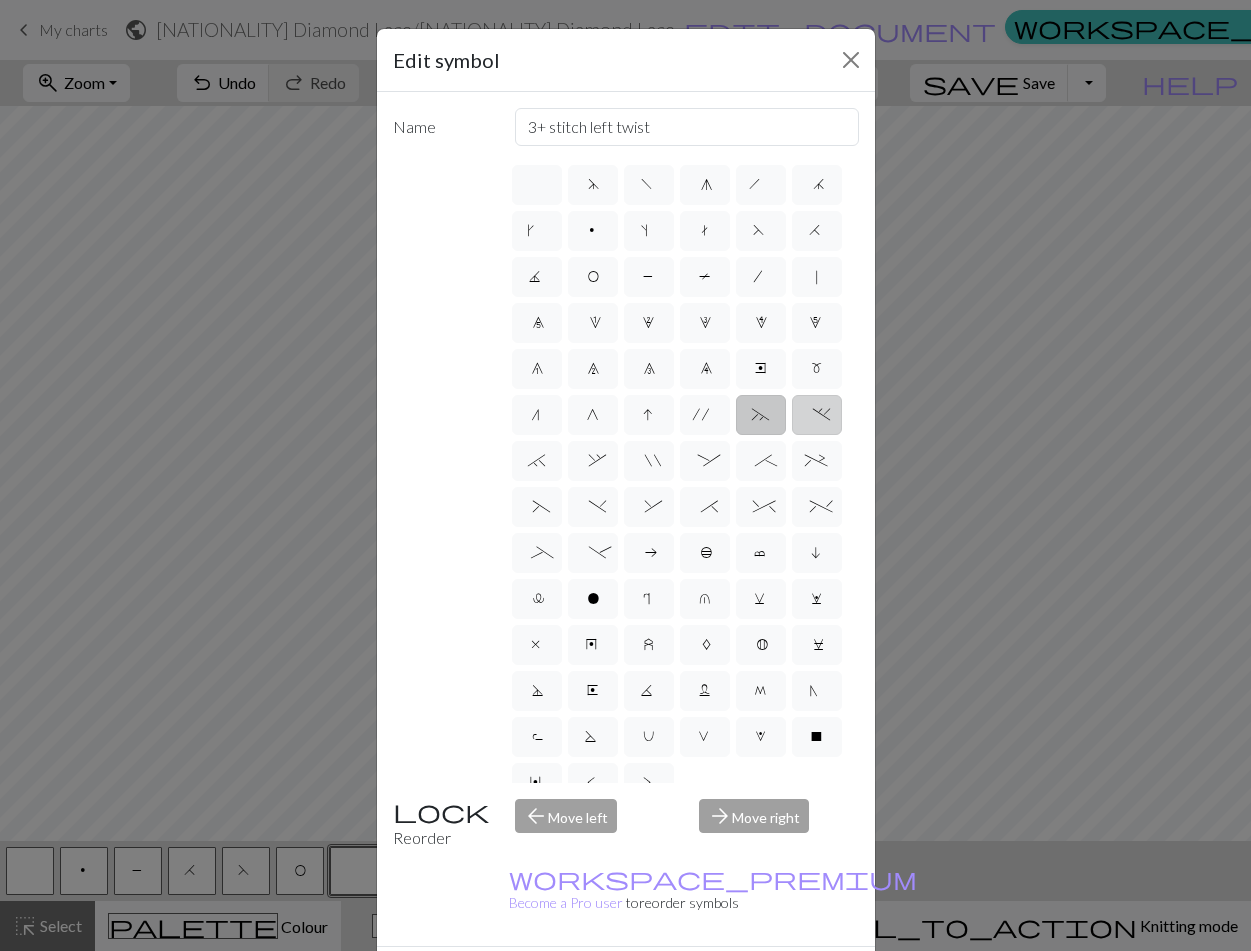 click on "." at bounding box center [817, 415] 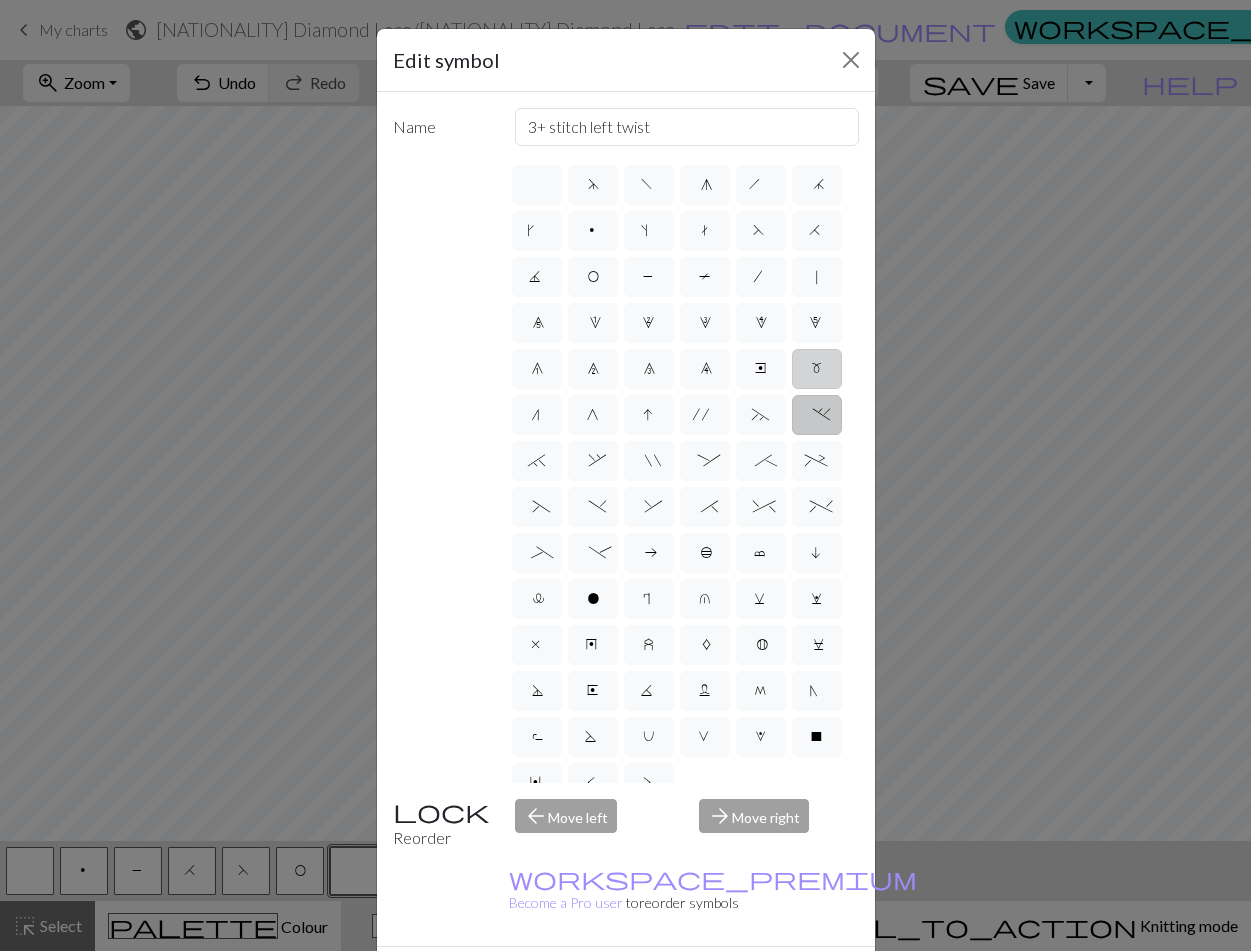 click on "m" at bounding box center [817, 369] 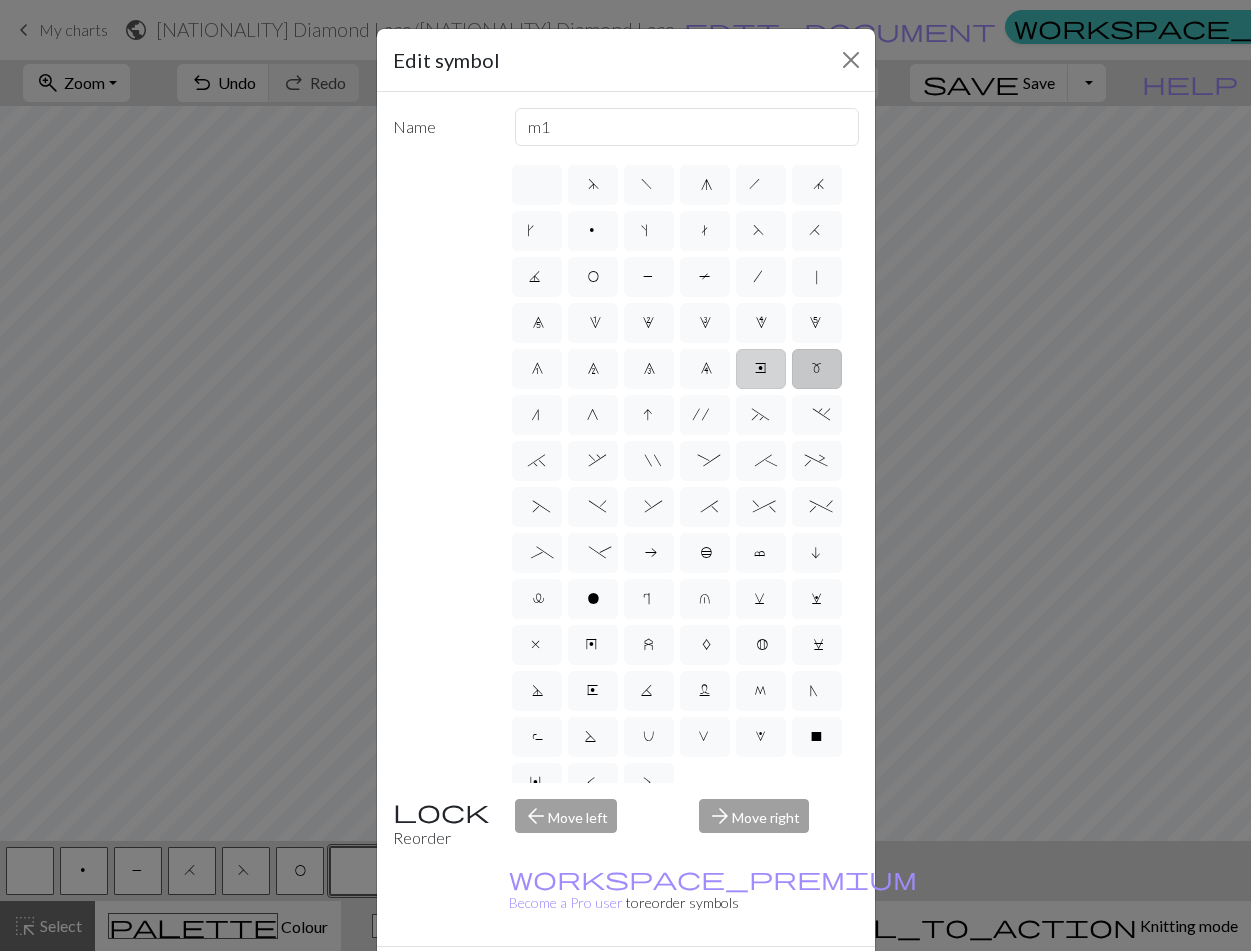 click on "e" at bounding box center (761, 369) 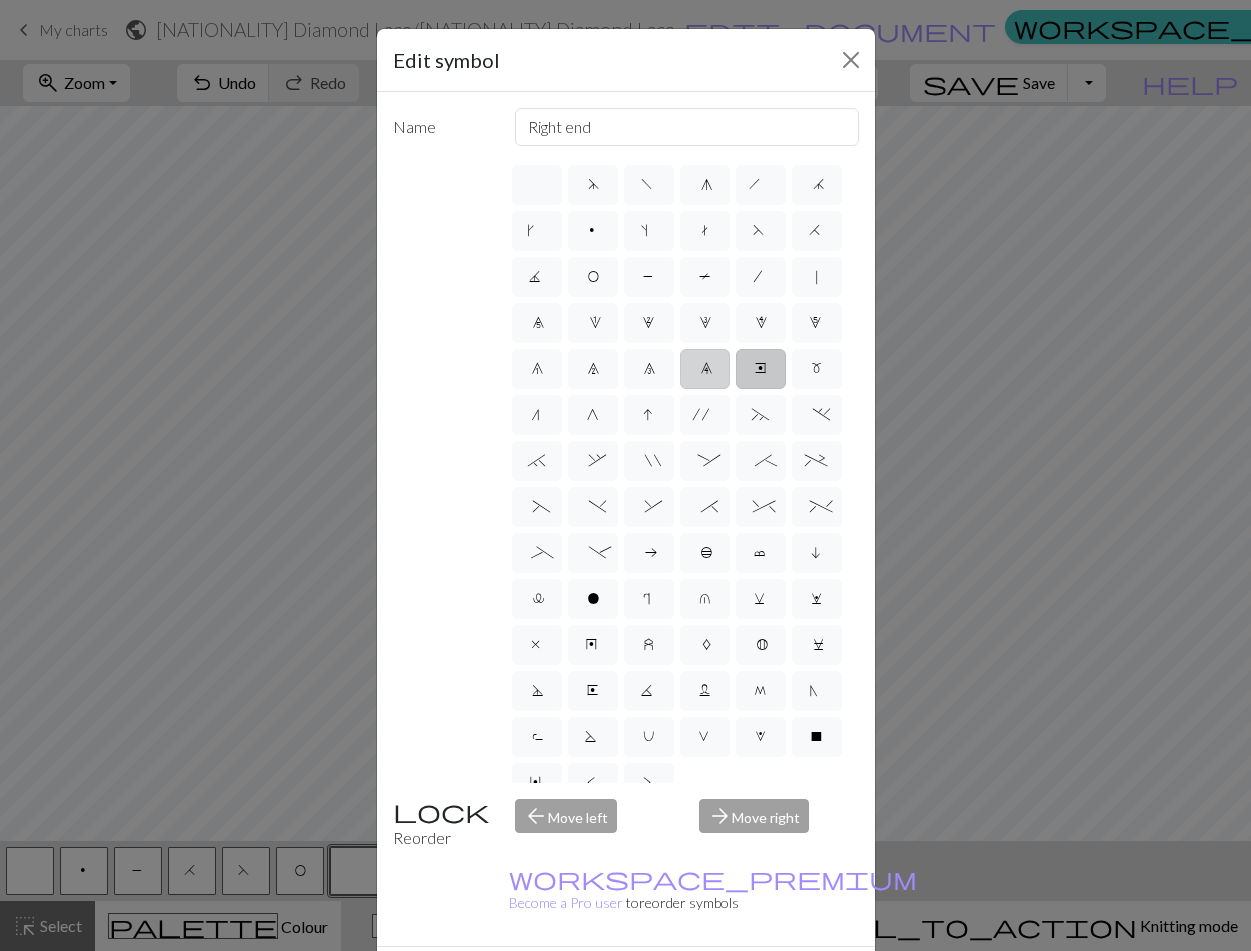 click on "9" at bounding box center (705, 369) 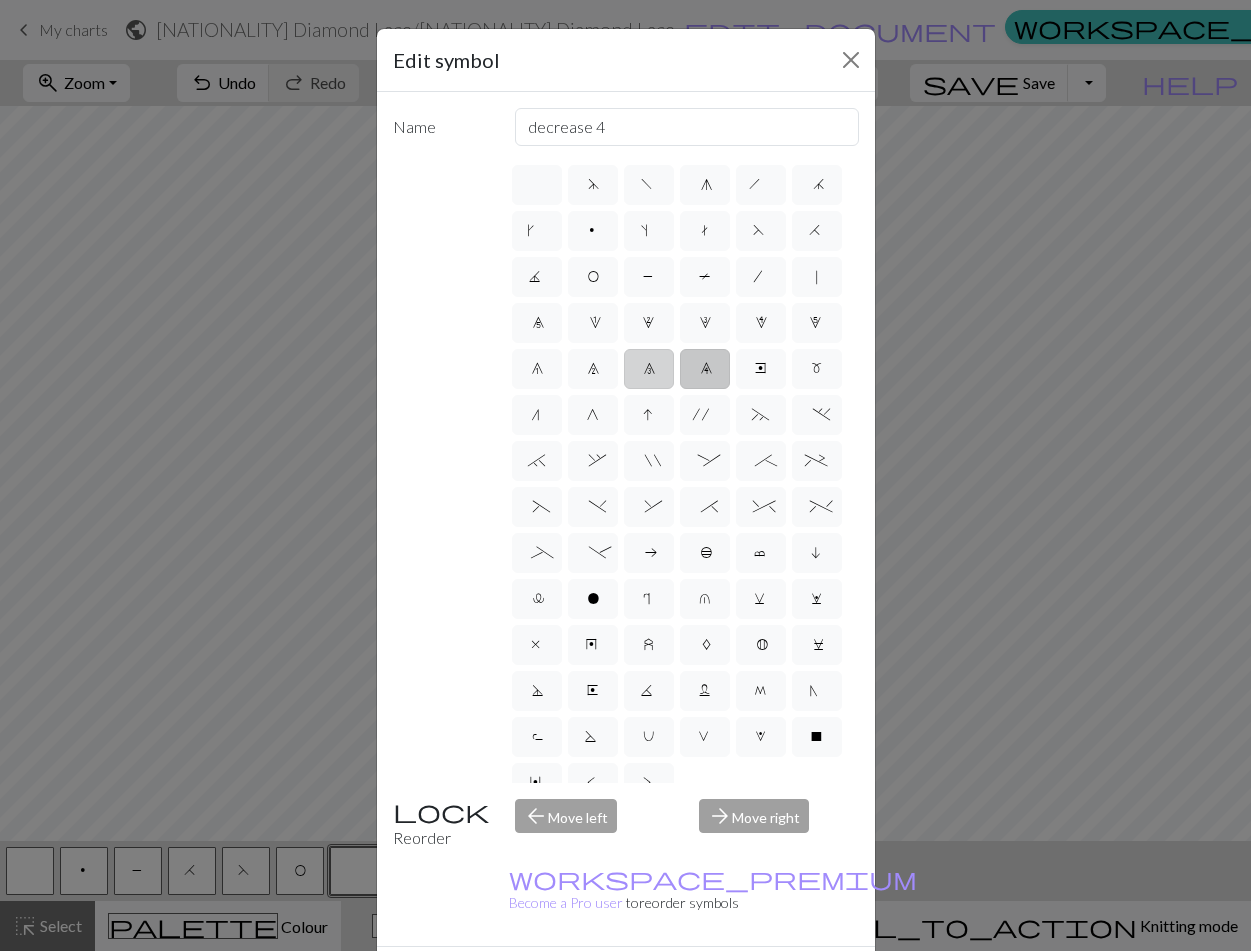 click on "8" at bounding box center (649, 371) 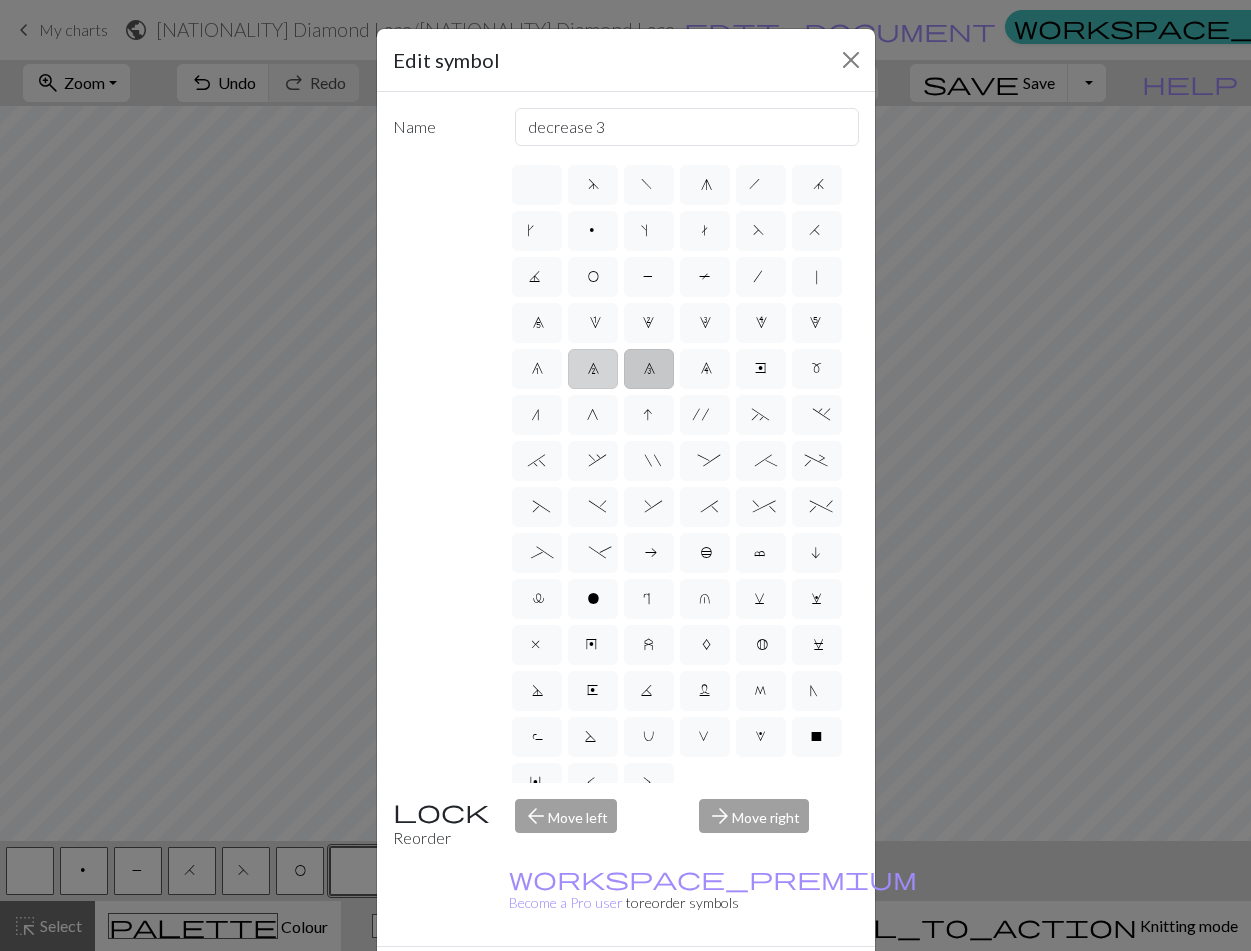 click on "7" at bounding box center [593, 369] 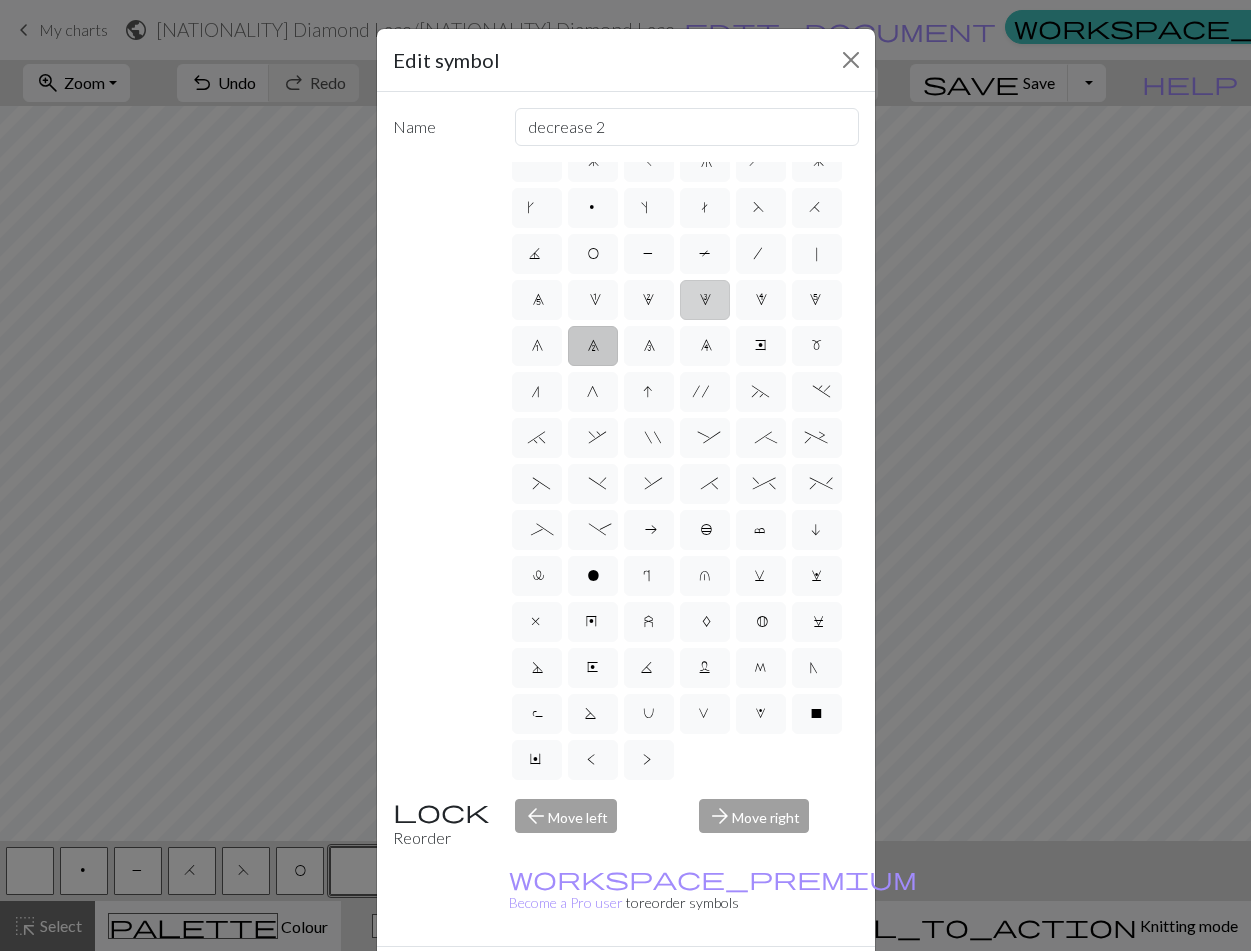 scroll, scrollTop: 23, scrollLeft: 0, axis: vertical 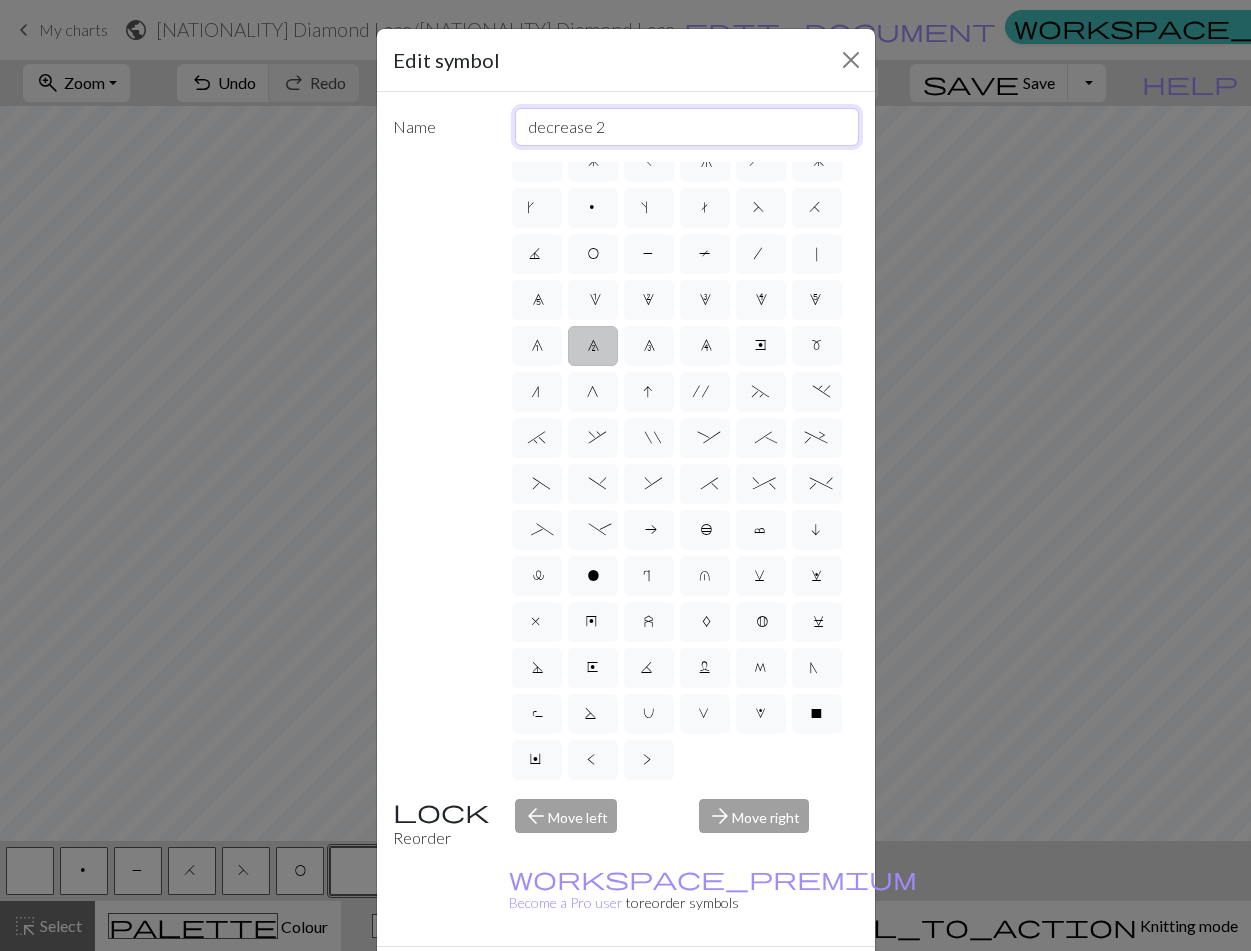 click on "decrease 2" at bounding box center [687, 127] 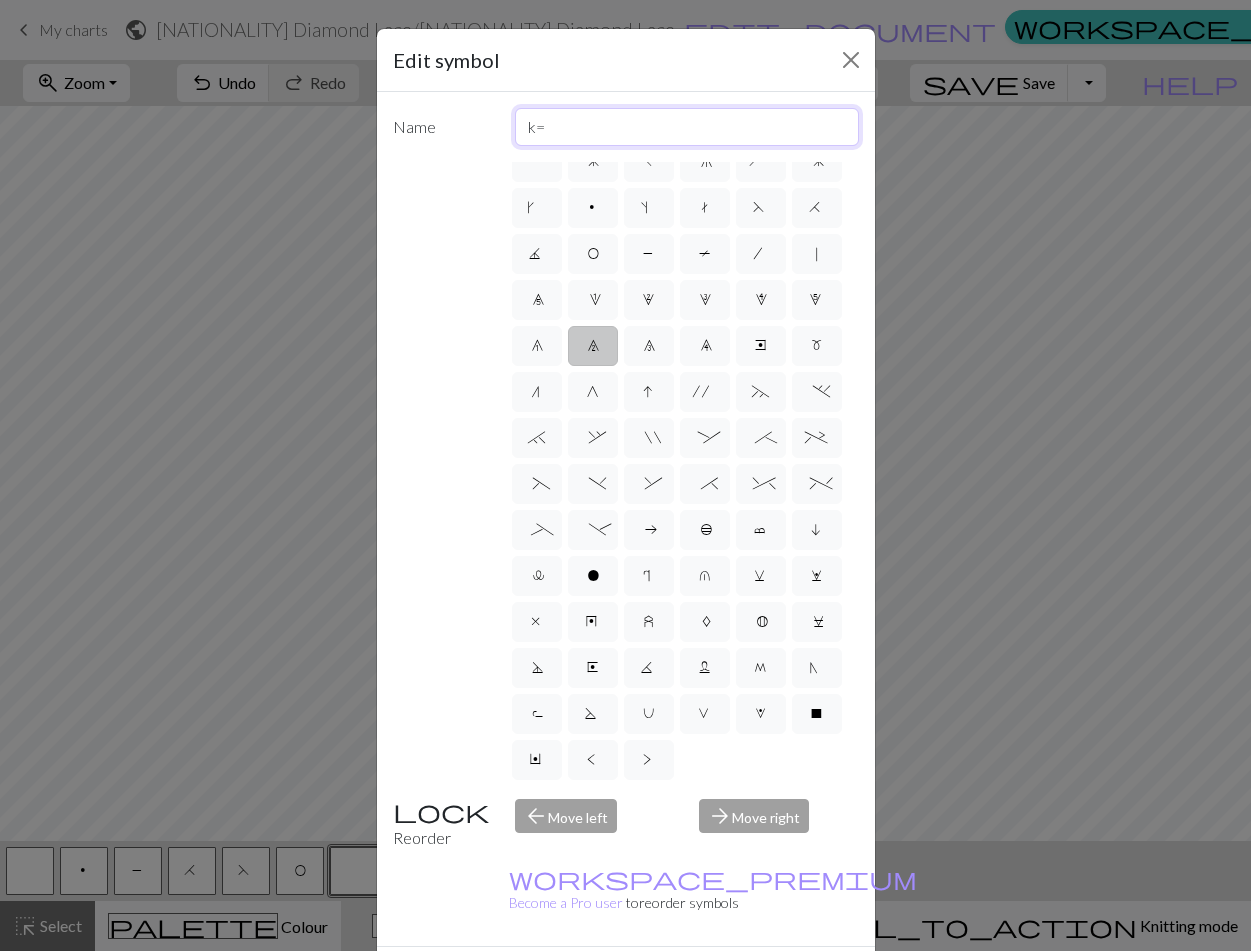 type on "k" 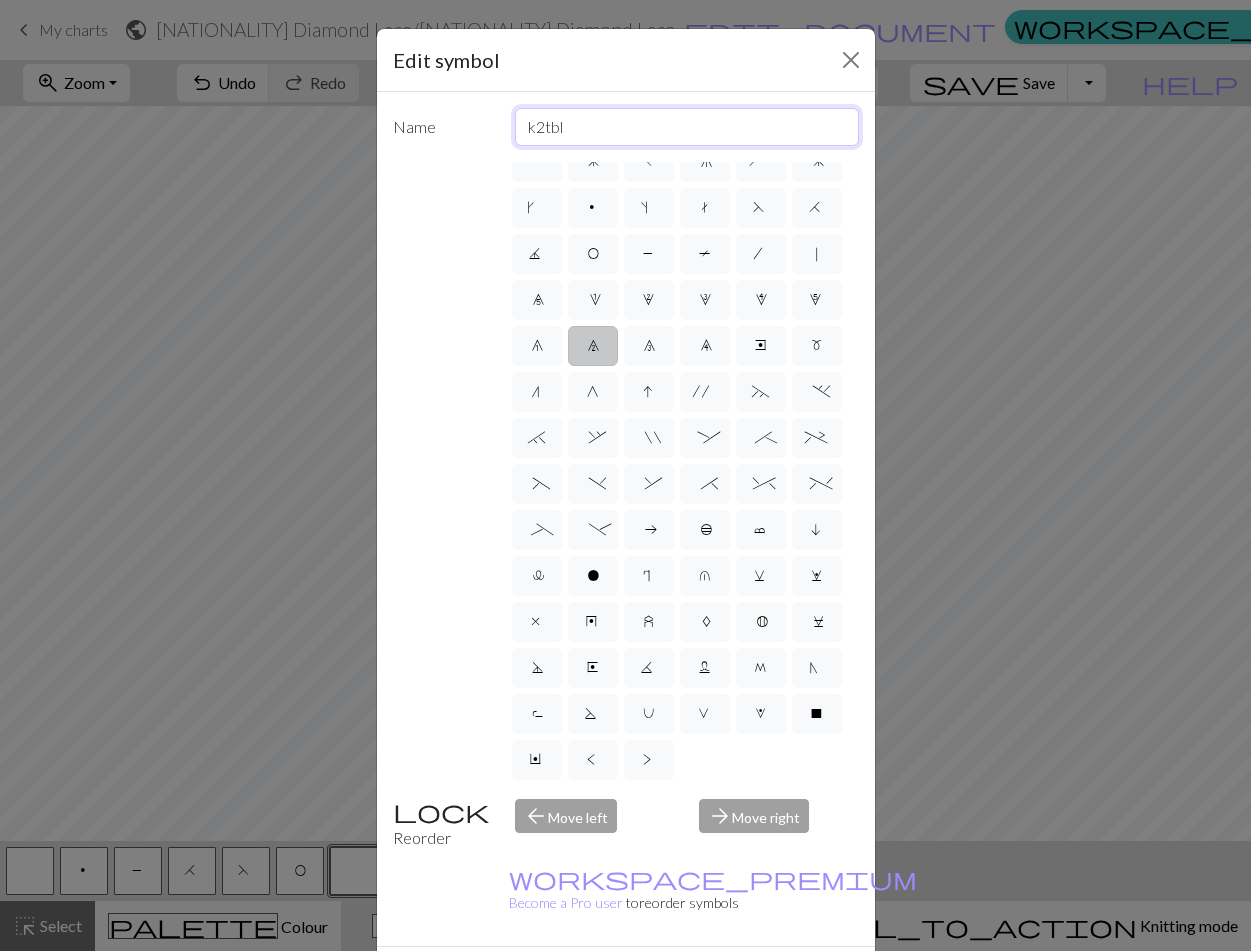 type on "k2tbl" 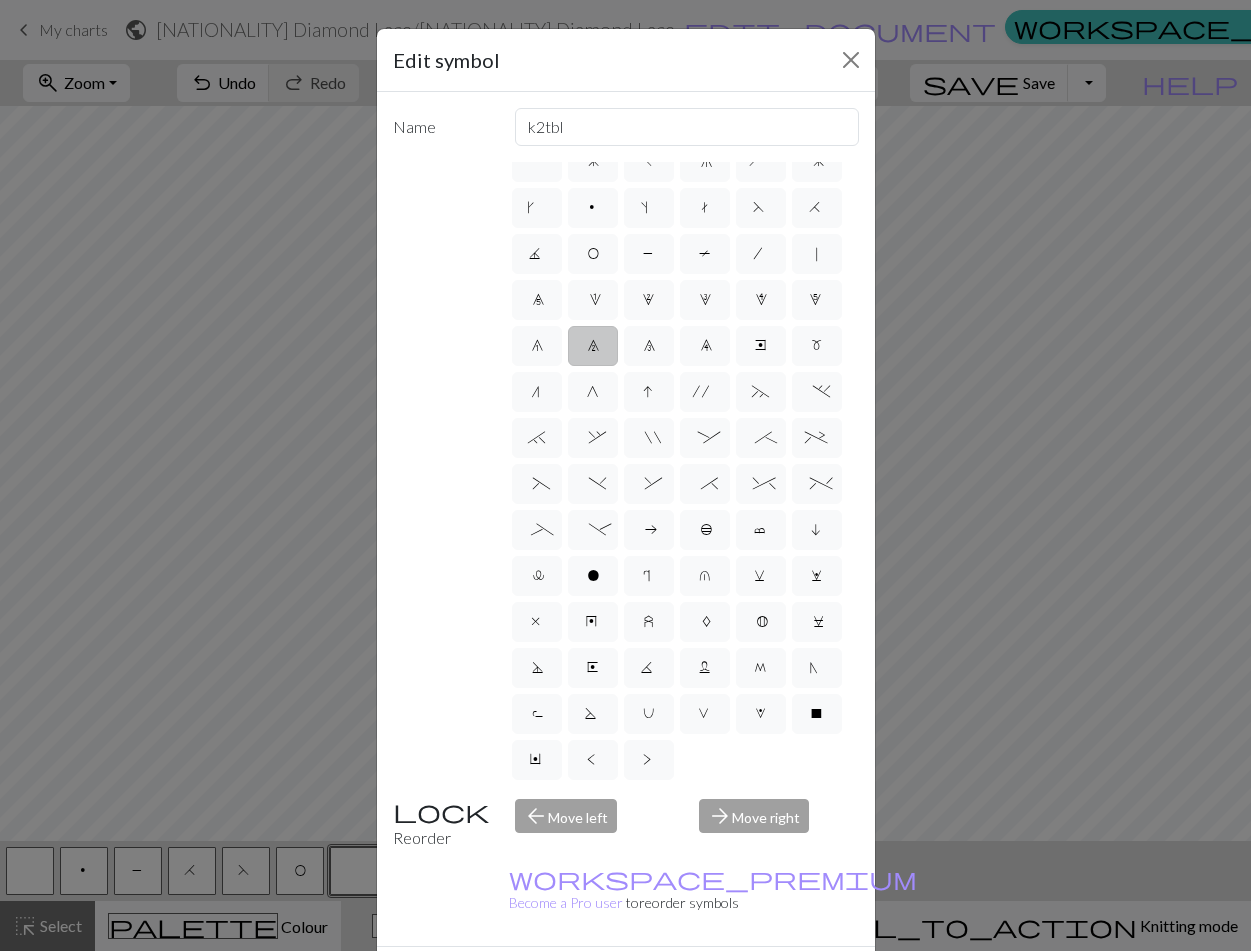 click on "d f g h j k p s t F H J O P T / | 0 1 2 3 4 5 6 7 8 9 e m n G I ' ~ . ` , " : ; + ( ) & * ^ % _ - a b c i l o r u v w x y z A B C D E K L M N R S U V W X Y < >" at bounding box center (626, 472) 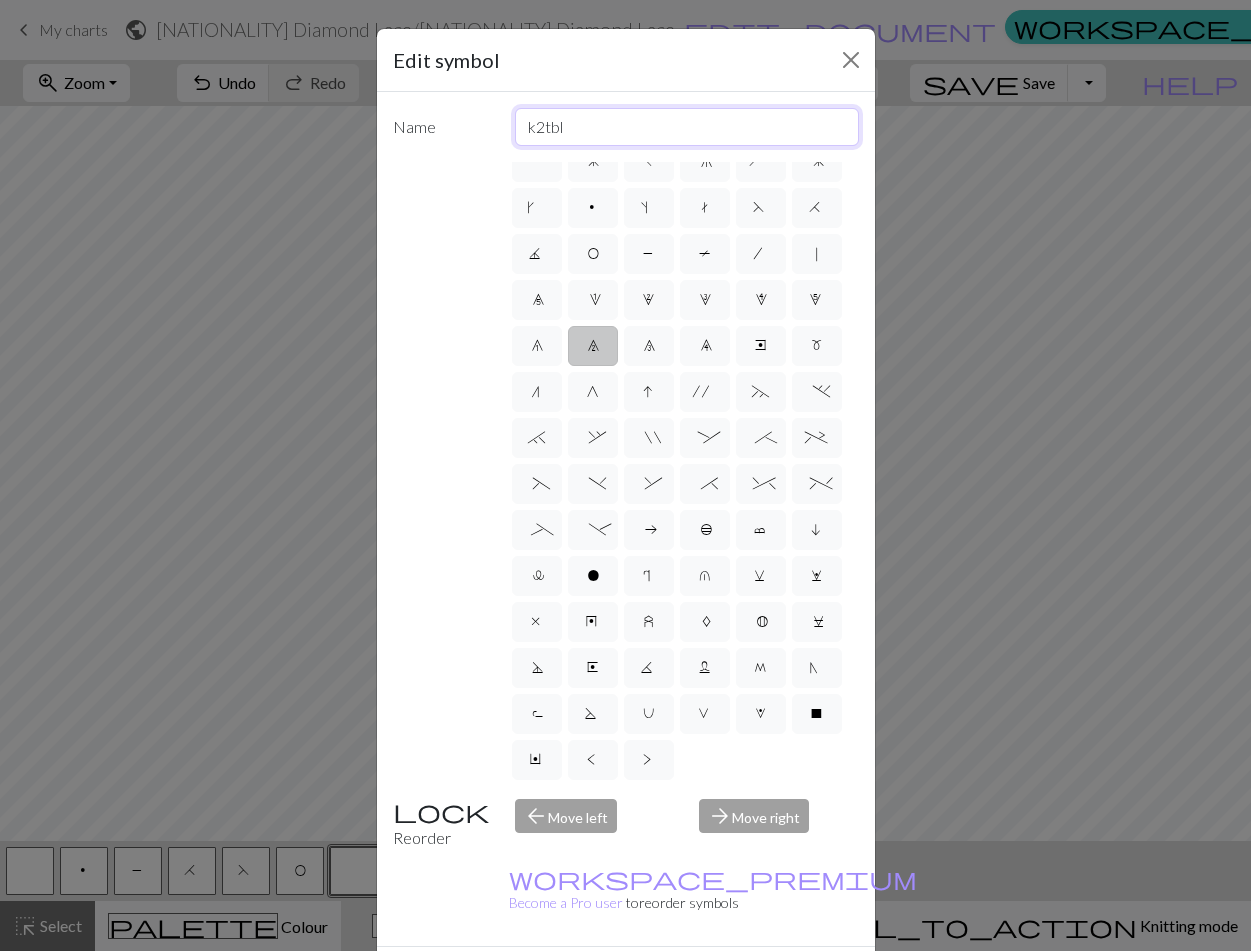 click on "k2tbl" at bounding box center [687, 127] 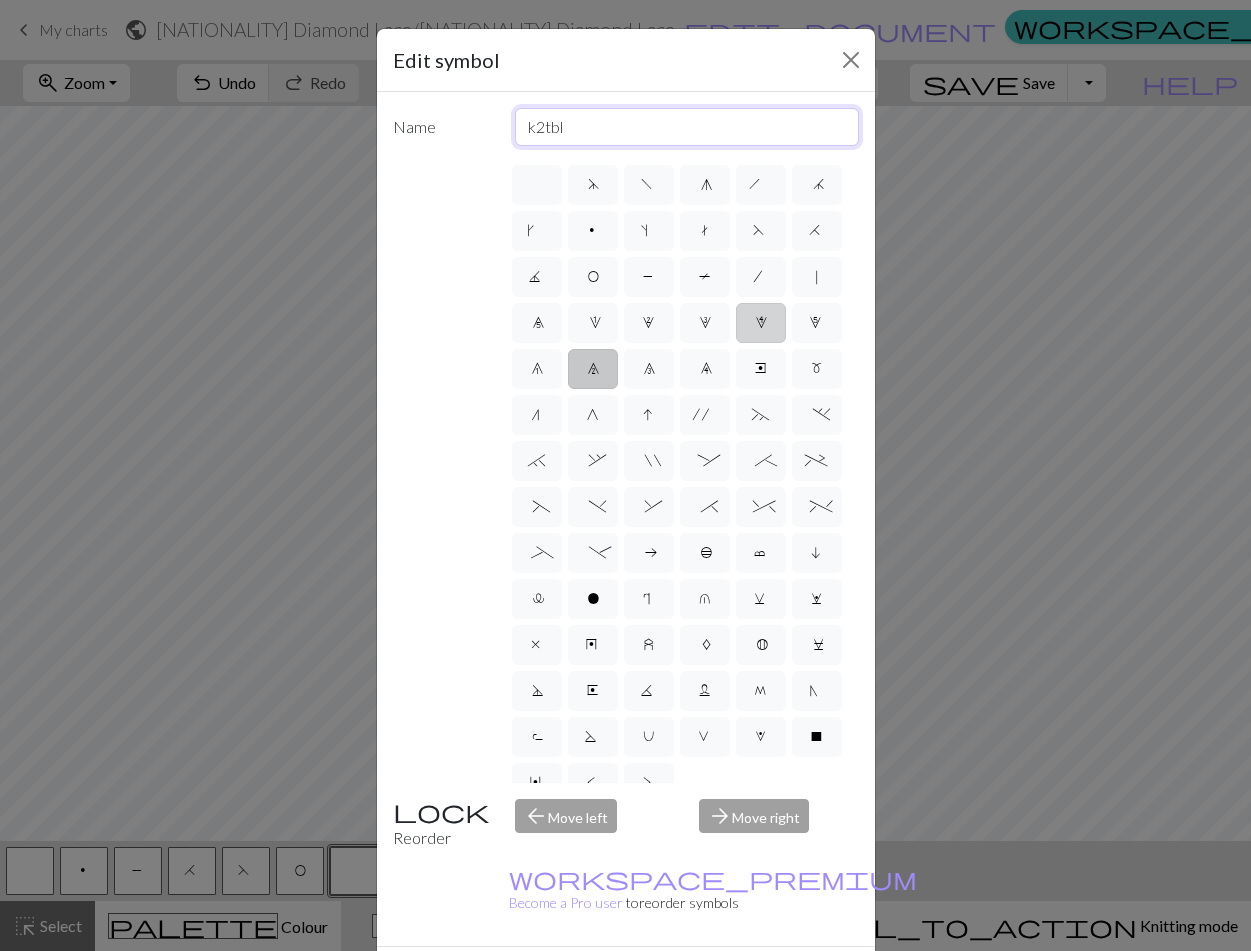 scroll, scrollTop: 0, scrollLeft: 0, axis: both 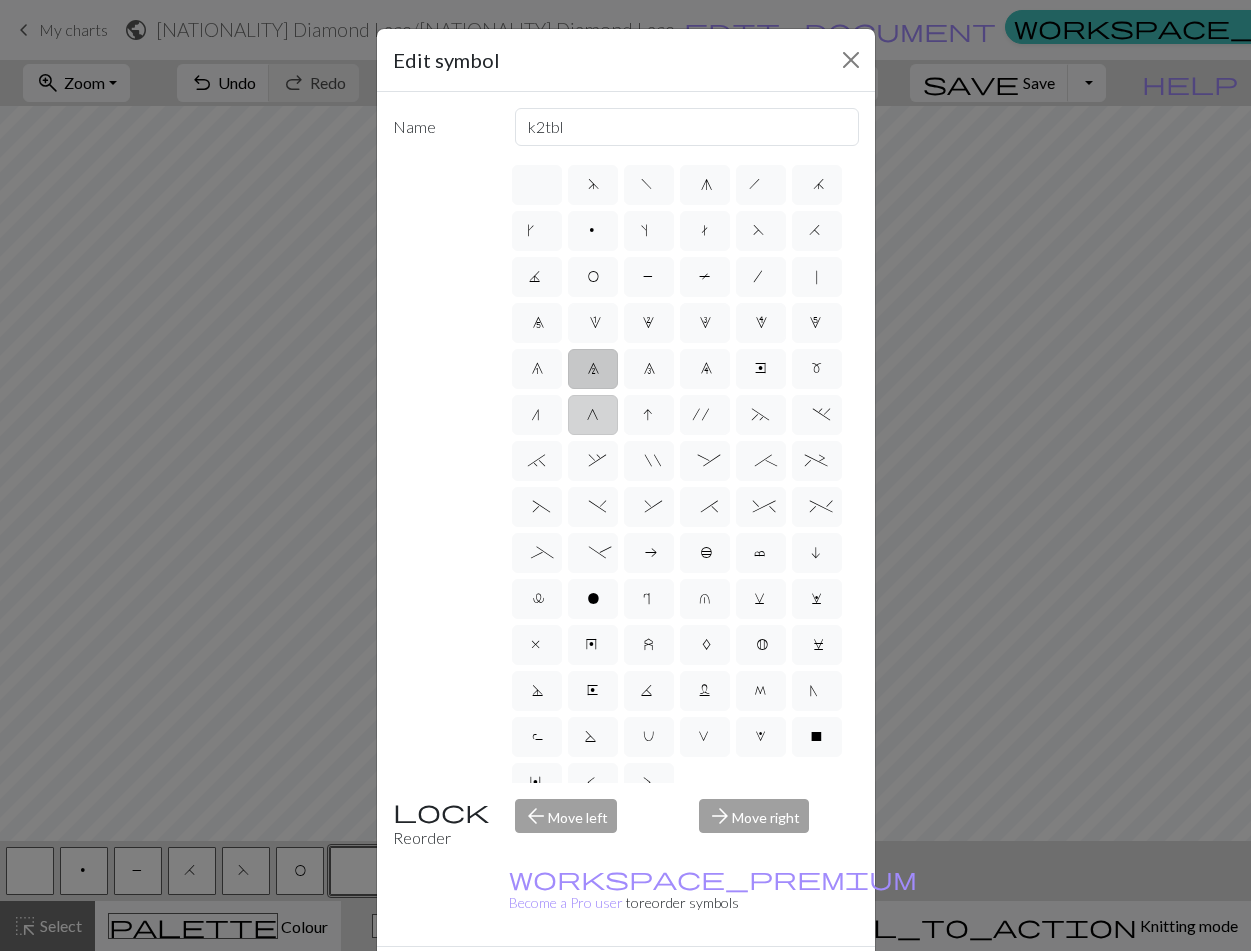 click on "G" at bounding box center [593, 417] 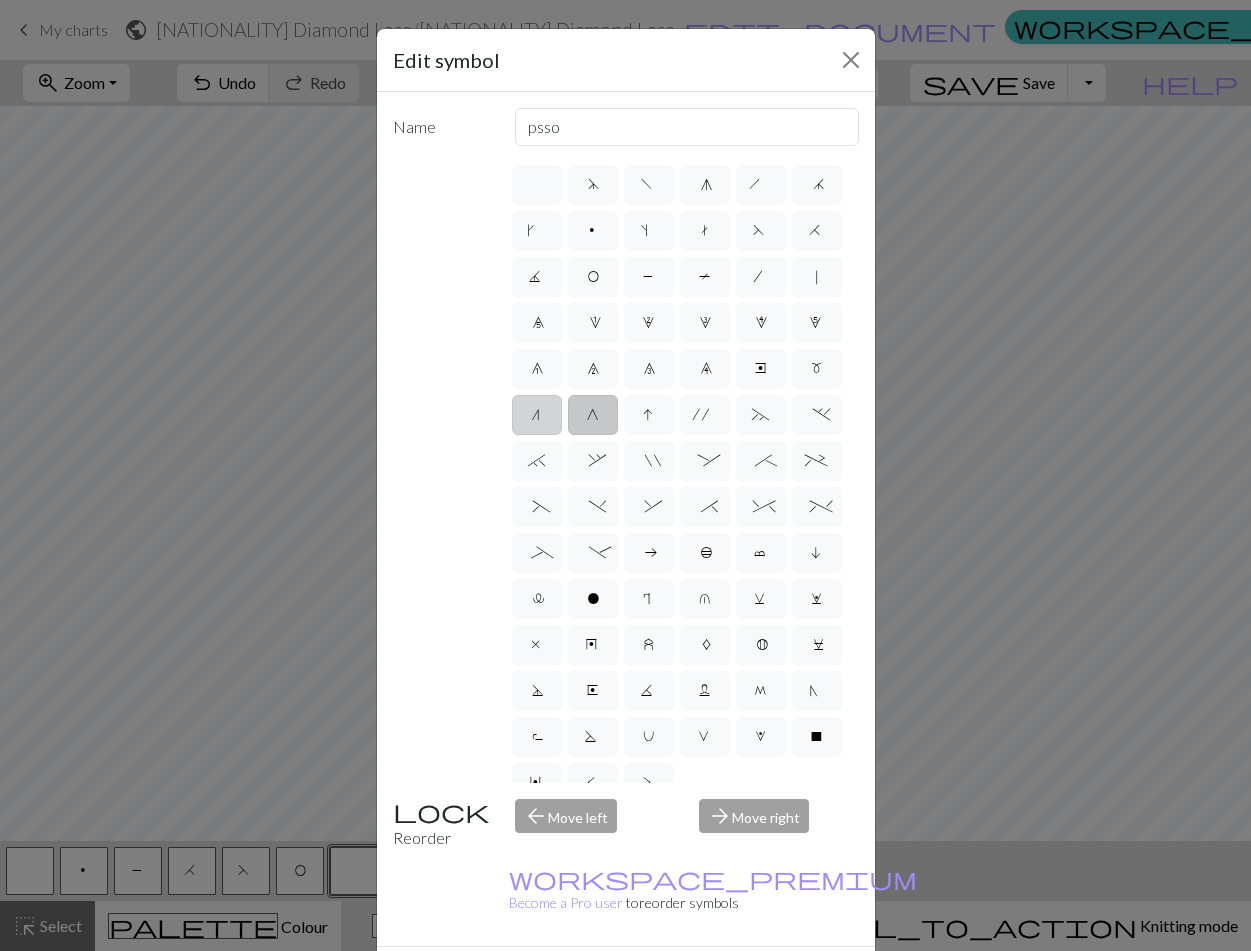 click on "n" at bounding box center [537, 415] 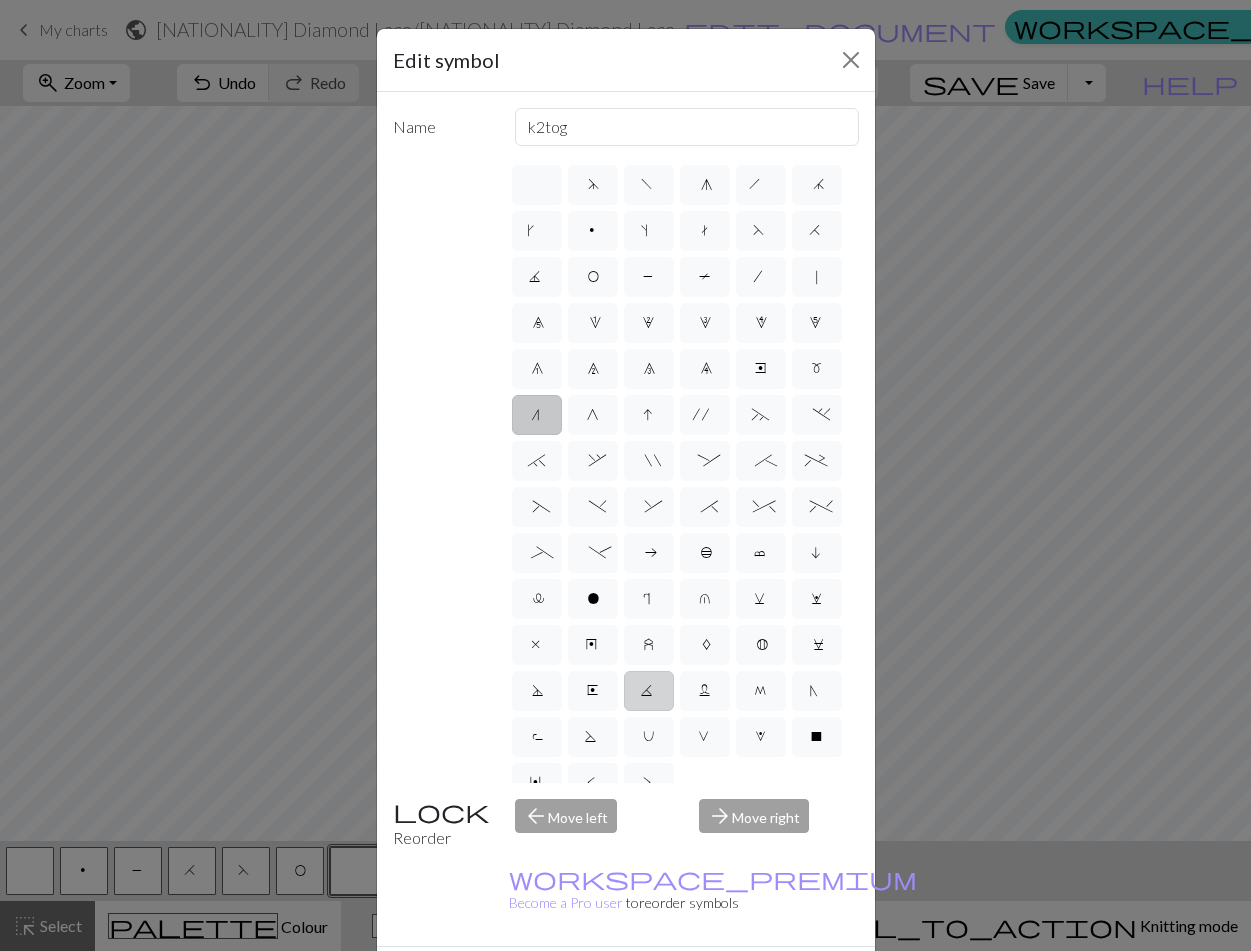 click on "K" at bounding box center (649, 691) 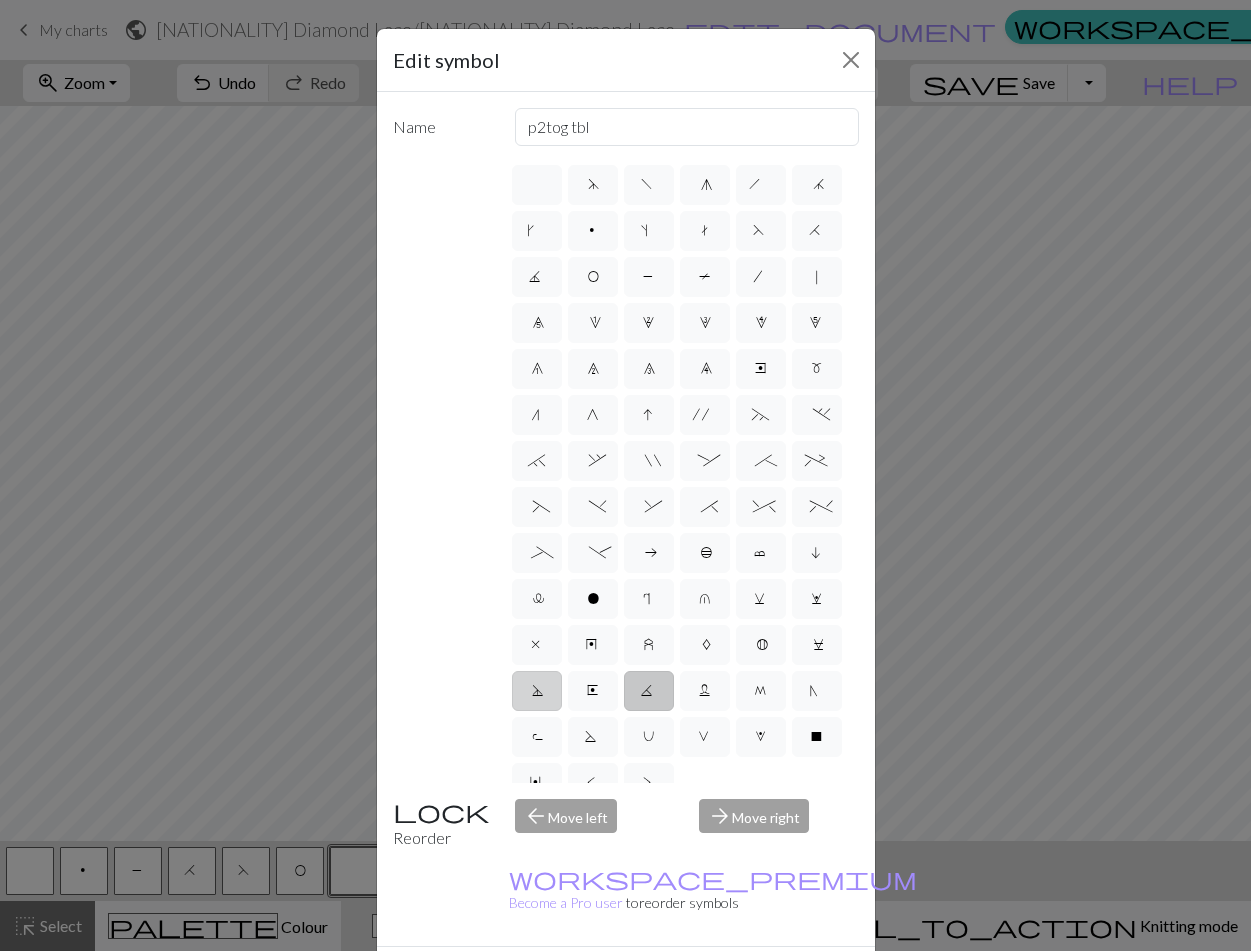 click on "D" at bounding box center (537, 691) 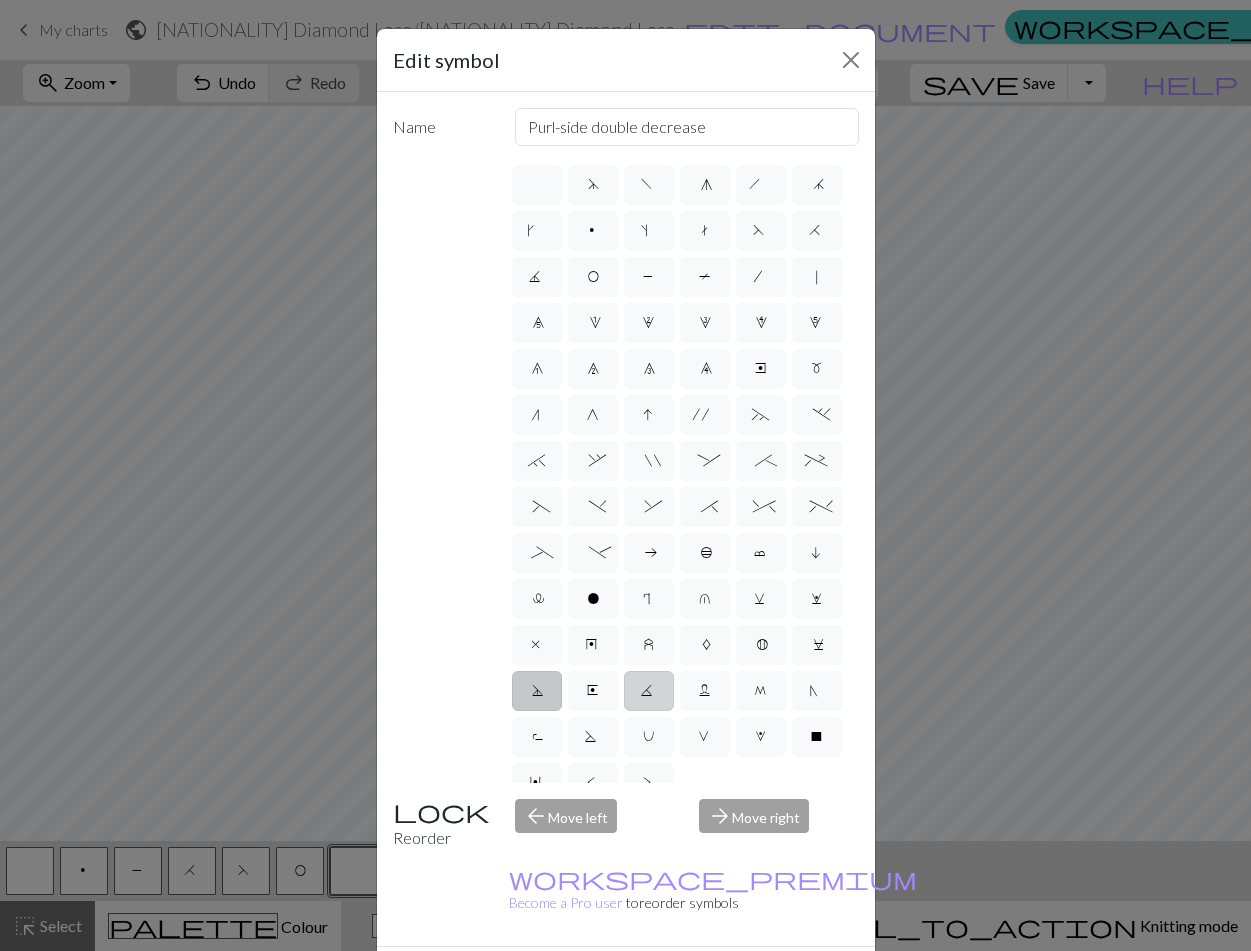 click on "K" at bounding box center [649, 691] 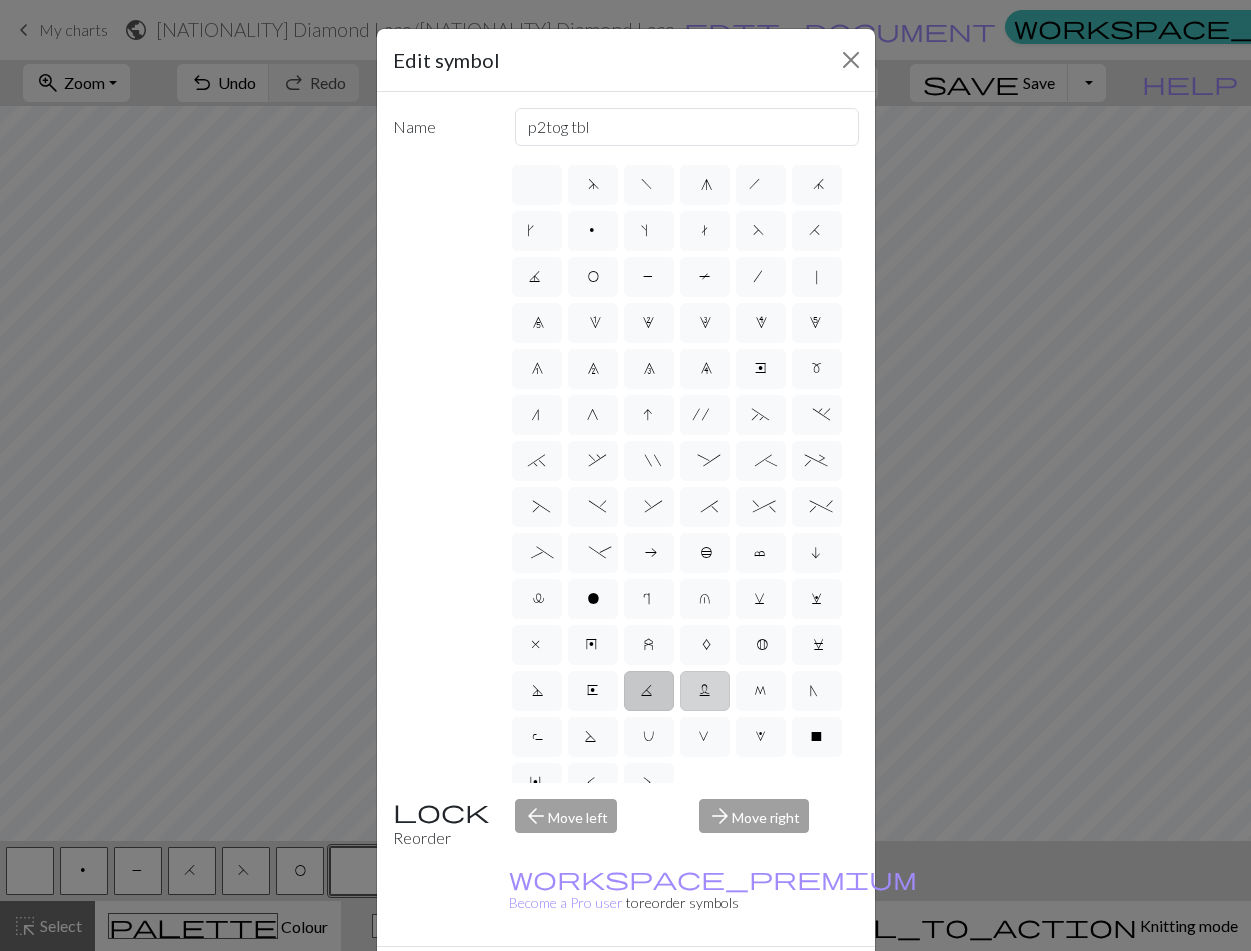 click on "L" at bounding box center [705, 693] 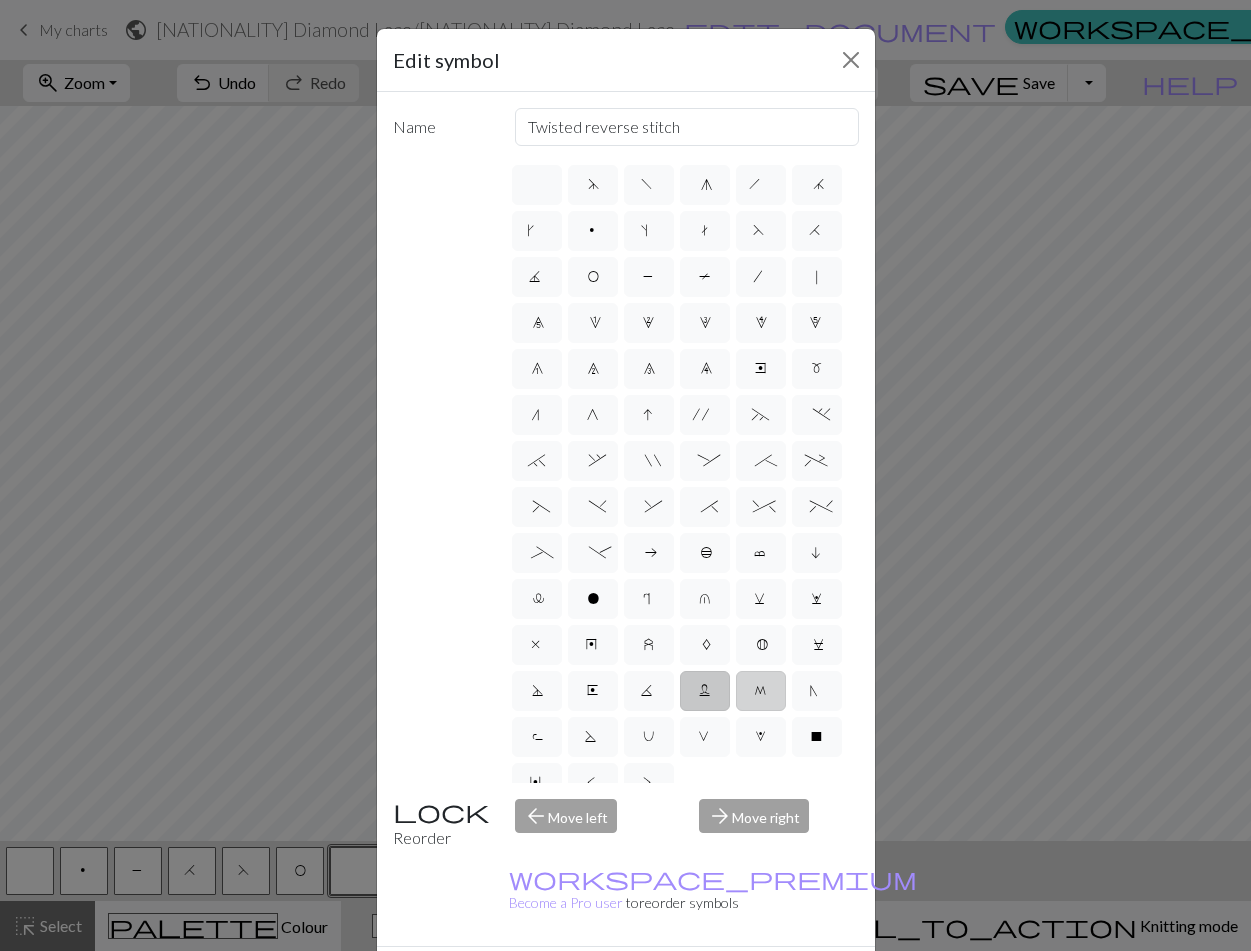click on "M" at bounding box center (761, 693) 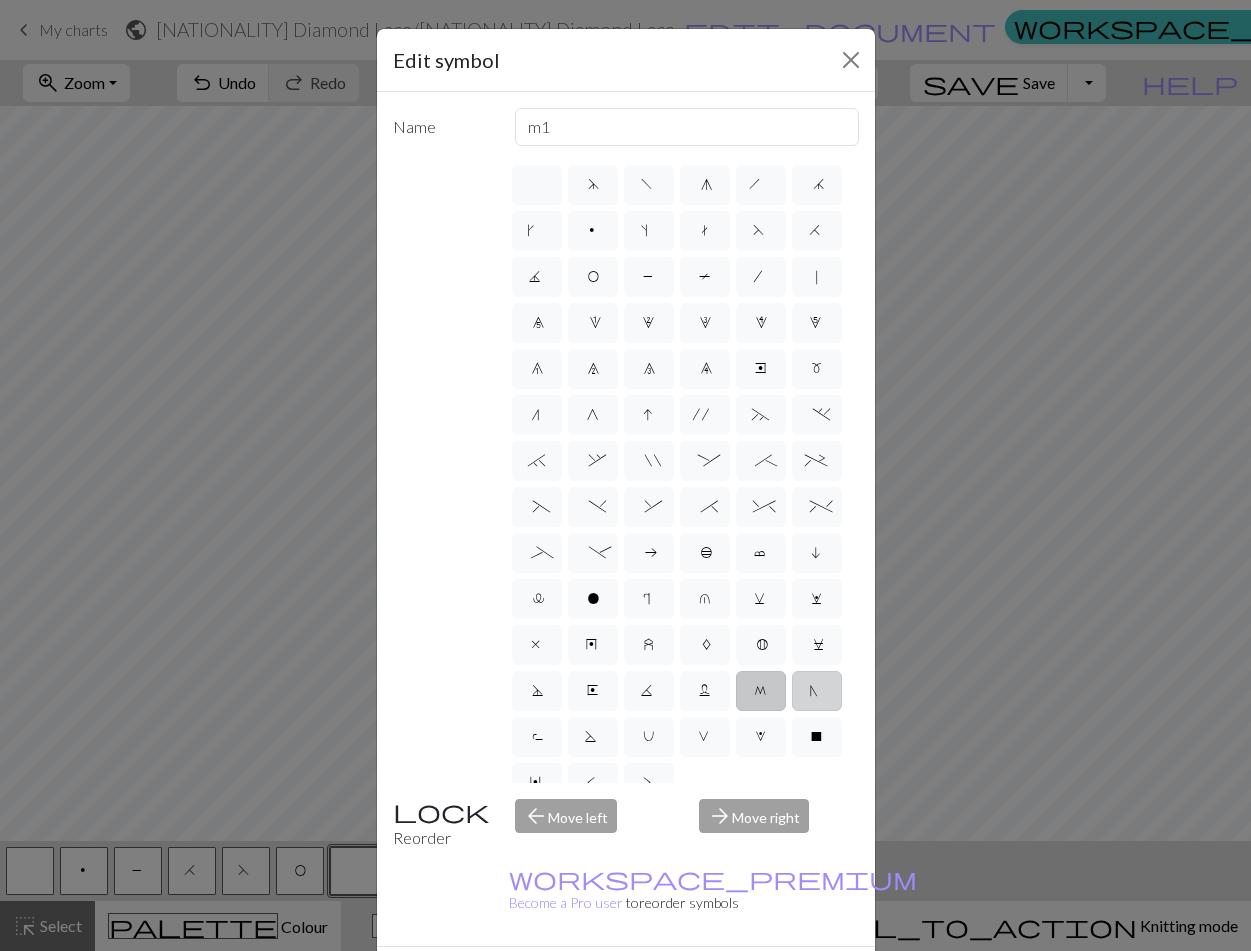 click on "N" at bounding box center [817, 691] 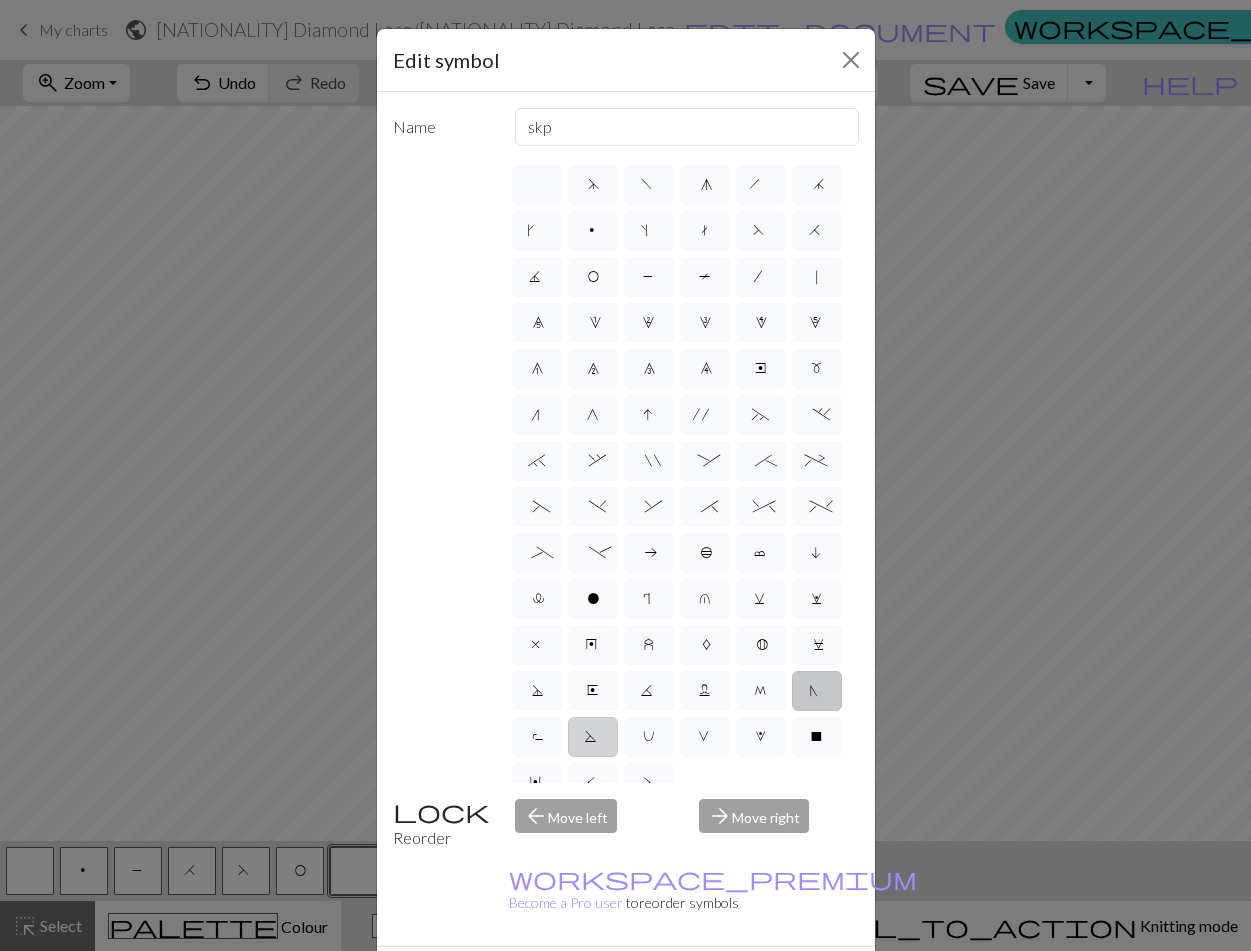 click on "S" at bounding box center [593, 739] 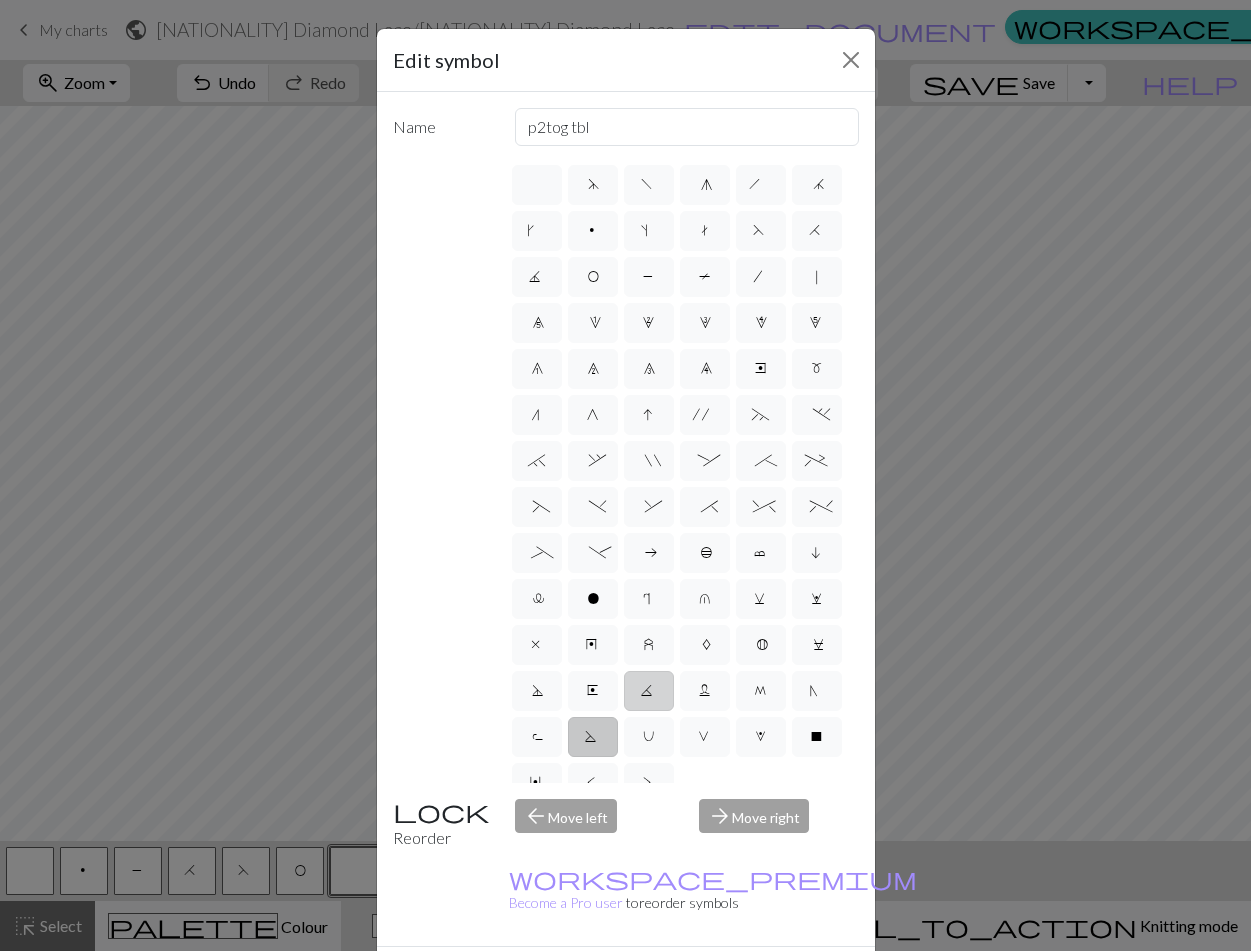 click on "K" at bounding box center [649, 691] 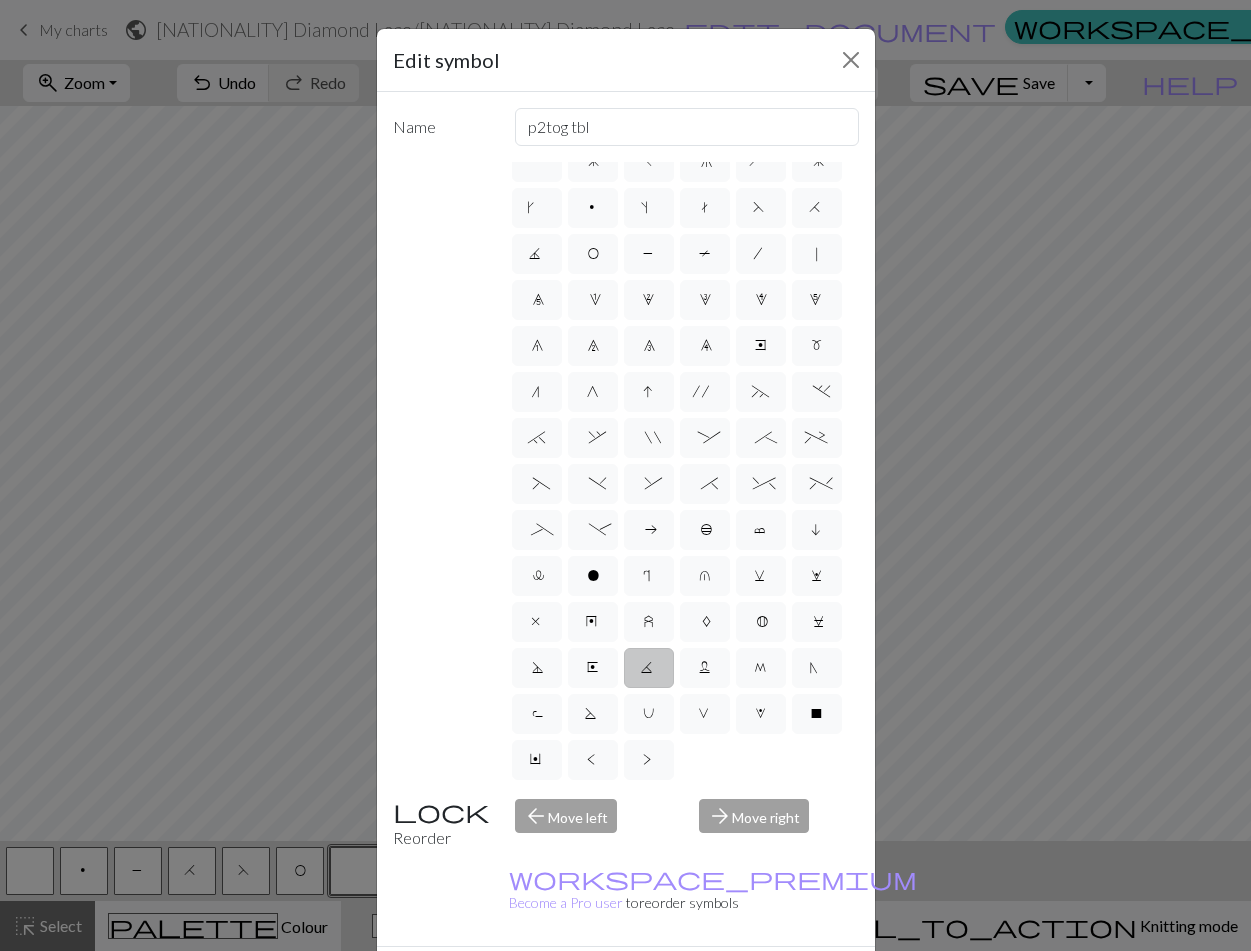 scroll, scrollTop: 23, scrollLeft: 0, axis: vertical 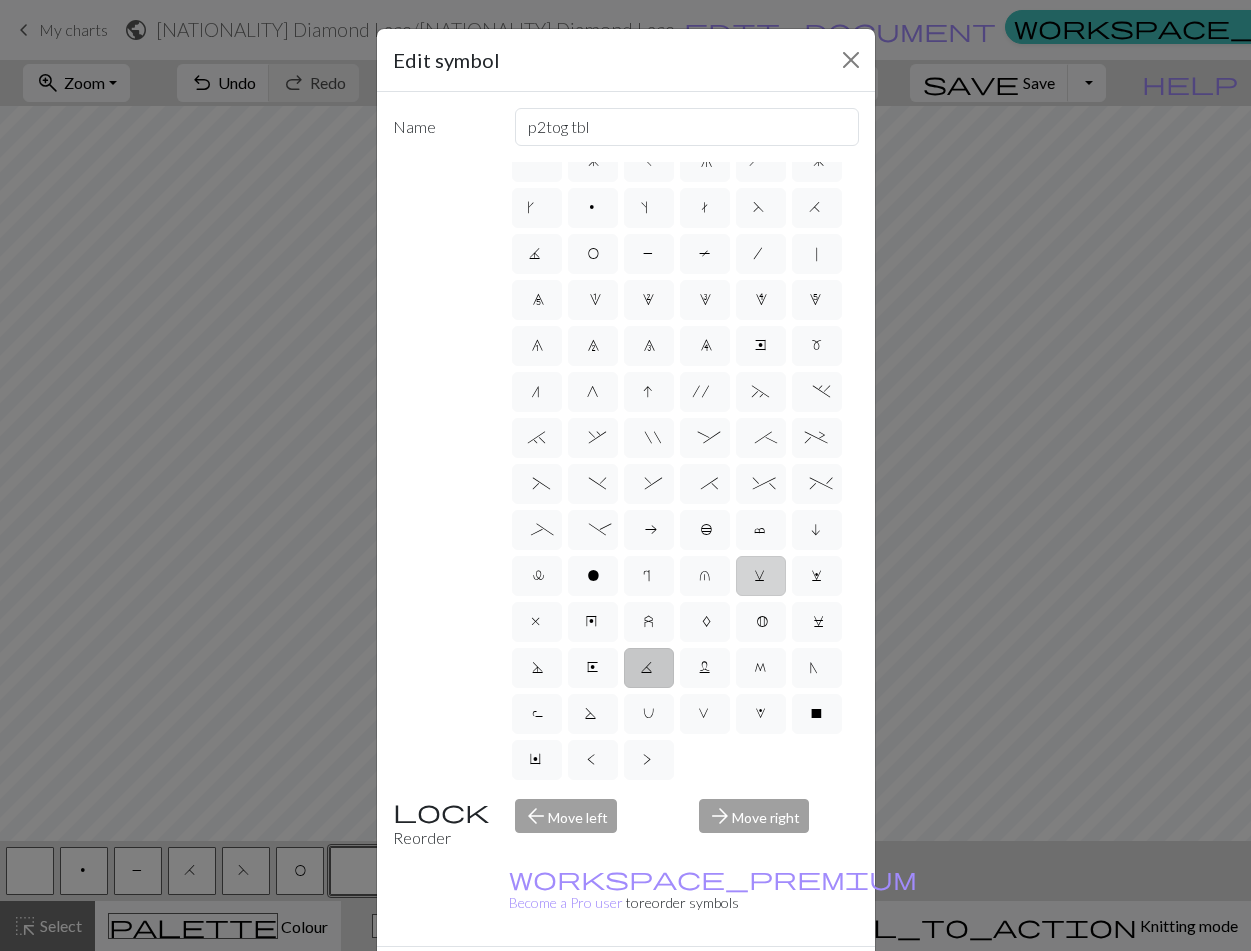 click on "v" at bounding box center (761, 576) 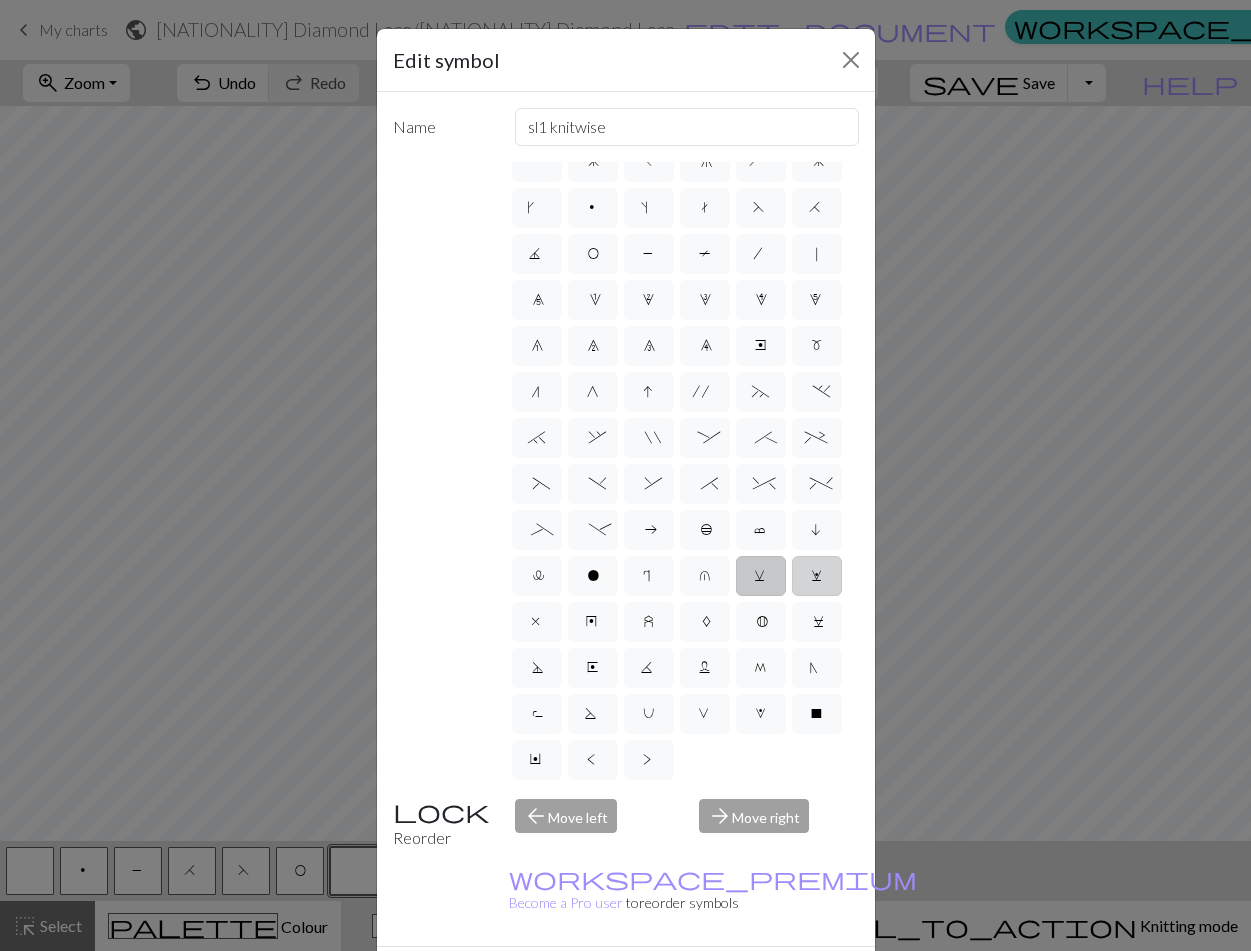click on "w" at bounding box center (817, 576) 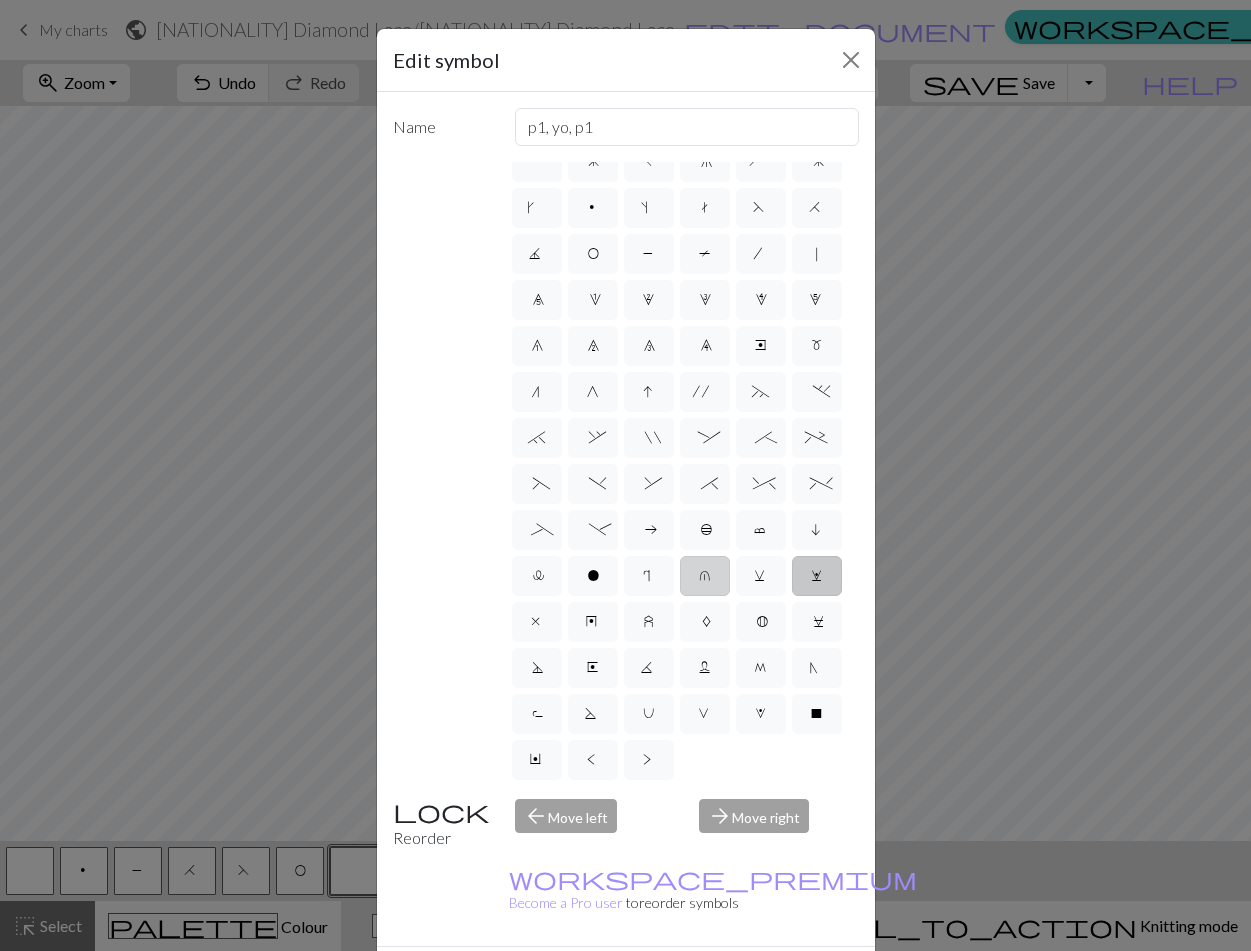 click on "u" at bounding box center [705, 576] 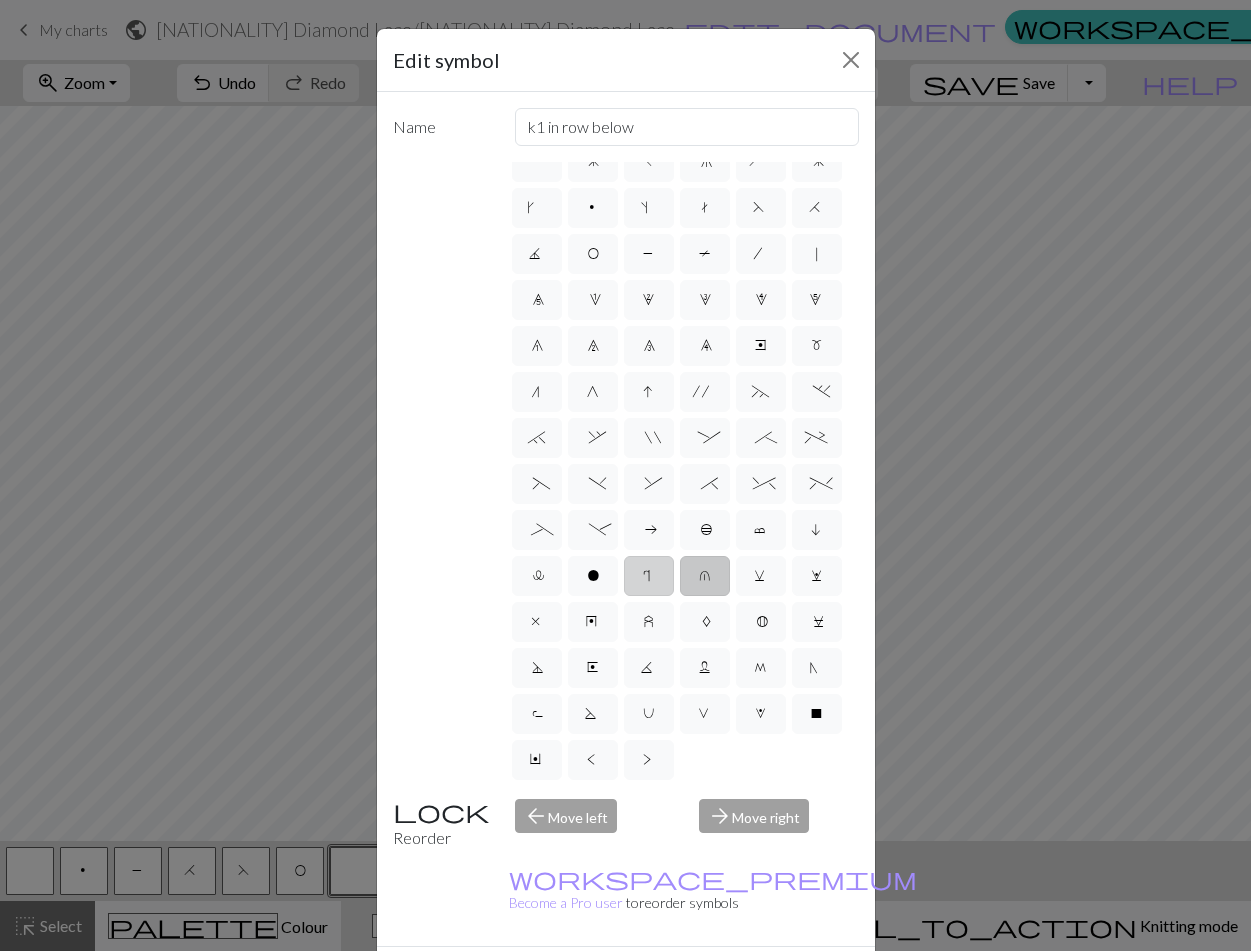click on "r" at bounding box center [649, 578] 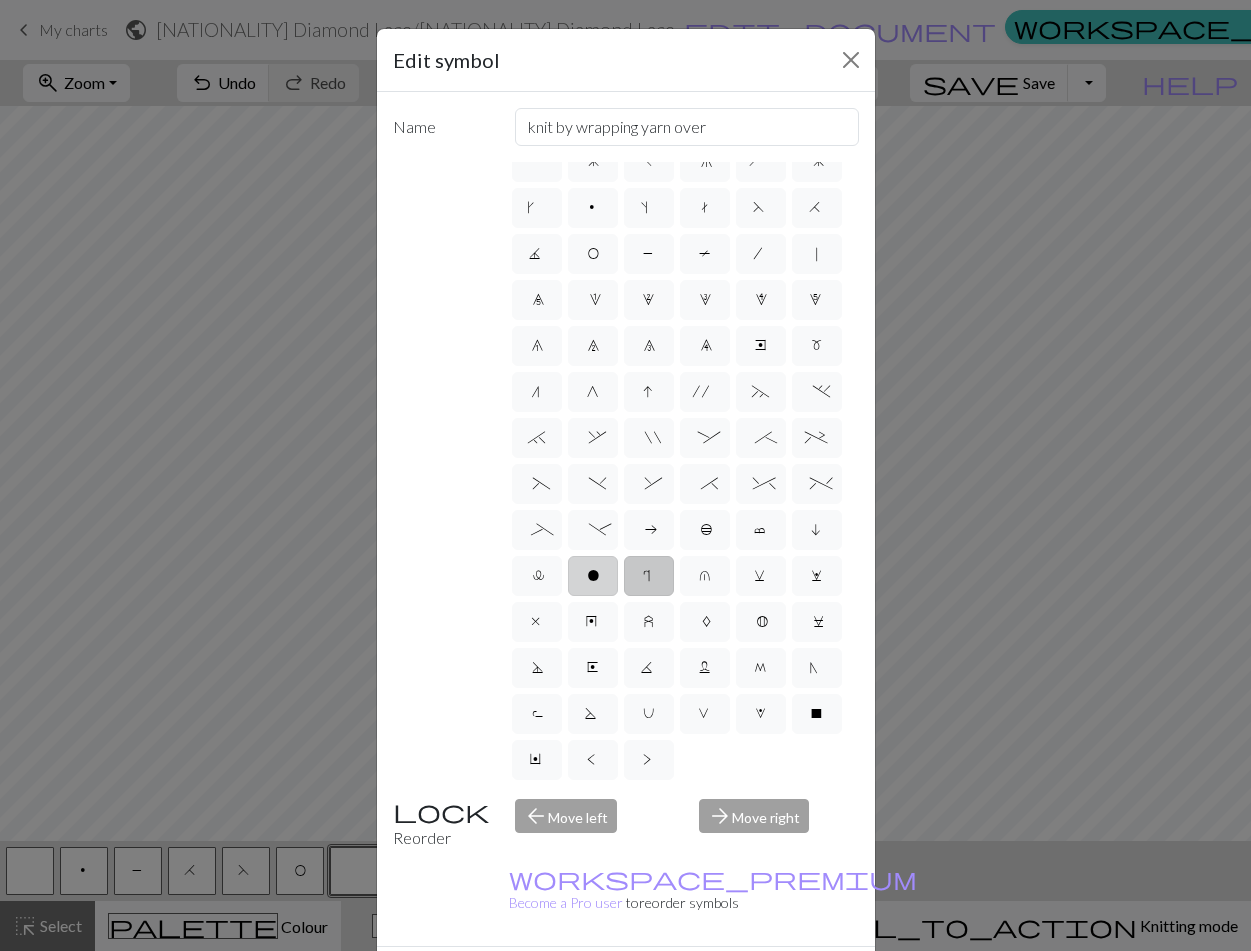click on "o" at bounding box center (593, 576) 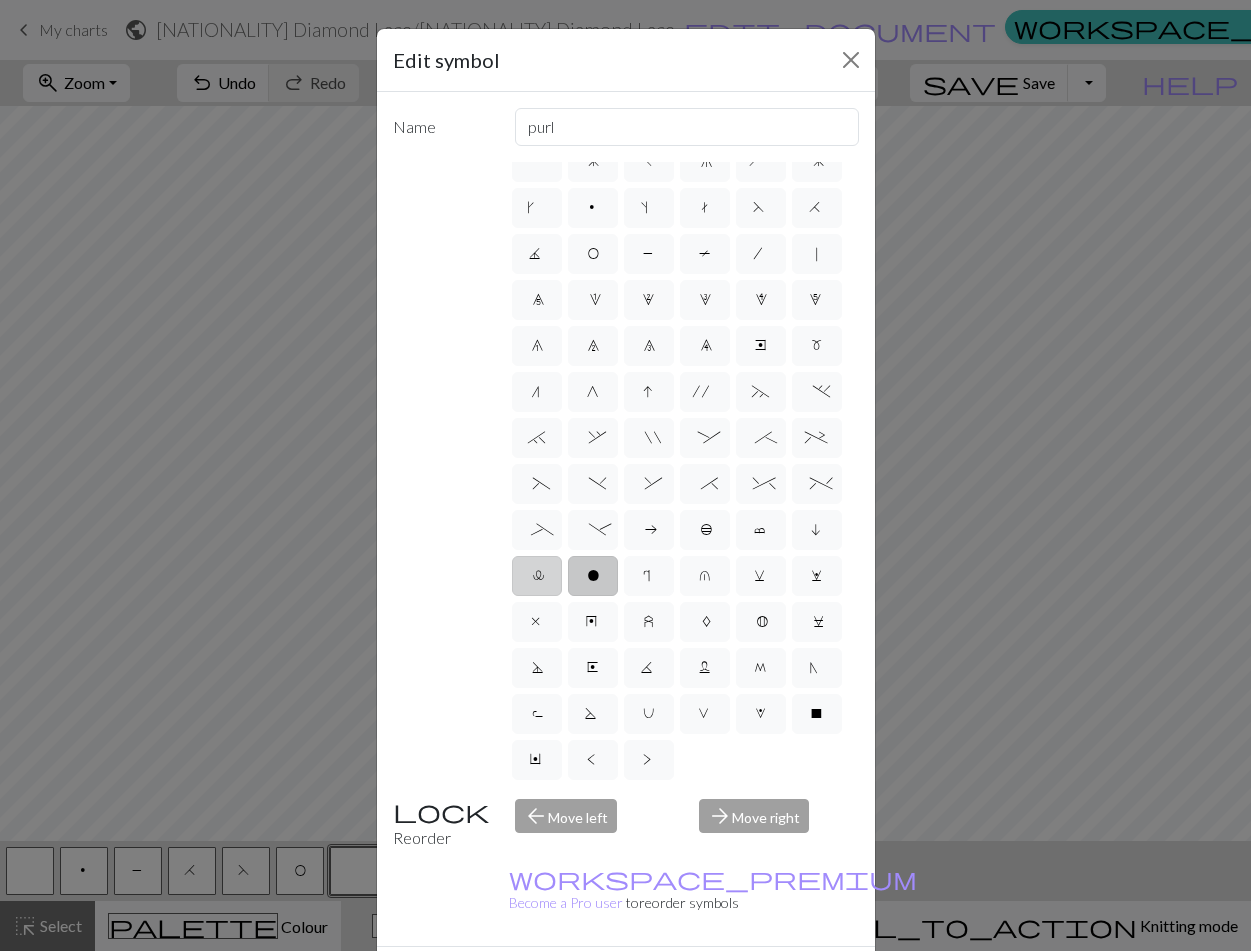 click on "l" at bounding box center [537, 576] 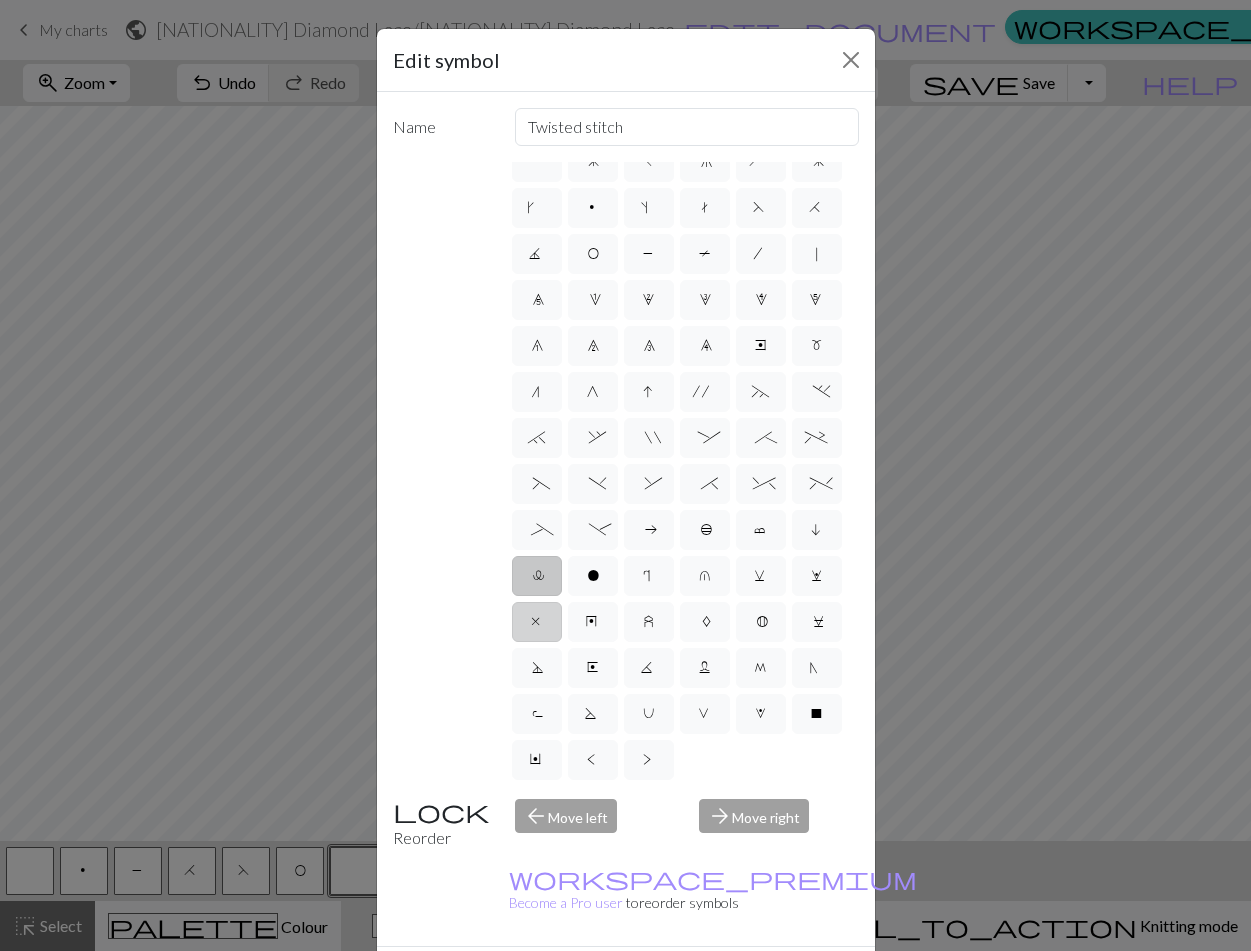 click on "x" at bounding box center [537, 622] 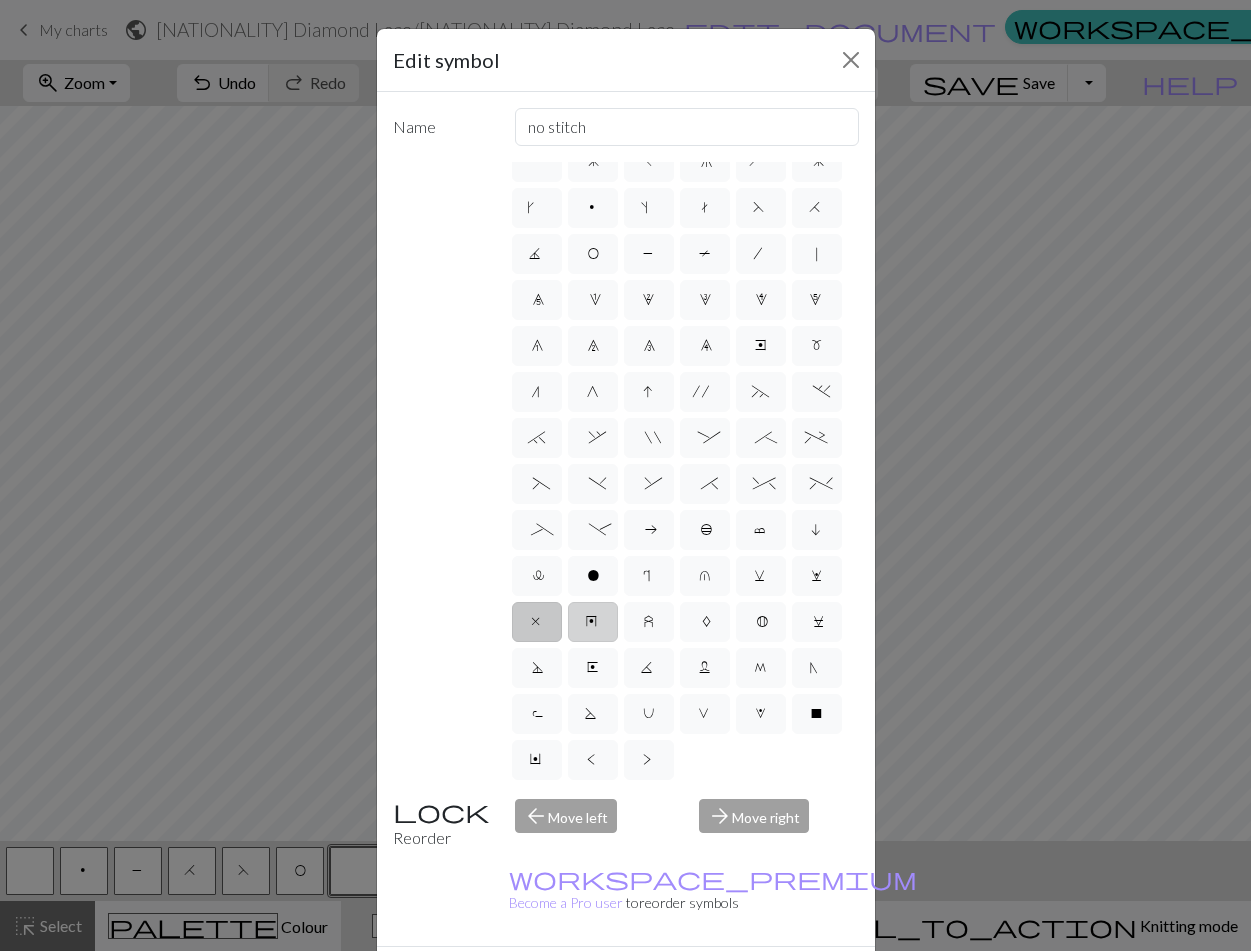 click on "y" at bounding box center (593, 622) 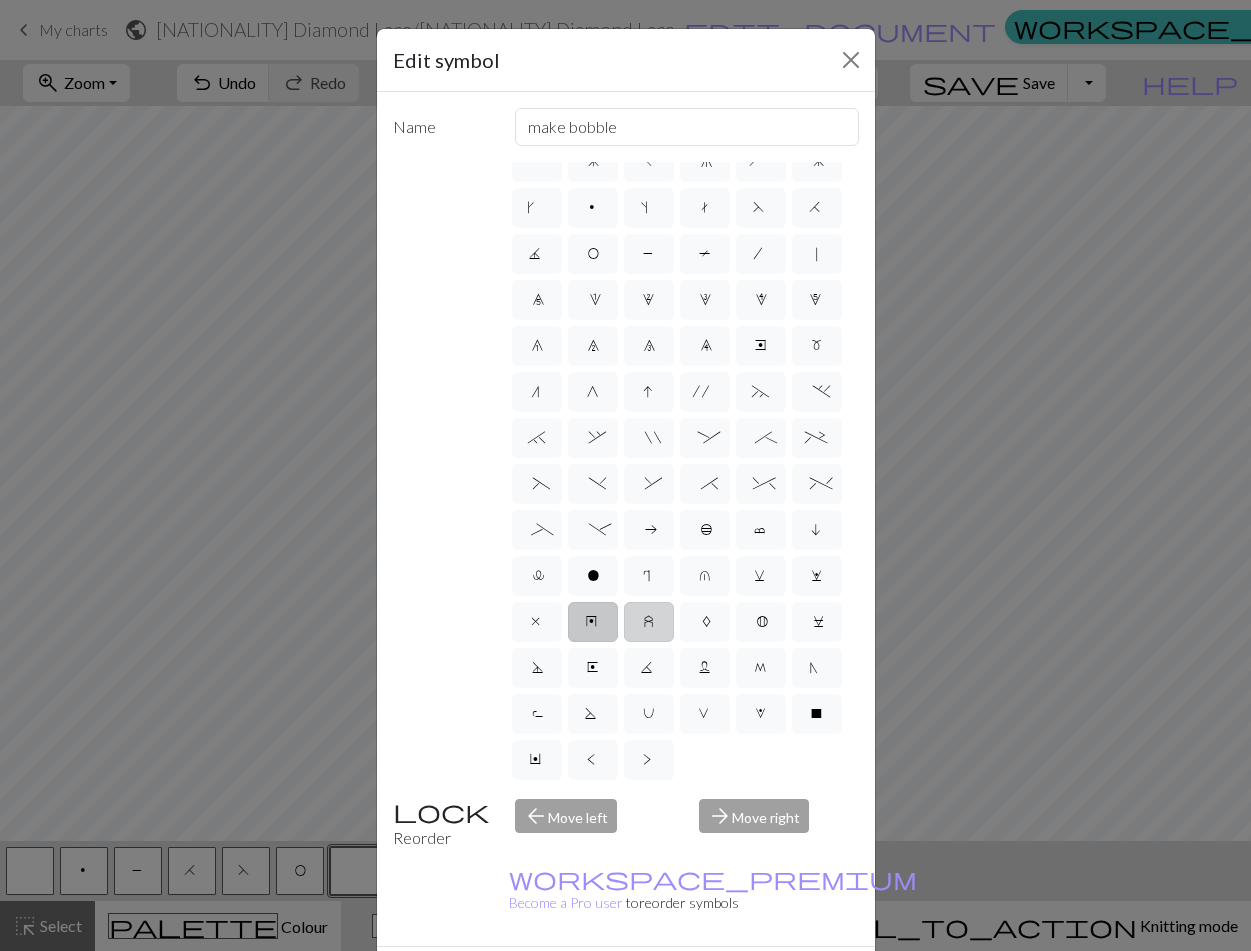 click on "z" at bounding box center (649, 622) 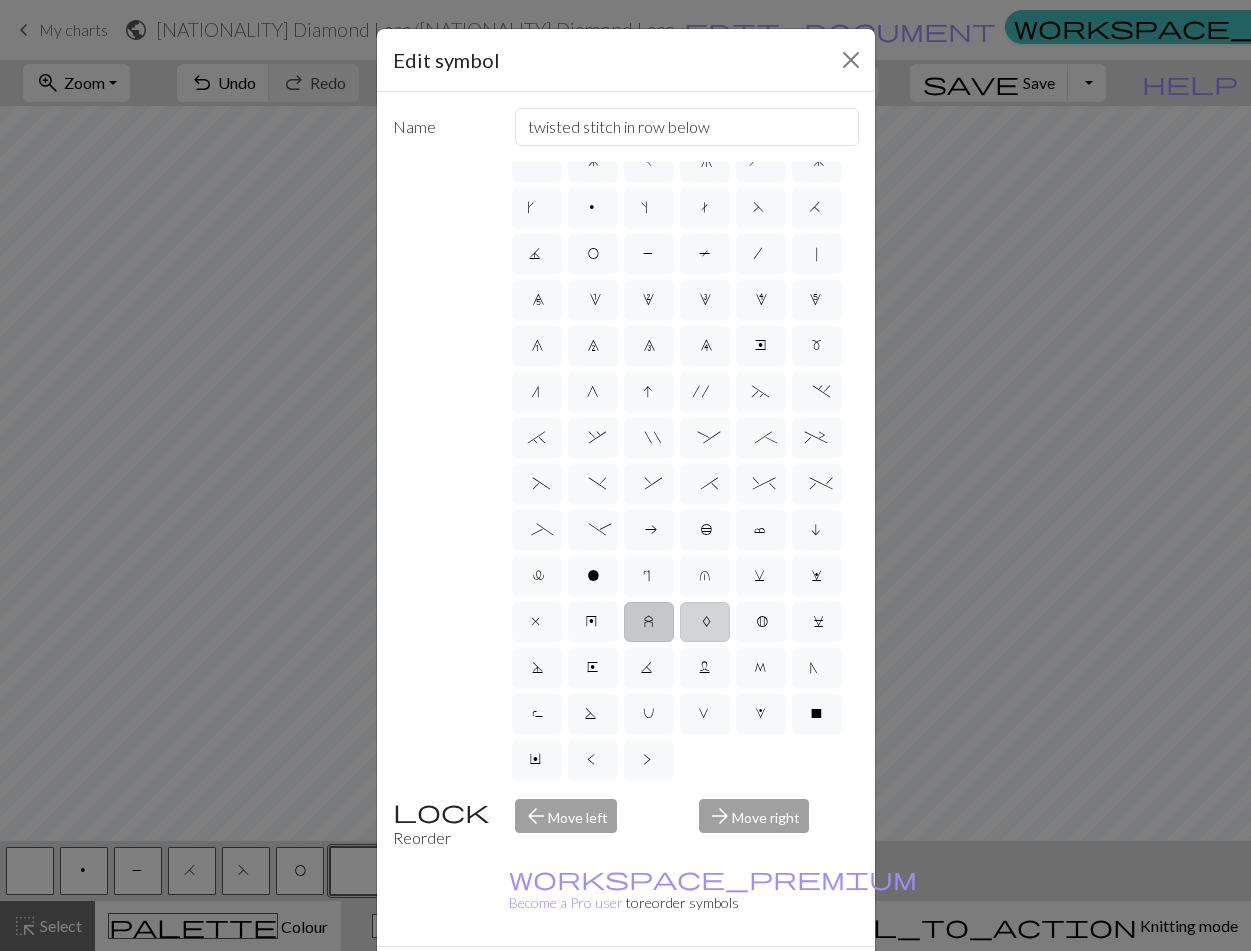 click on "A" at bounding box center (705, 624) 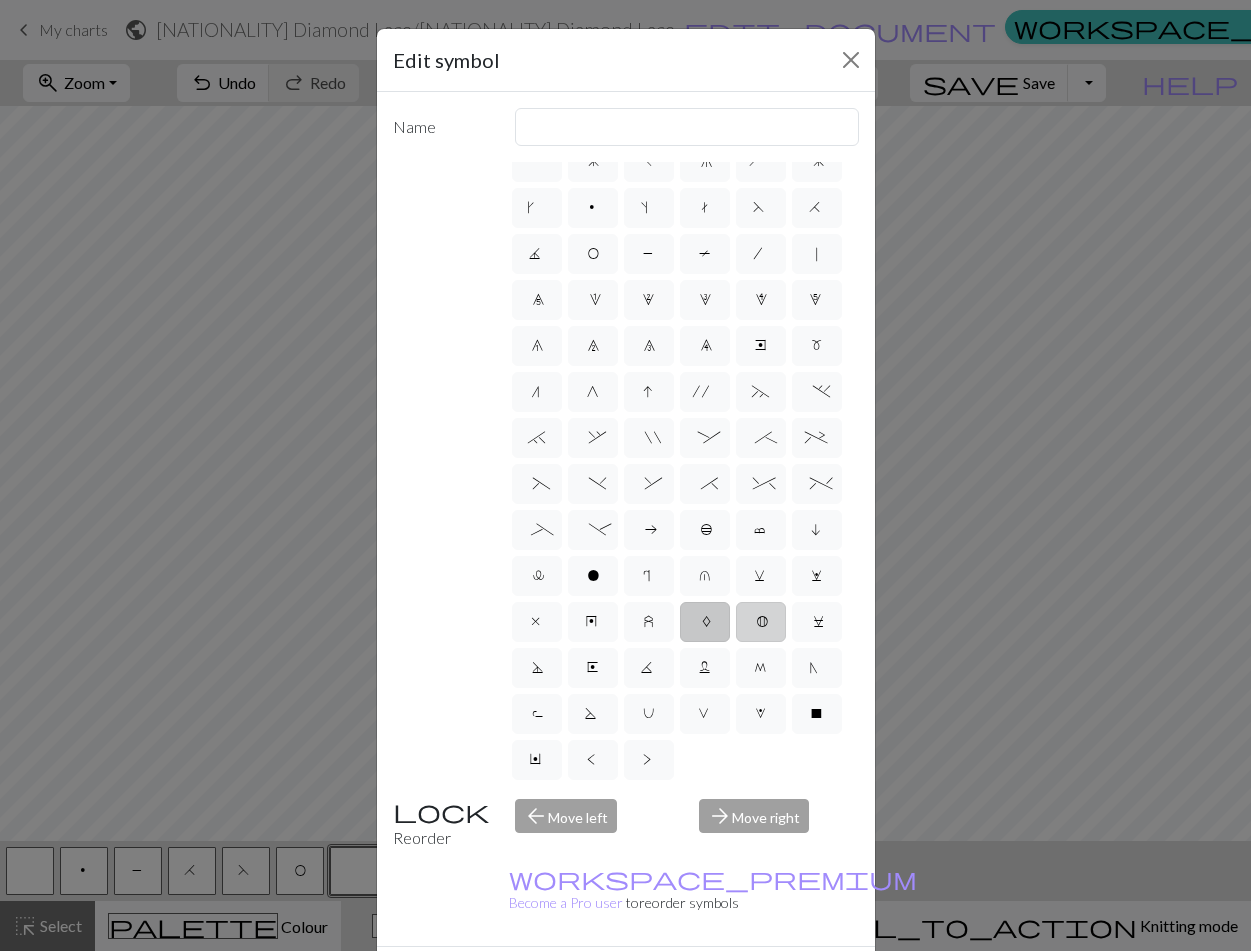 click on "B" at bounding box center [761, 624] 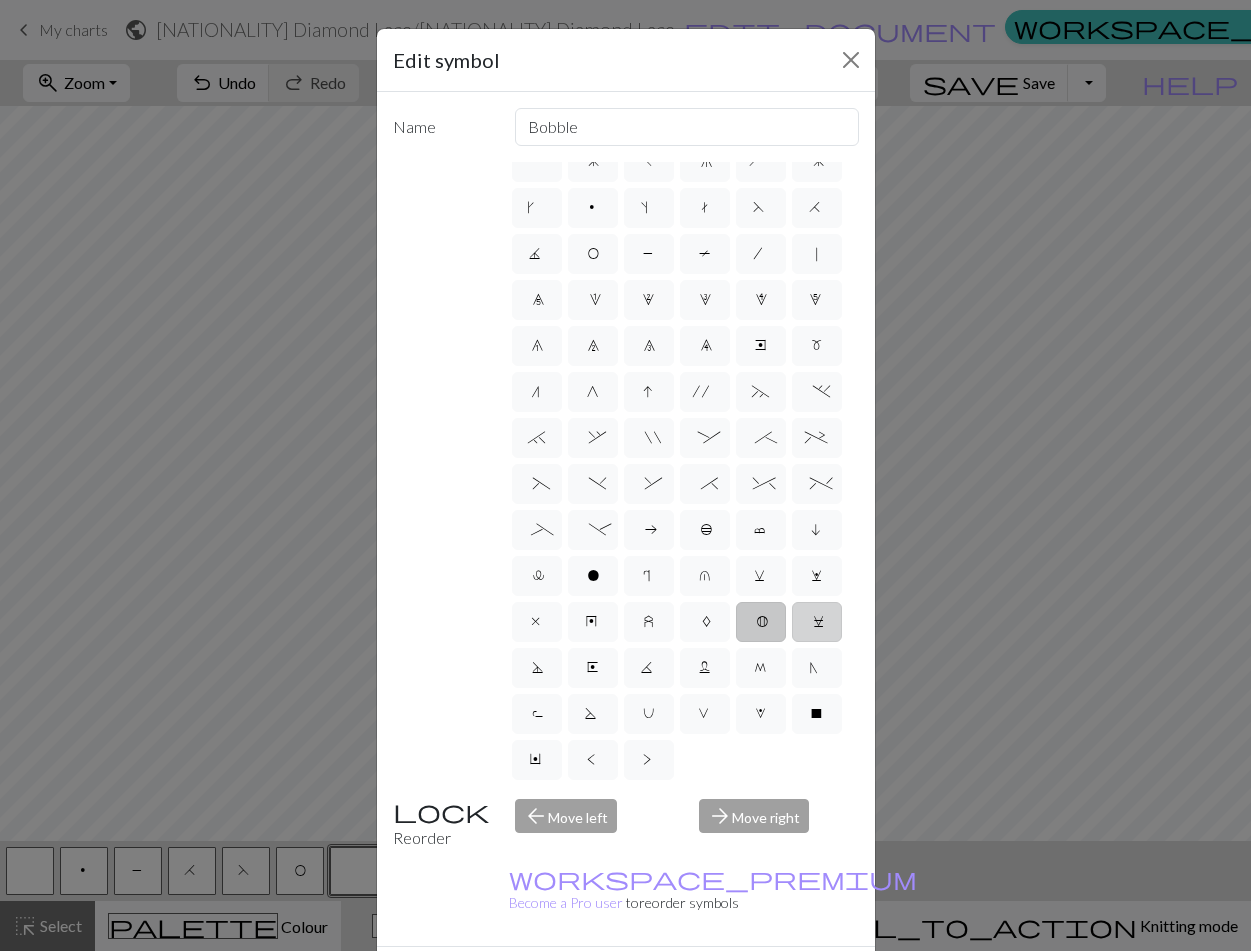 click on "C" at bounding box center (817, 624) 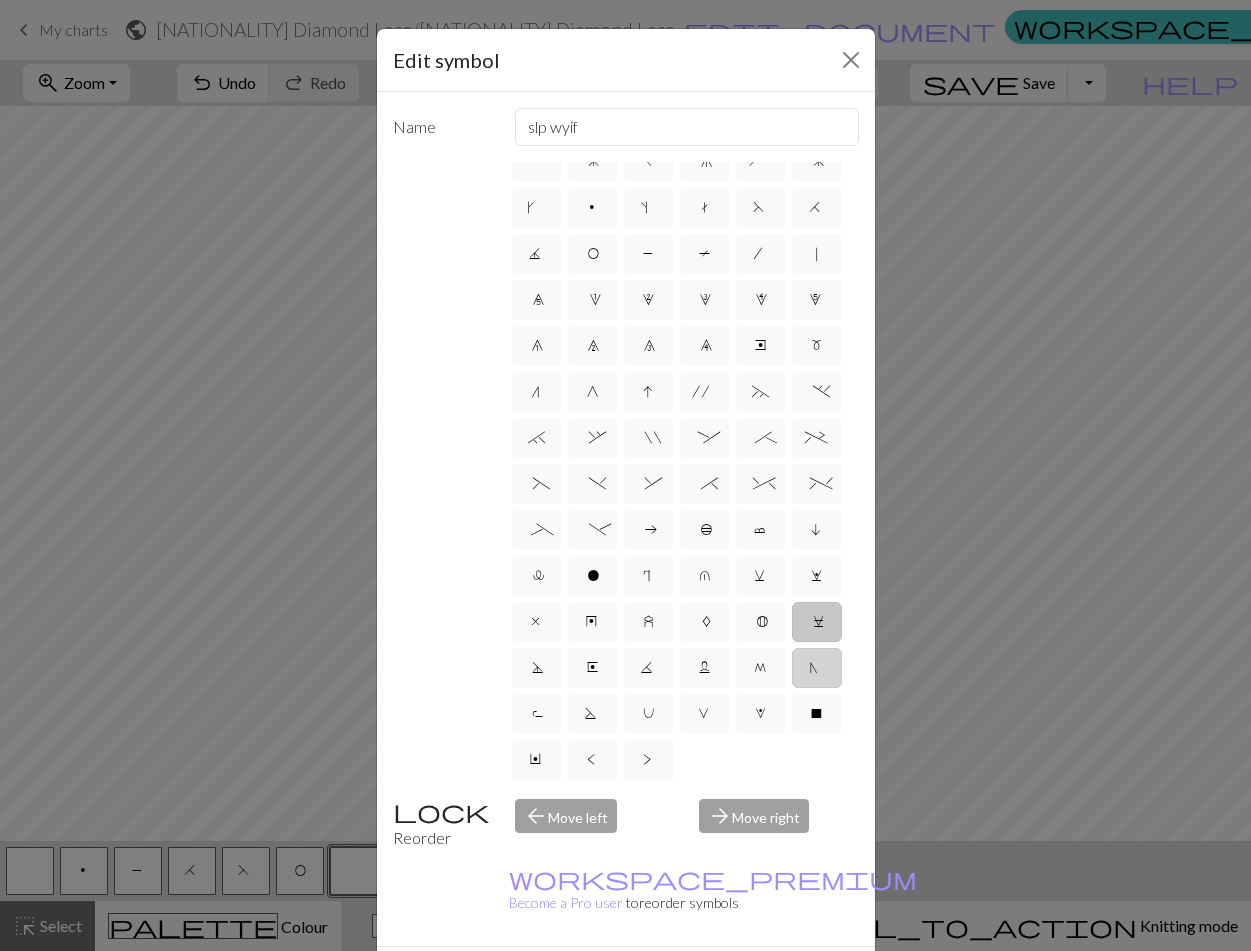 click on "N" at bounding box center (817, 670) 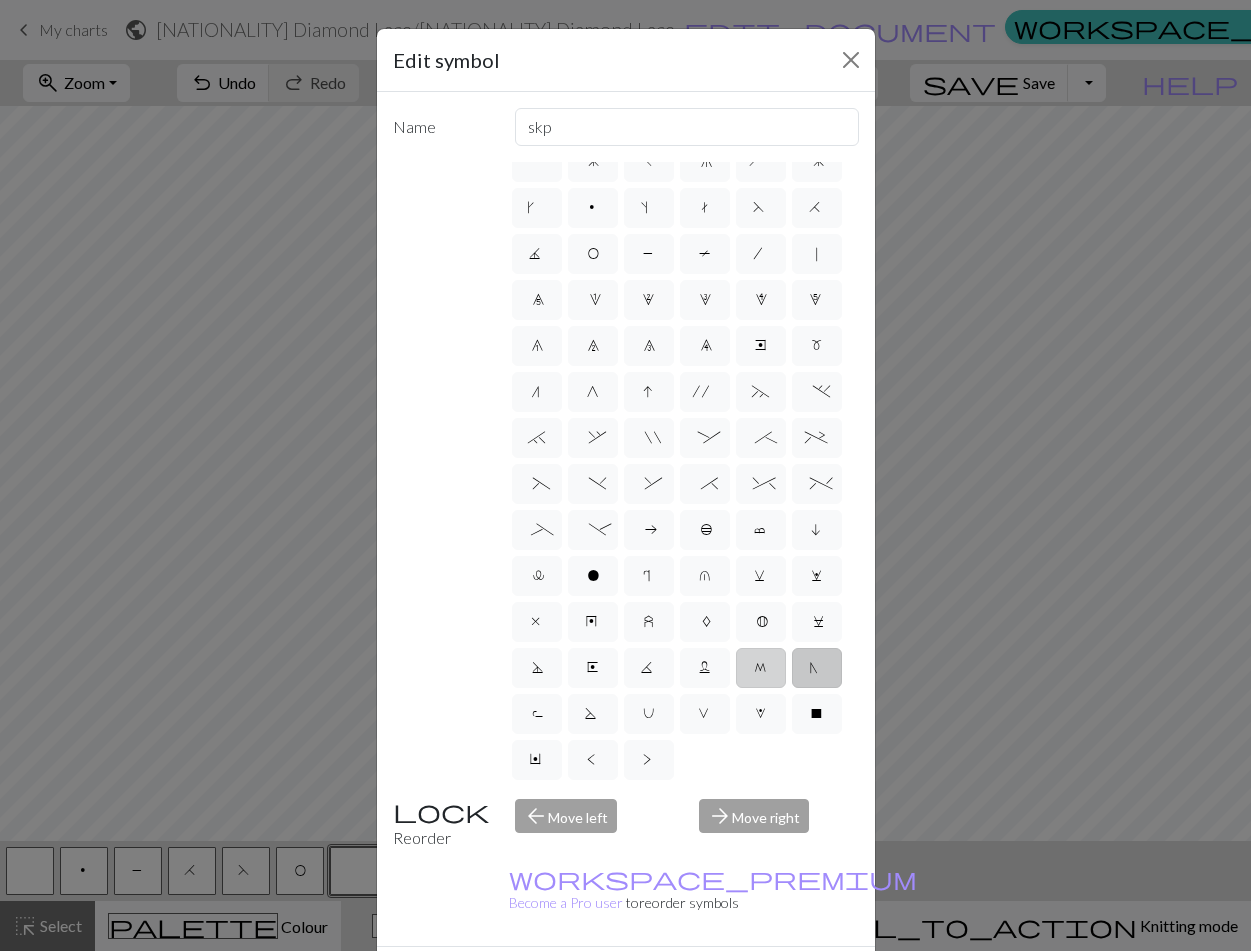 click on "M" at bounding box center (761, 668) 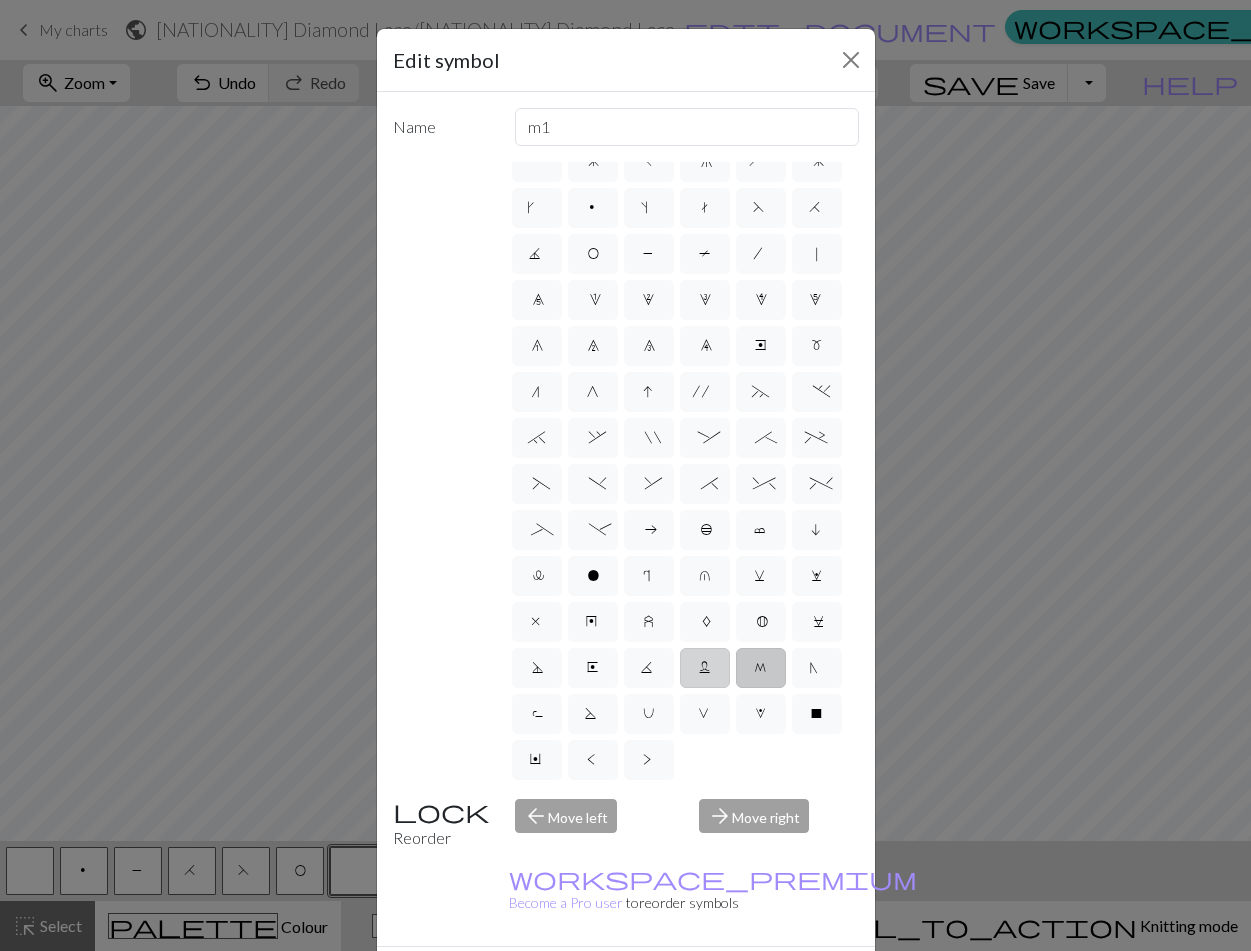 click on "L" at bounding box center (705, 668) 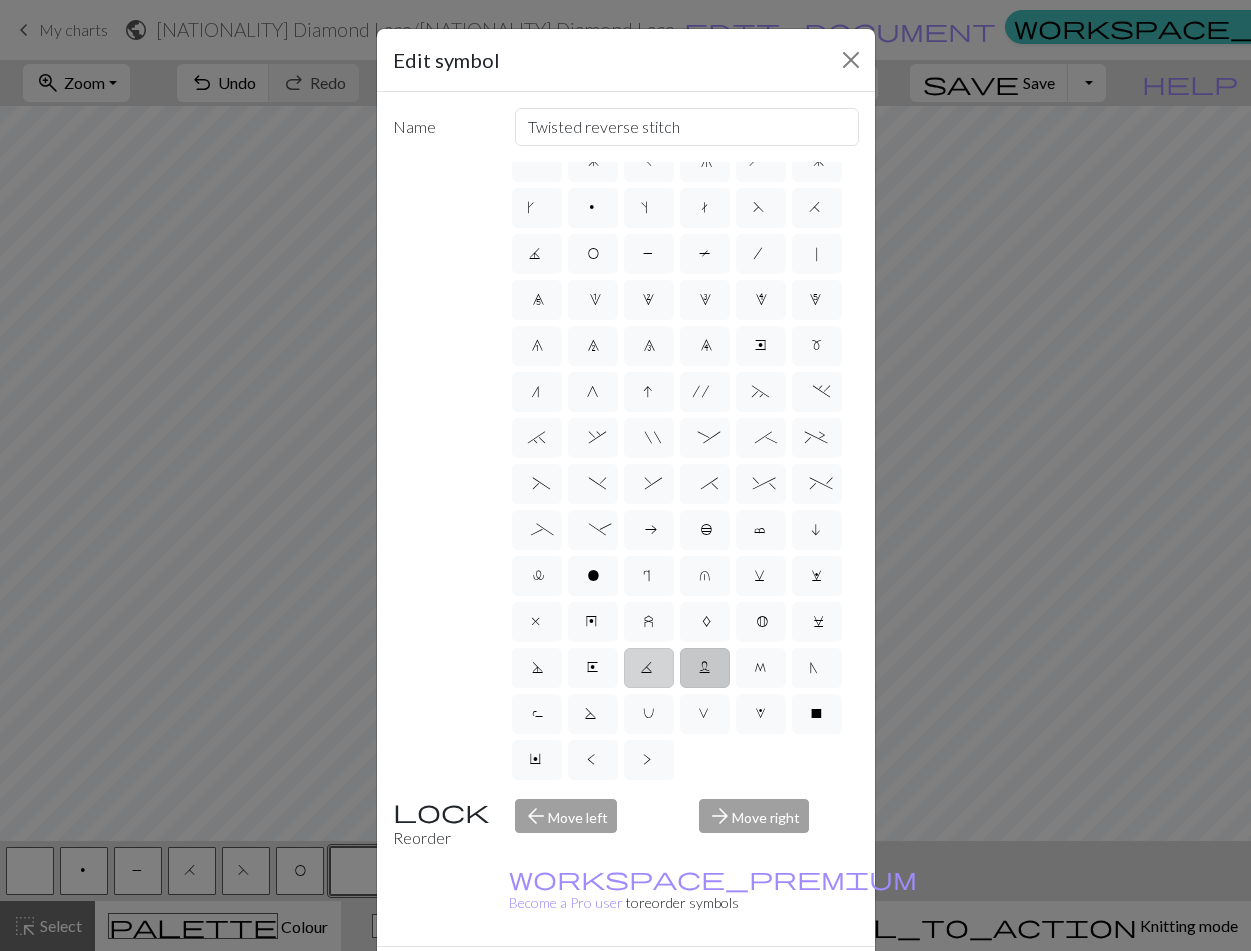 click on "K" at bounding box center [649, 668] 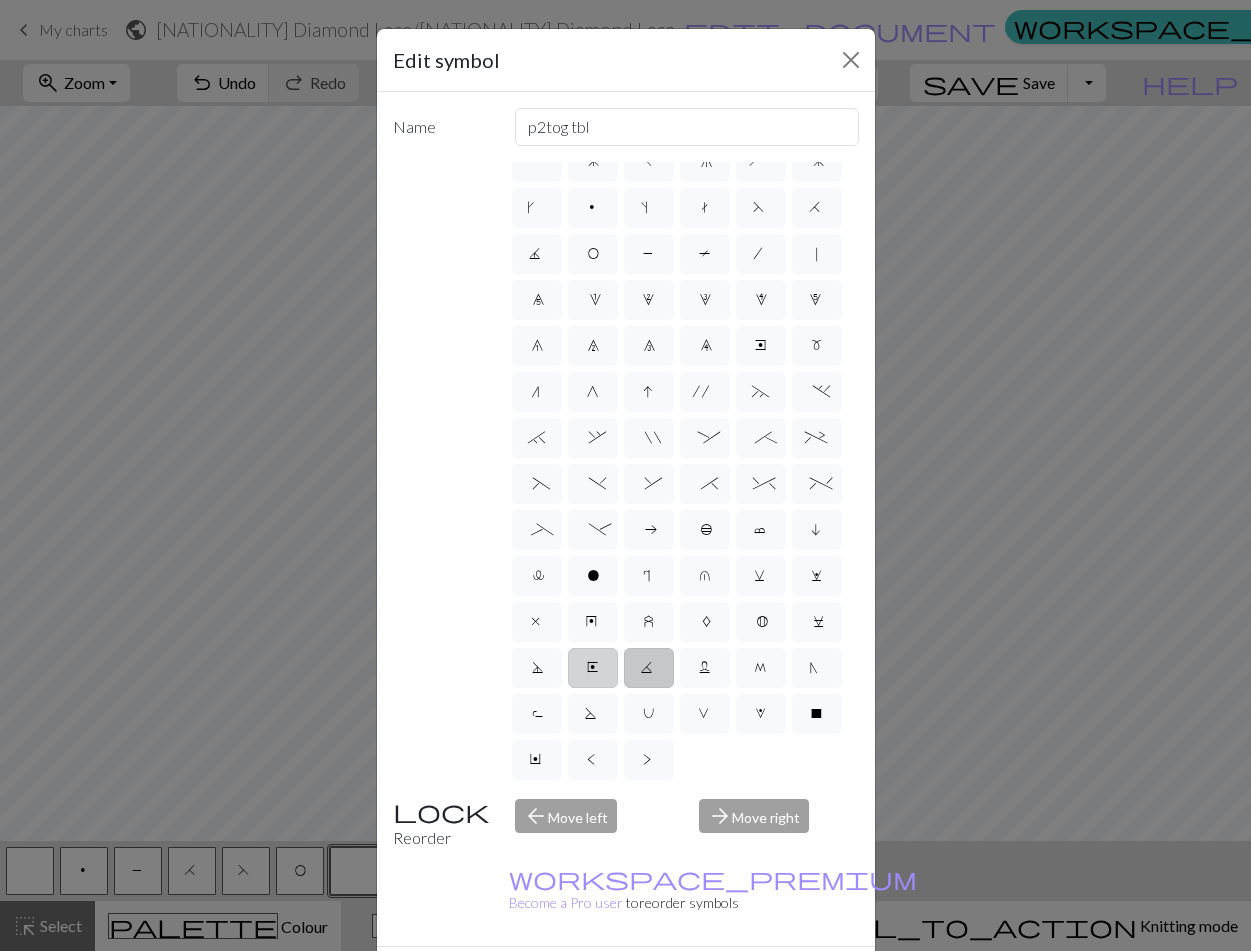 click on "E" at bounding box center (593, 668) 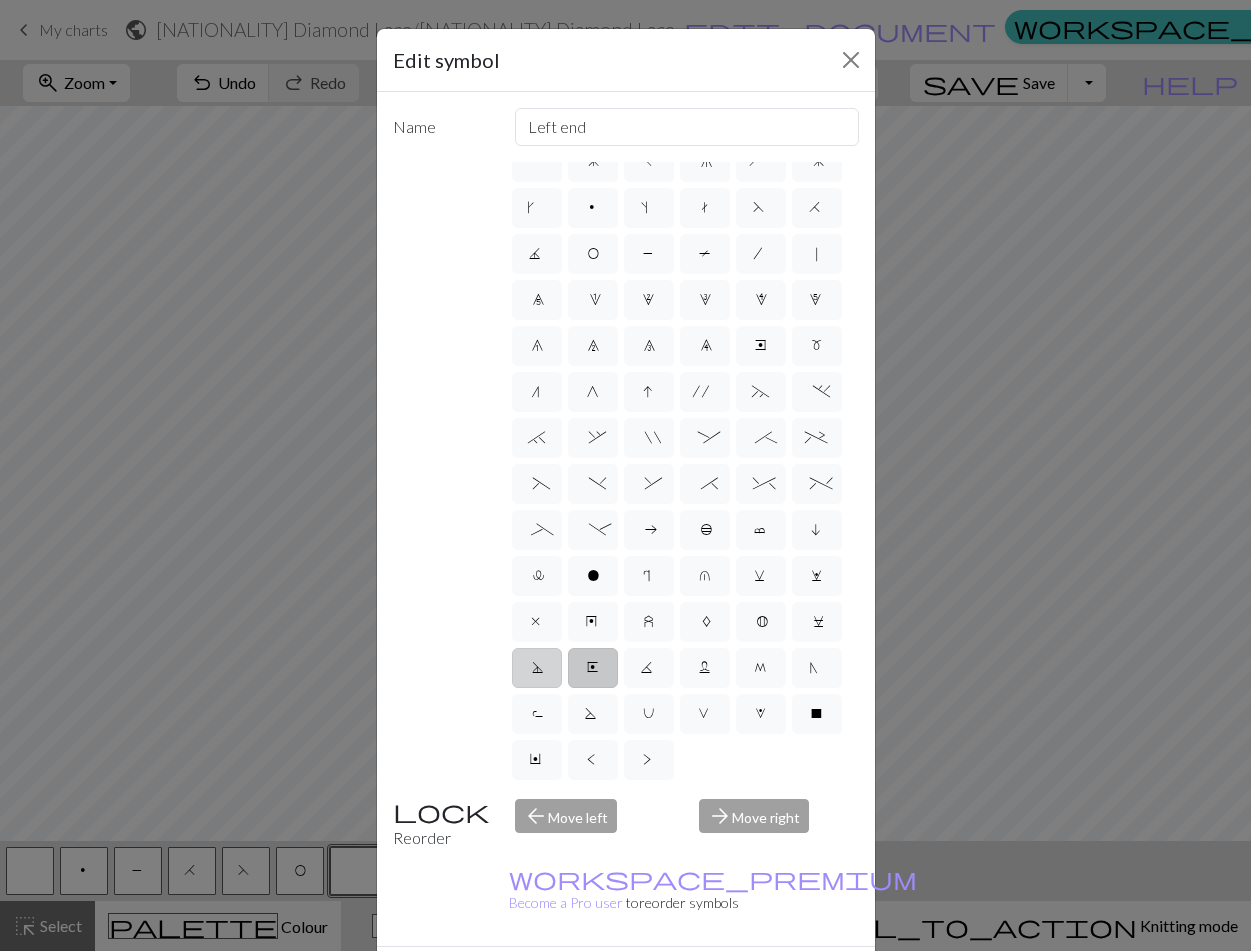 click on "D" at bounding box center [537, 668] 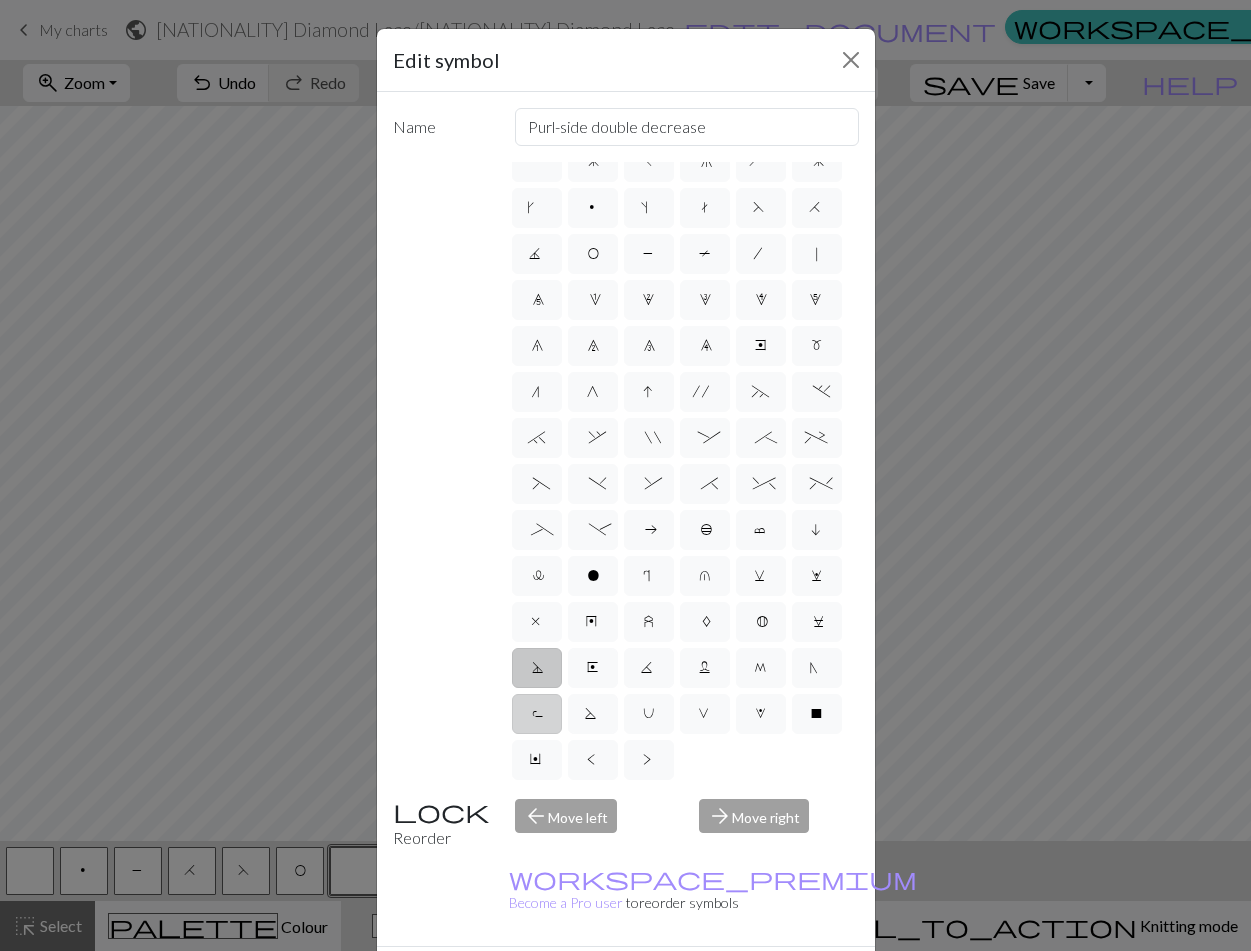 click on "R" at bounding box center [537, 714] 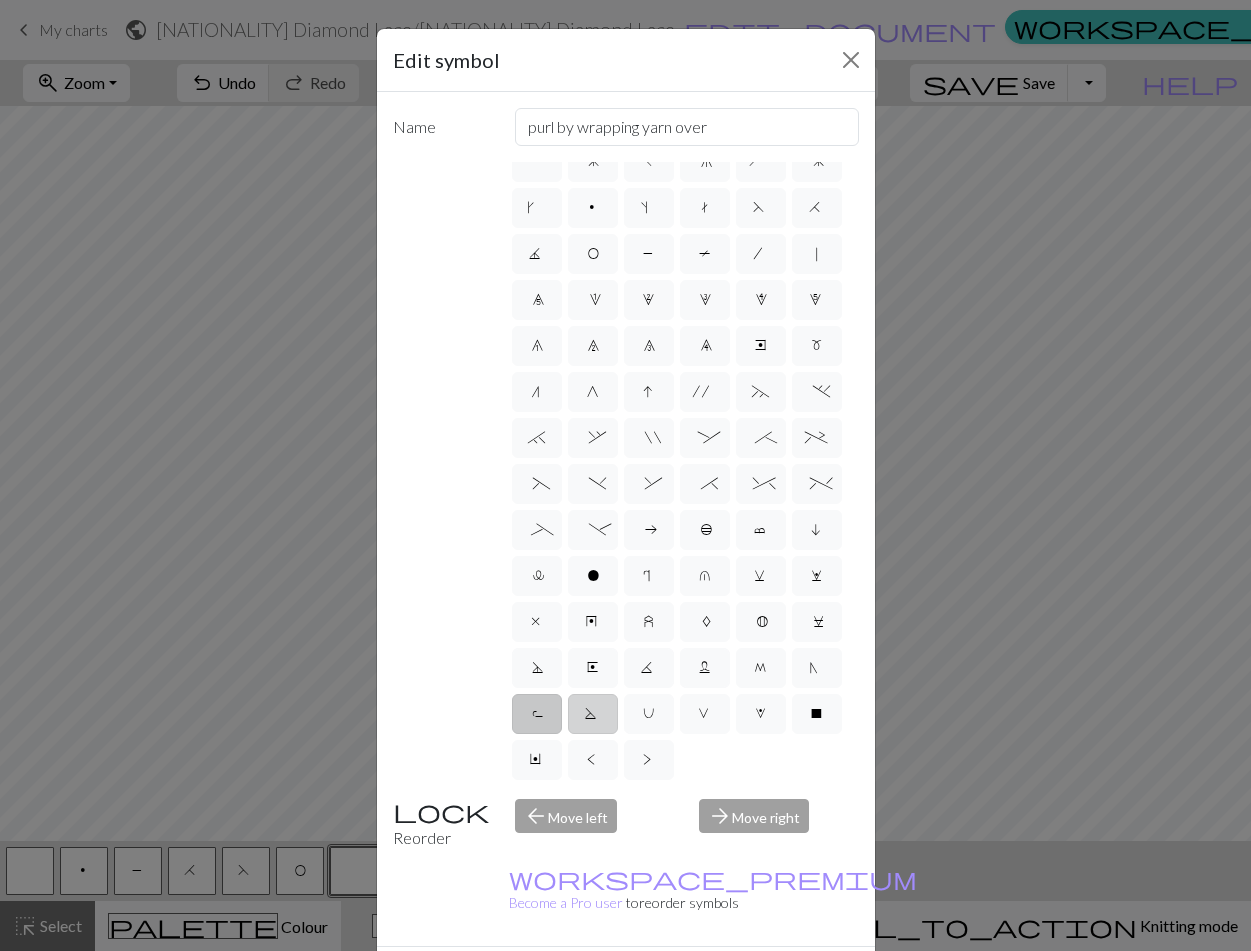 click on "S" at bounding box center [593, 714] 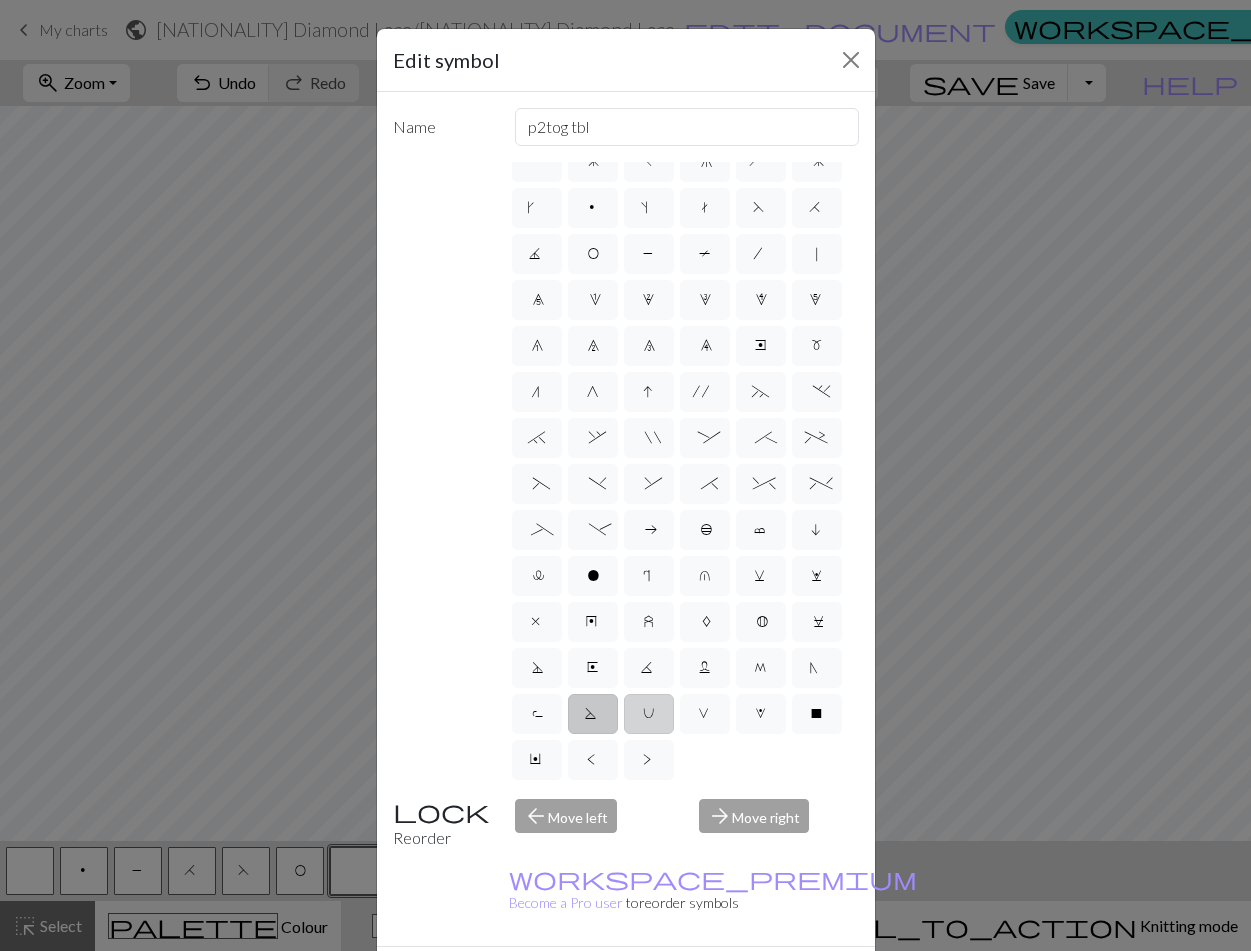 click on "U" at bounding box center (649, 714) 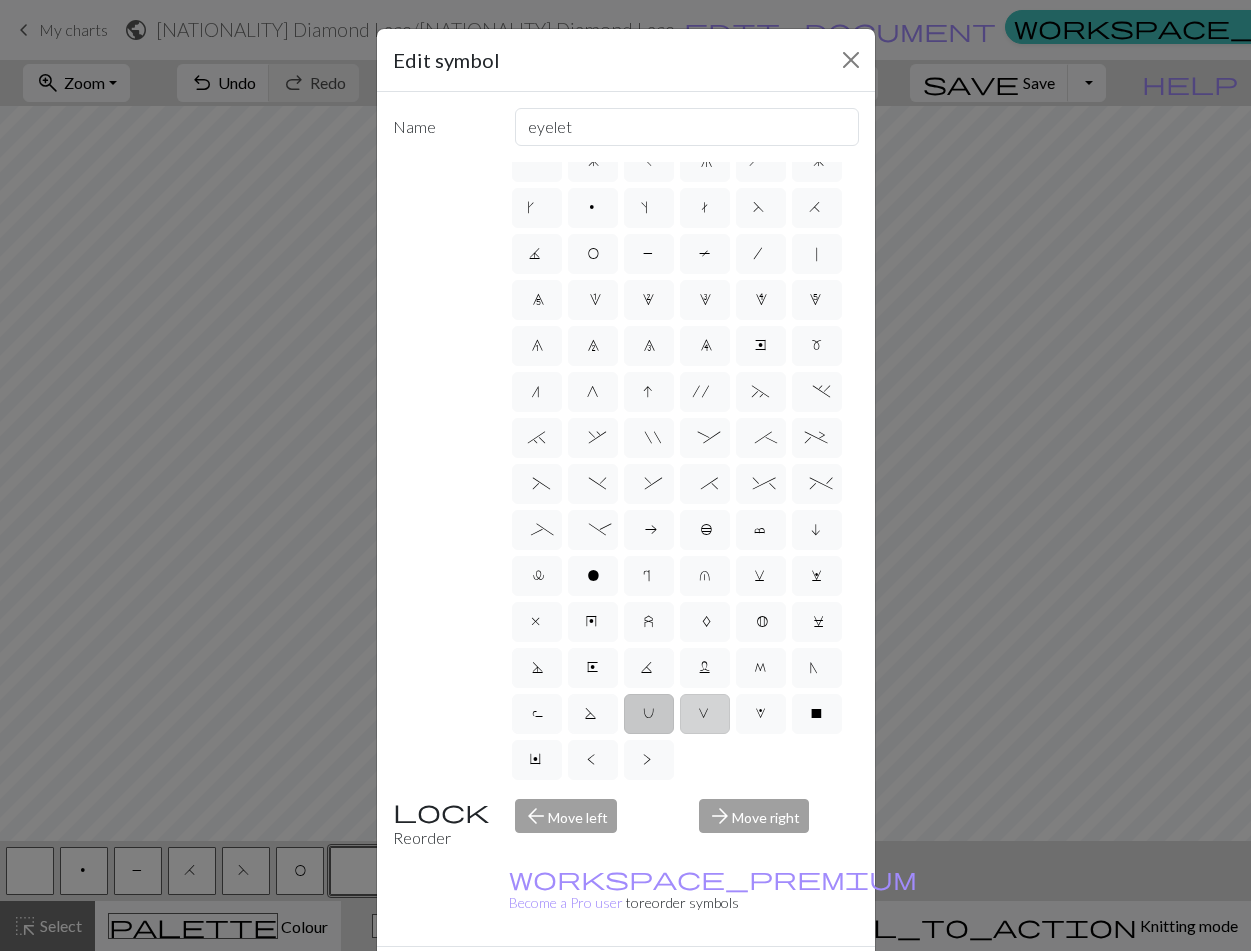 click on "V" at bounding box center (705, 714) 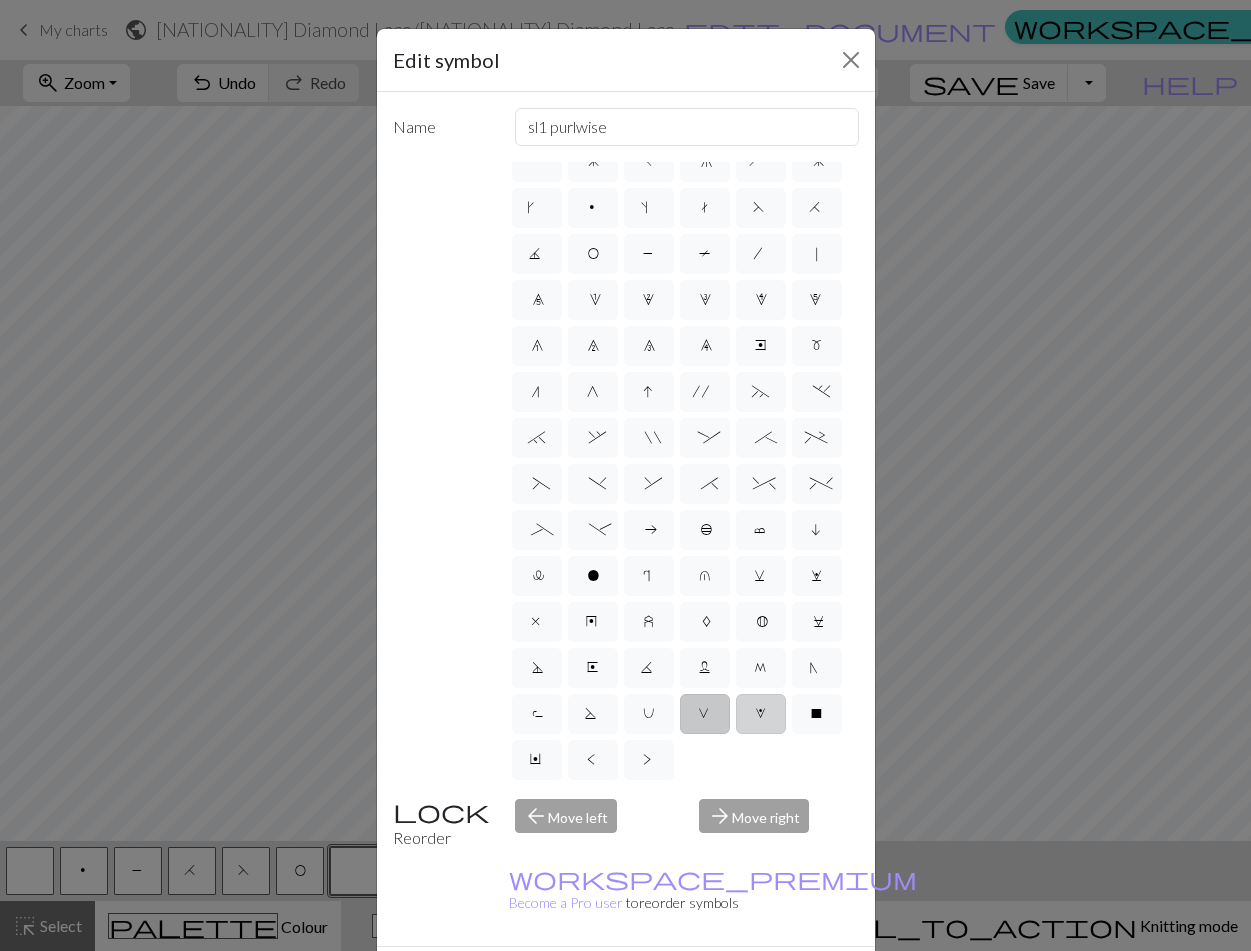 click on "W" at bounding box center [761, 716] 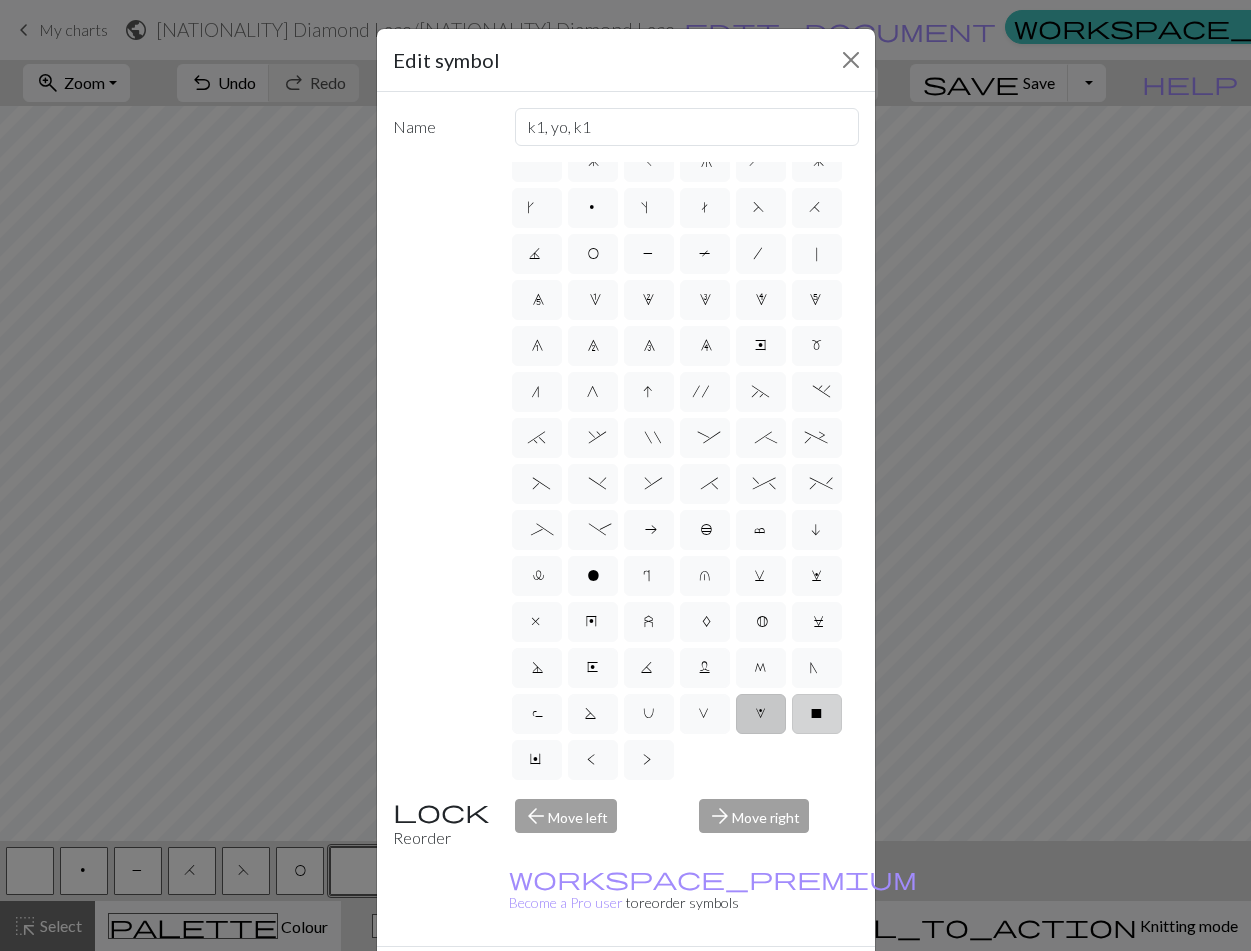 click on "X" at bounding box center [817, 714] 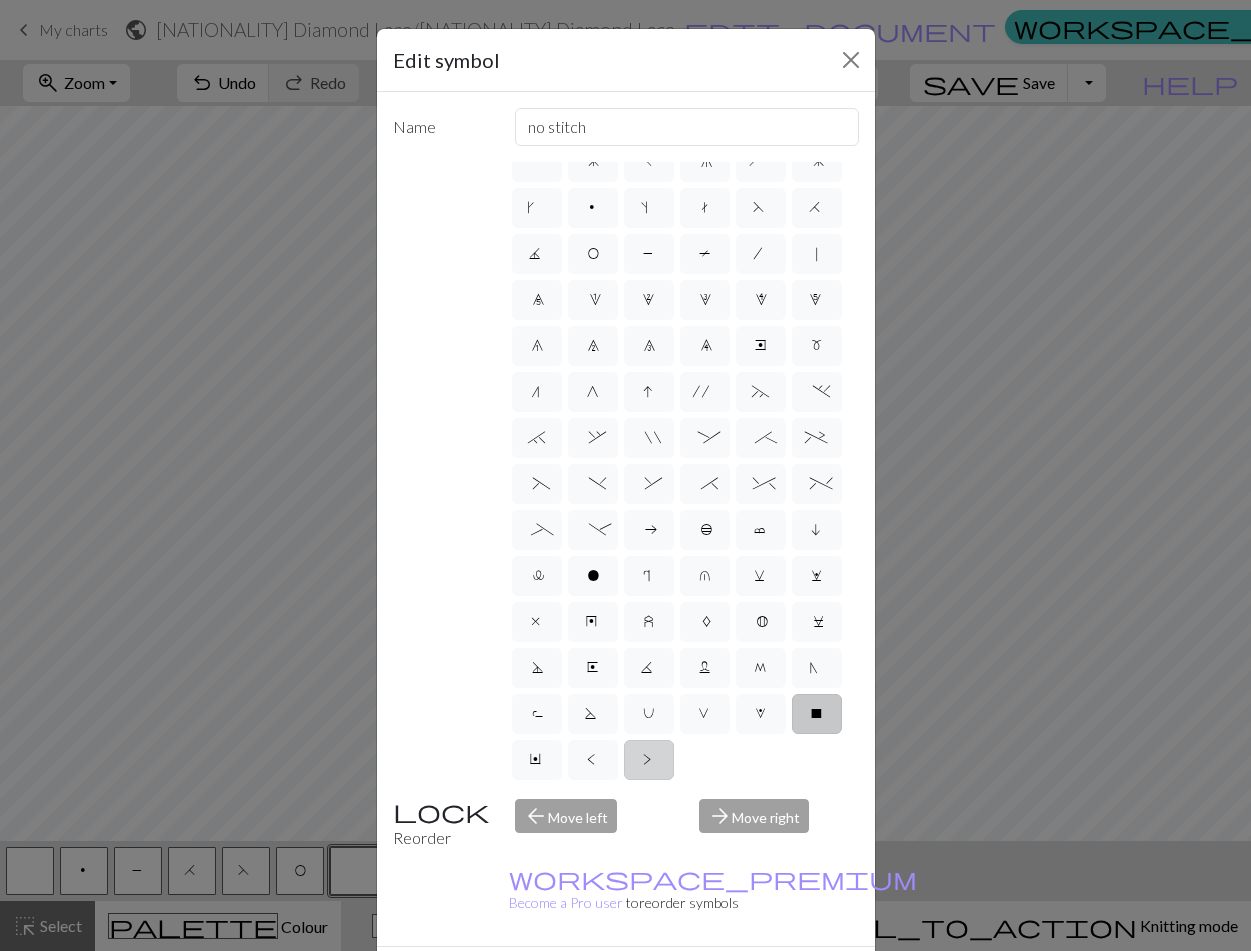 click on ">" at bounding box center [649, 760] 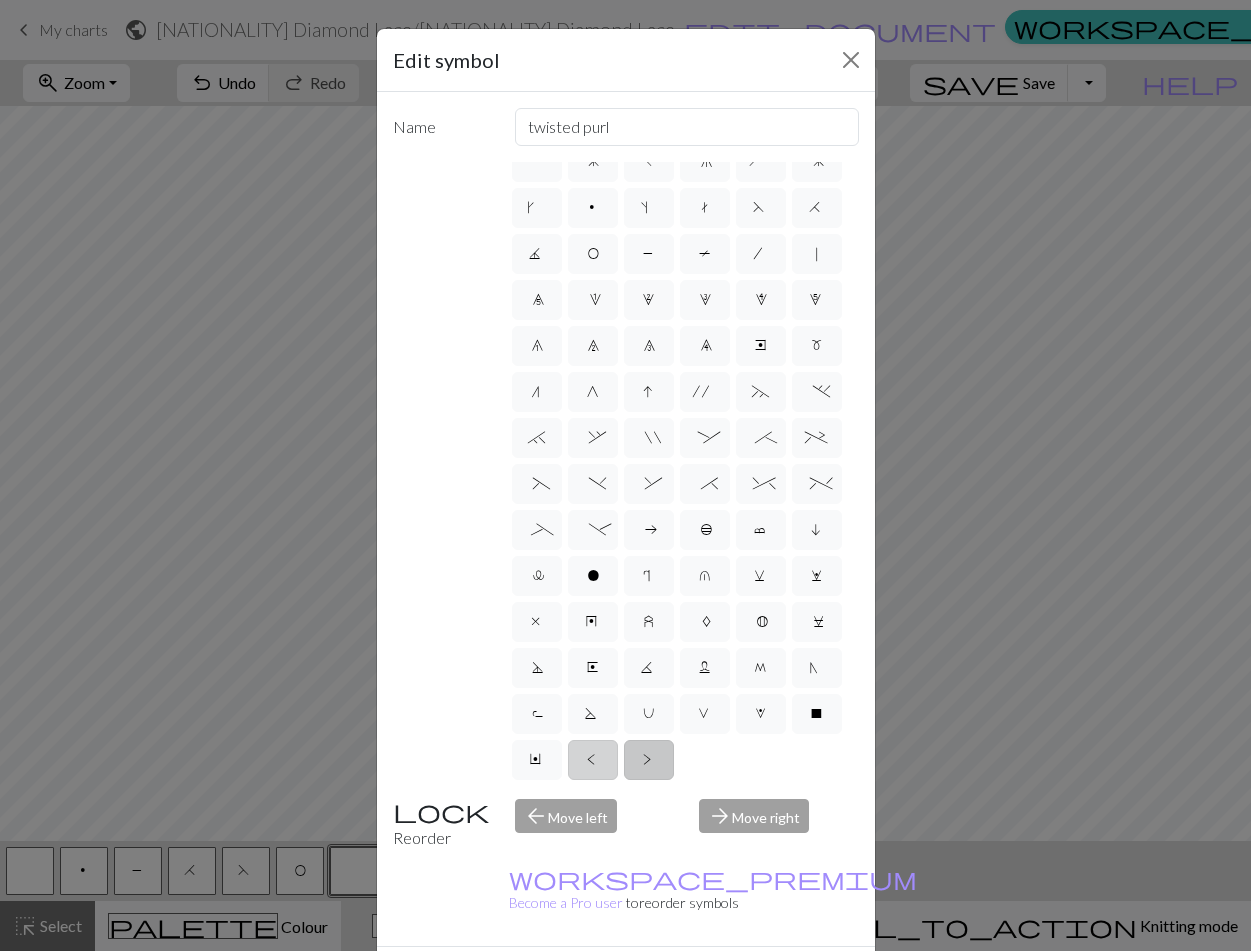 click on "<" at bounding box center (593, 760) 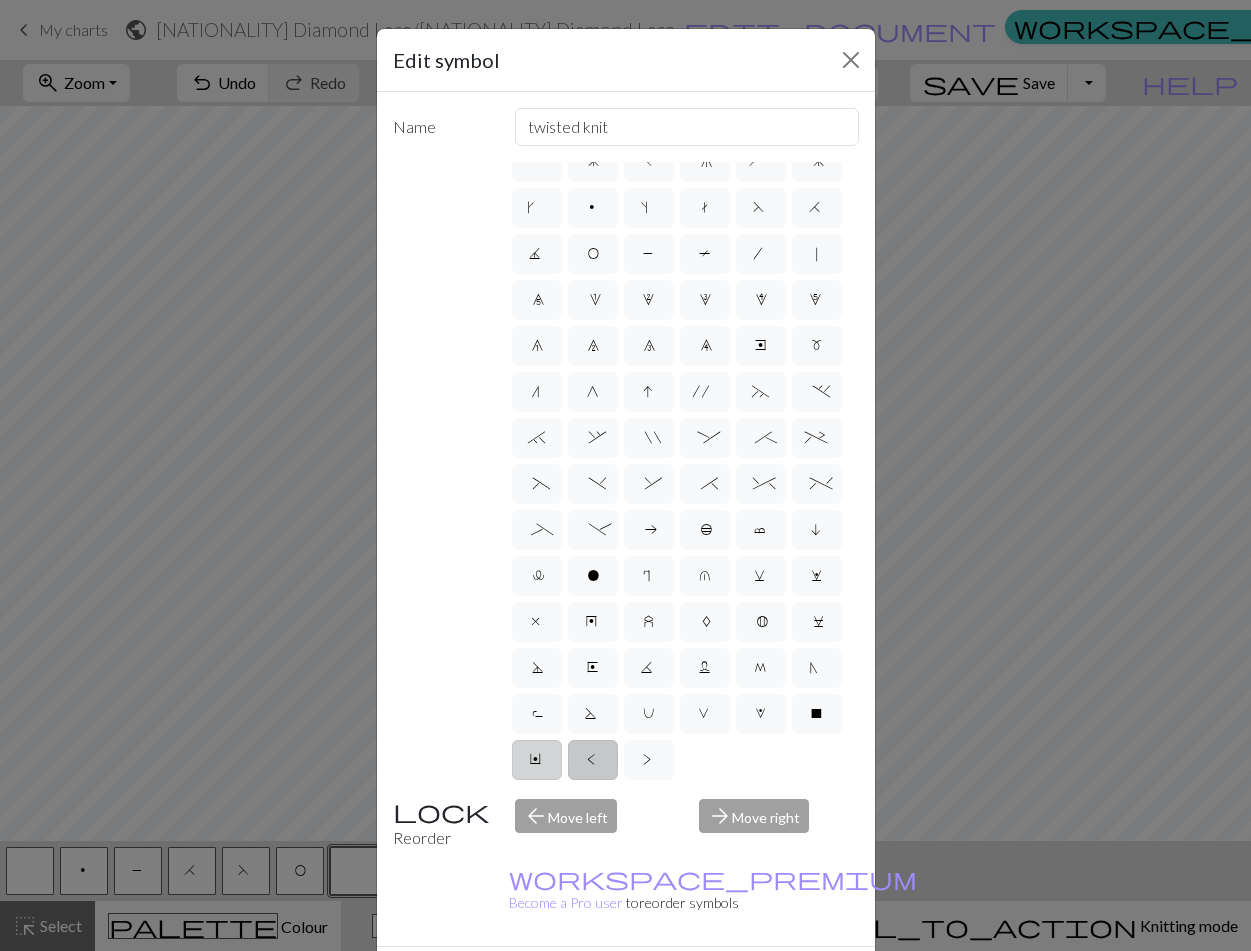 click on "Y" at bounding box center (537, 760) 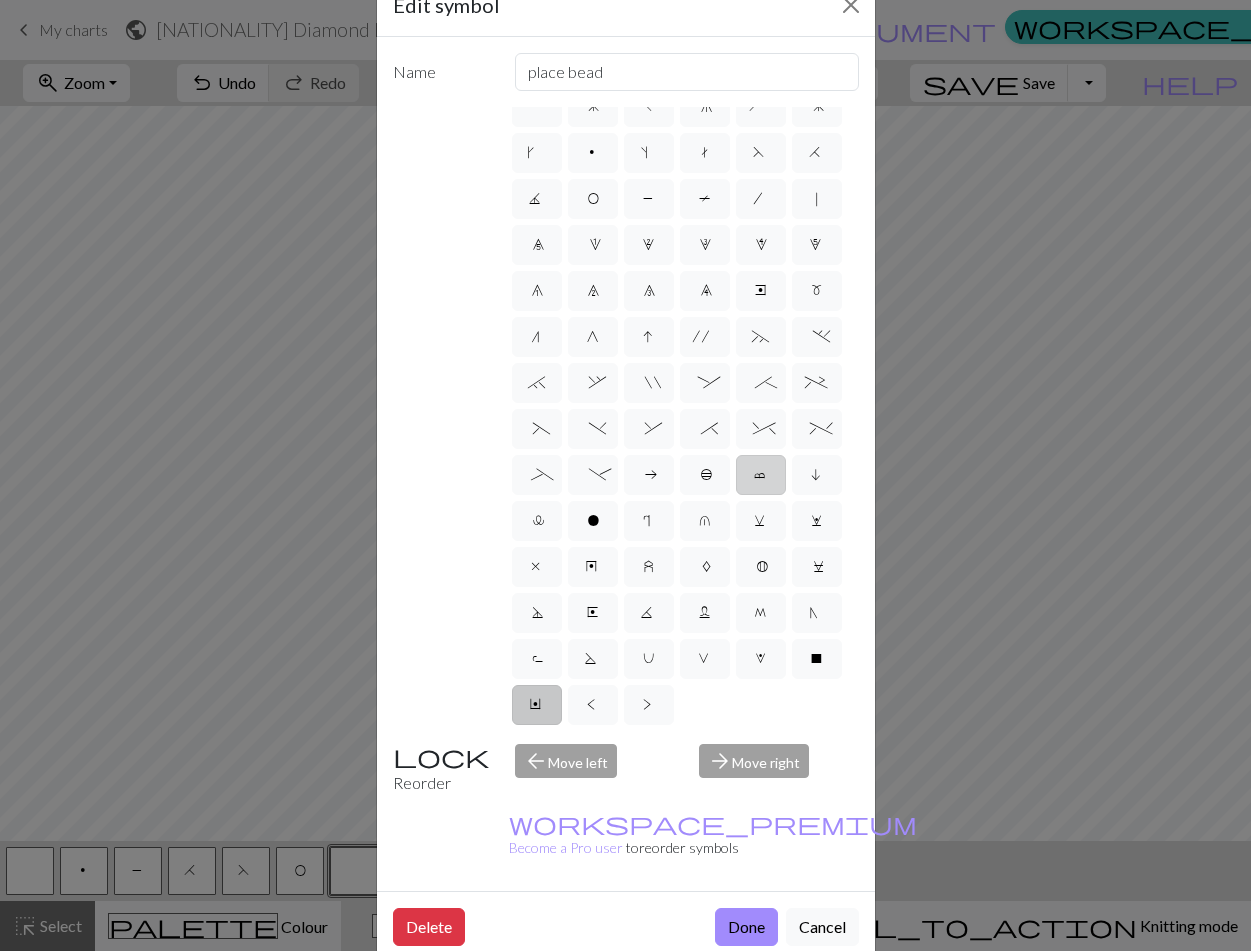 scroll, scrollTop: 54, scrollLeft: 0, axis: vertical 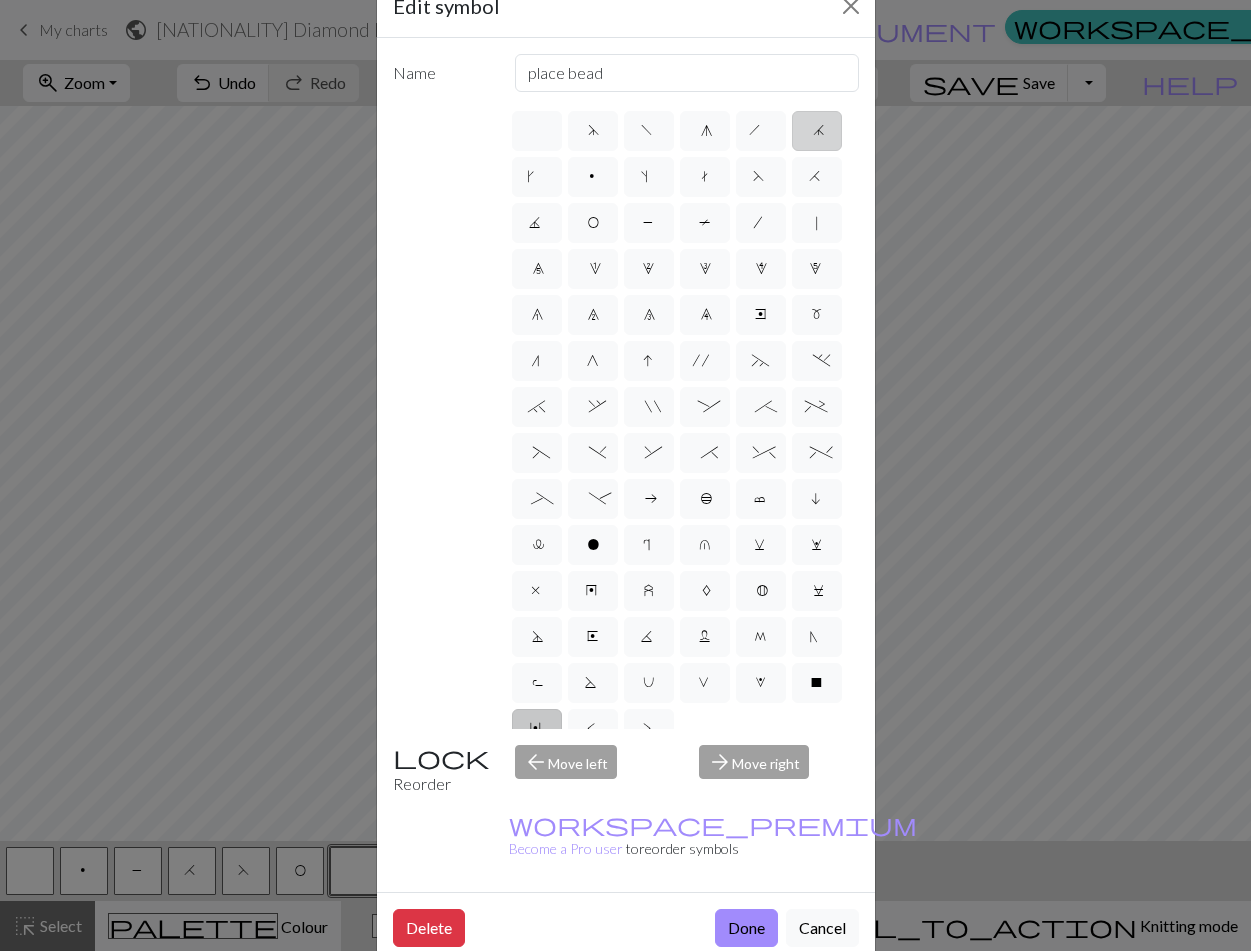 click on "j" at bounding box center [817, 133] 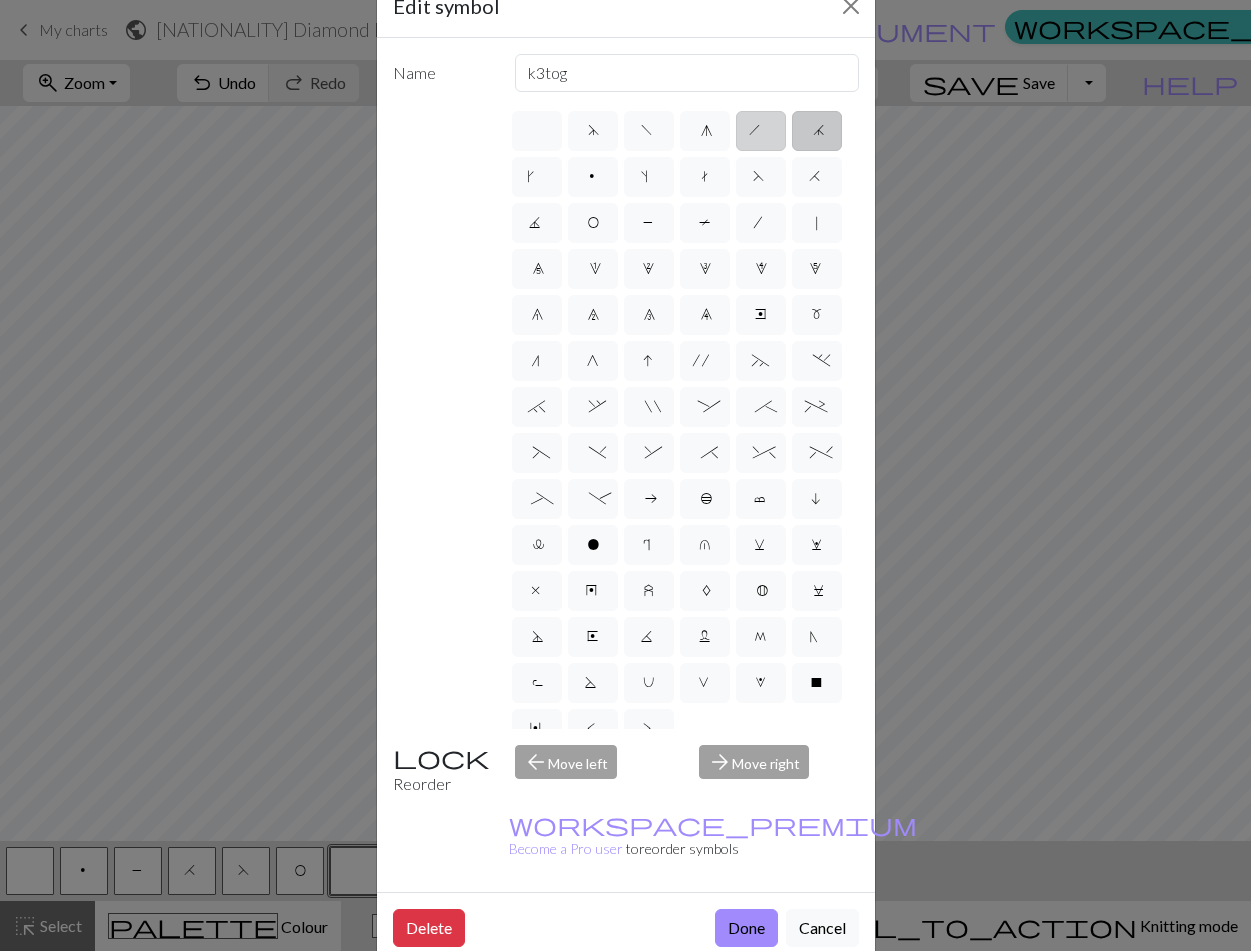 click on "h" at bounding box center [761, 131] 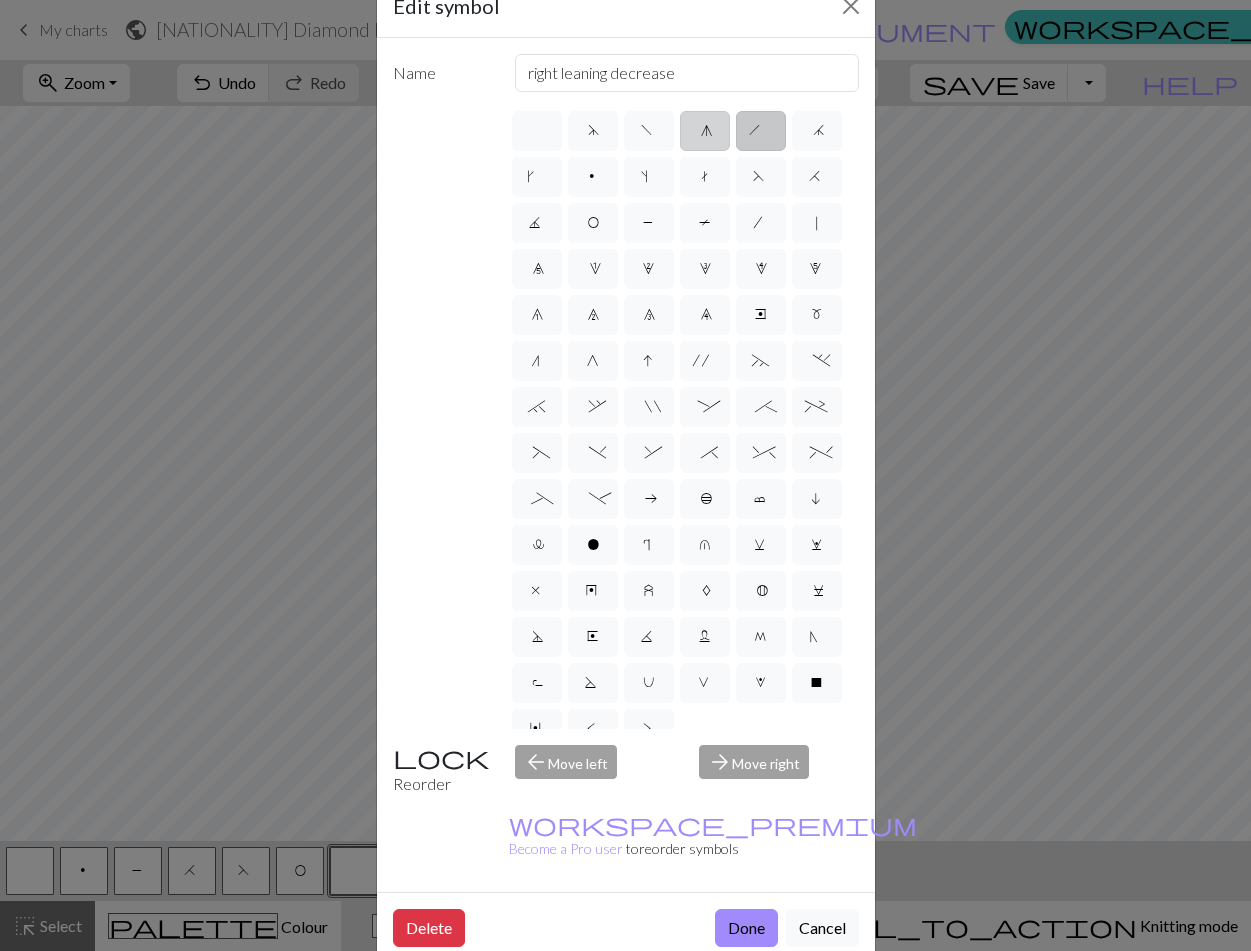 click on "g" at bounding box center [705, 133] 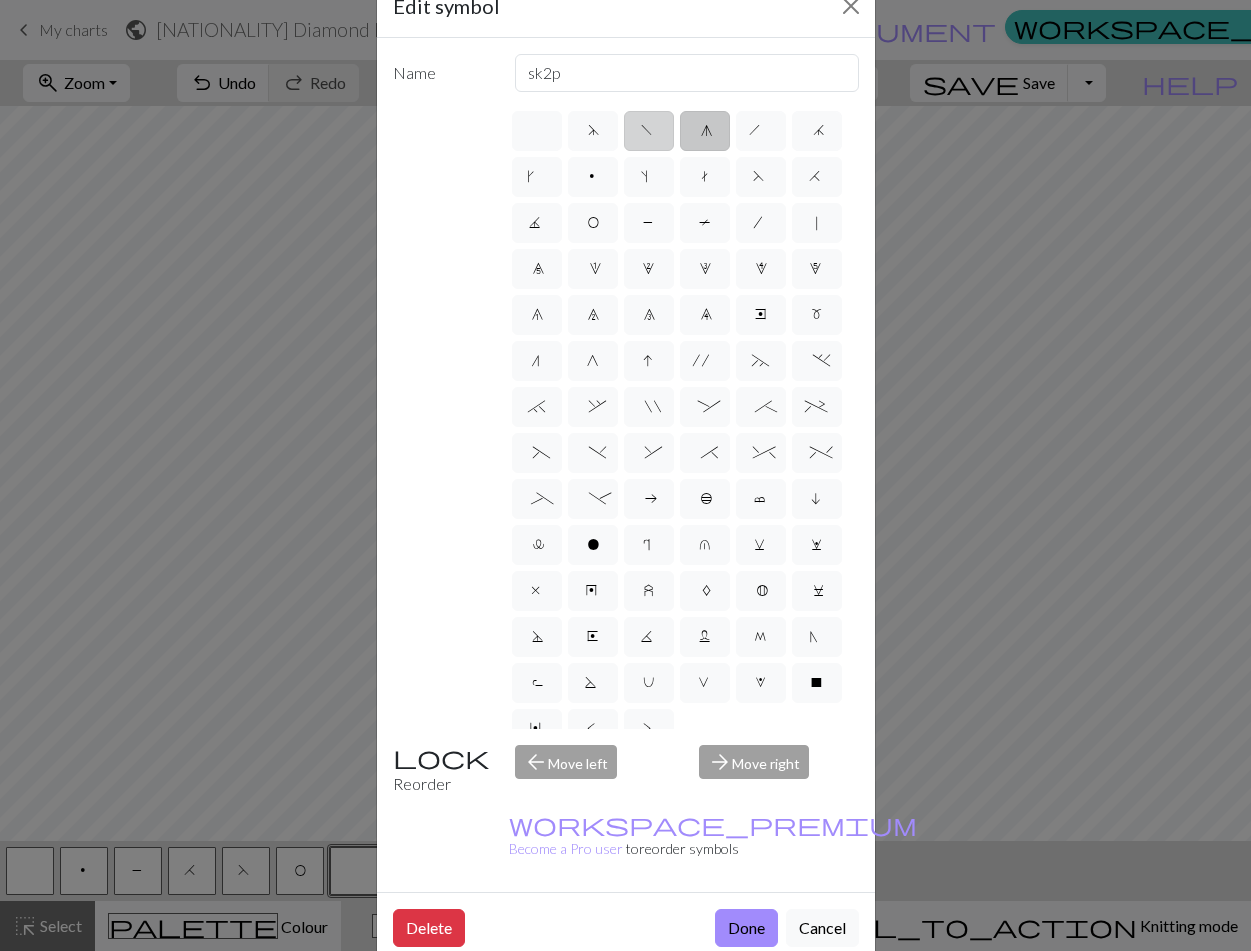 click on "f" at bounding box center (649, 131) 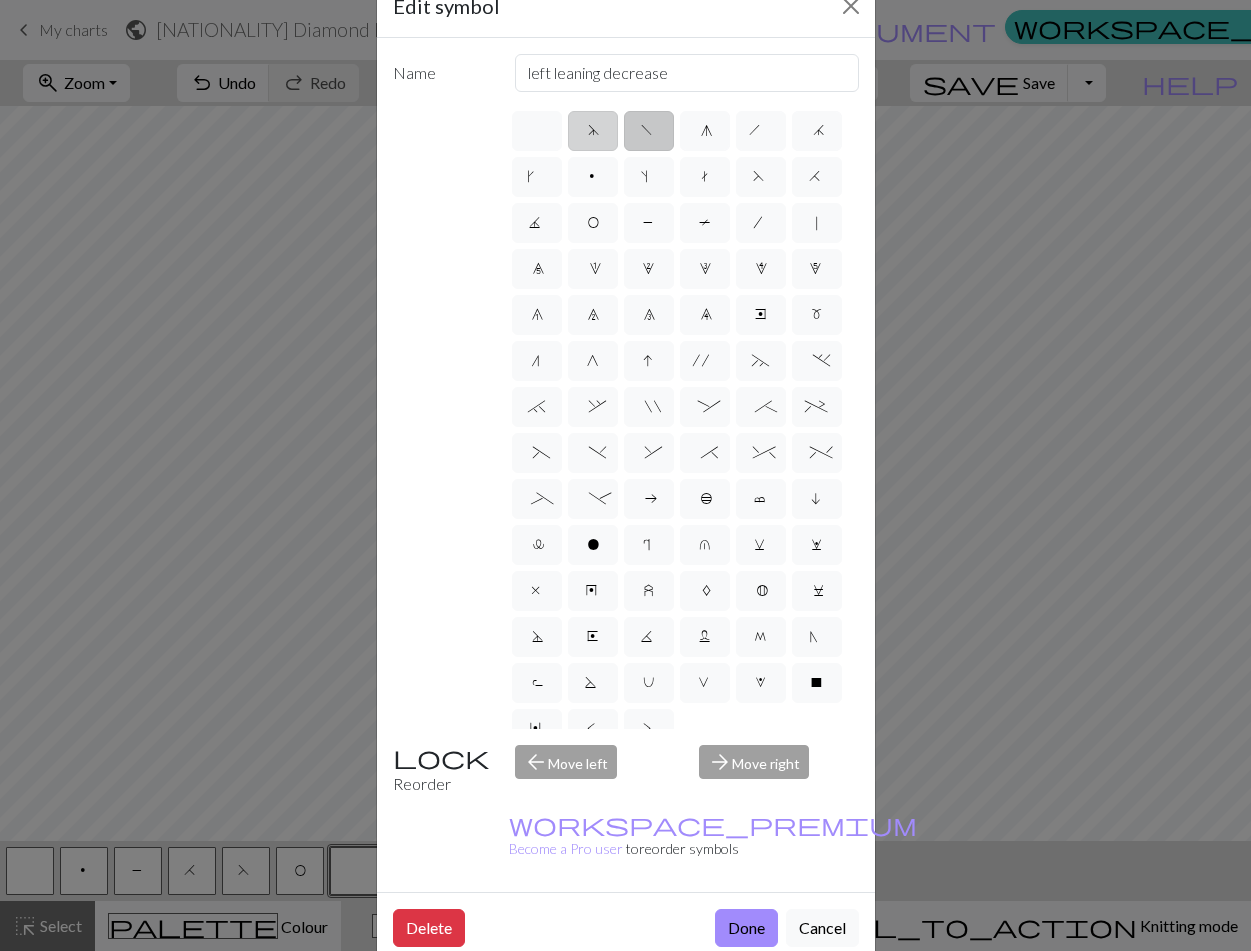 click on "d" at bounding box center (593, 131) 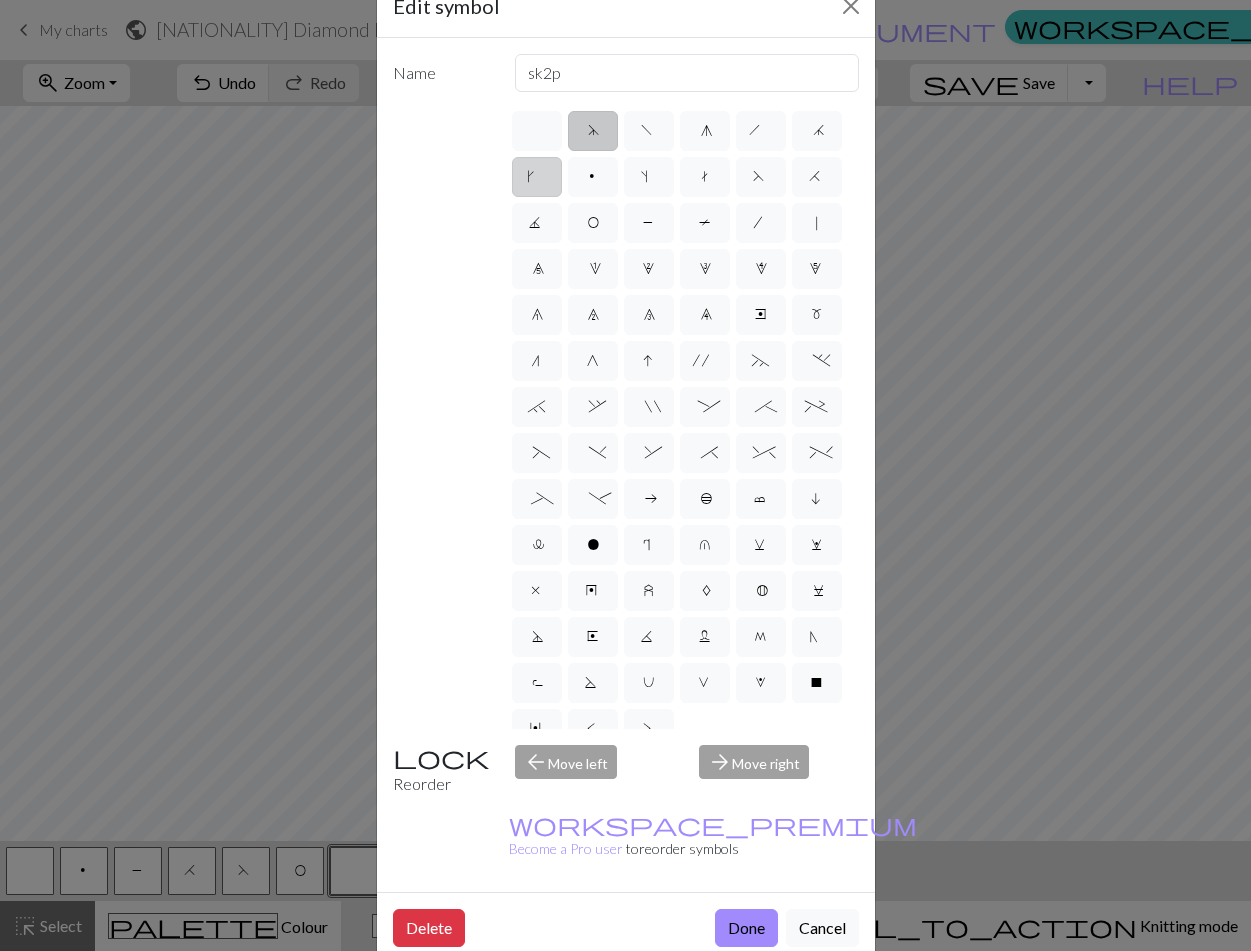 click on "k" at bounding box center (537, 177) 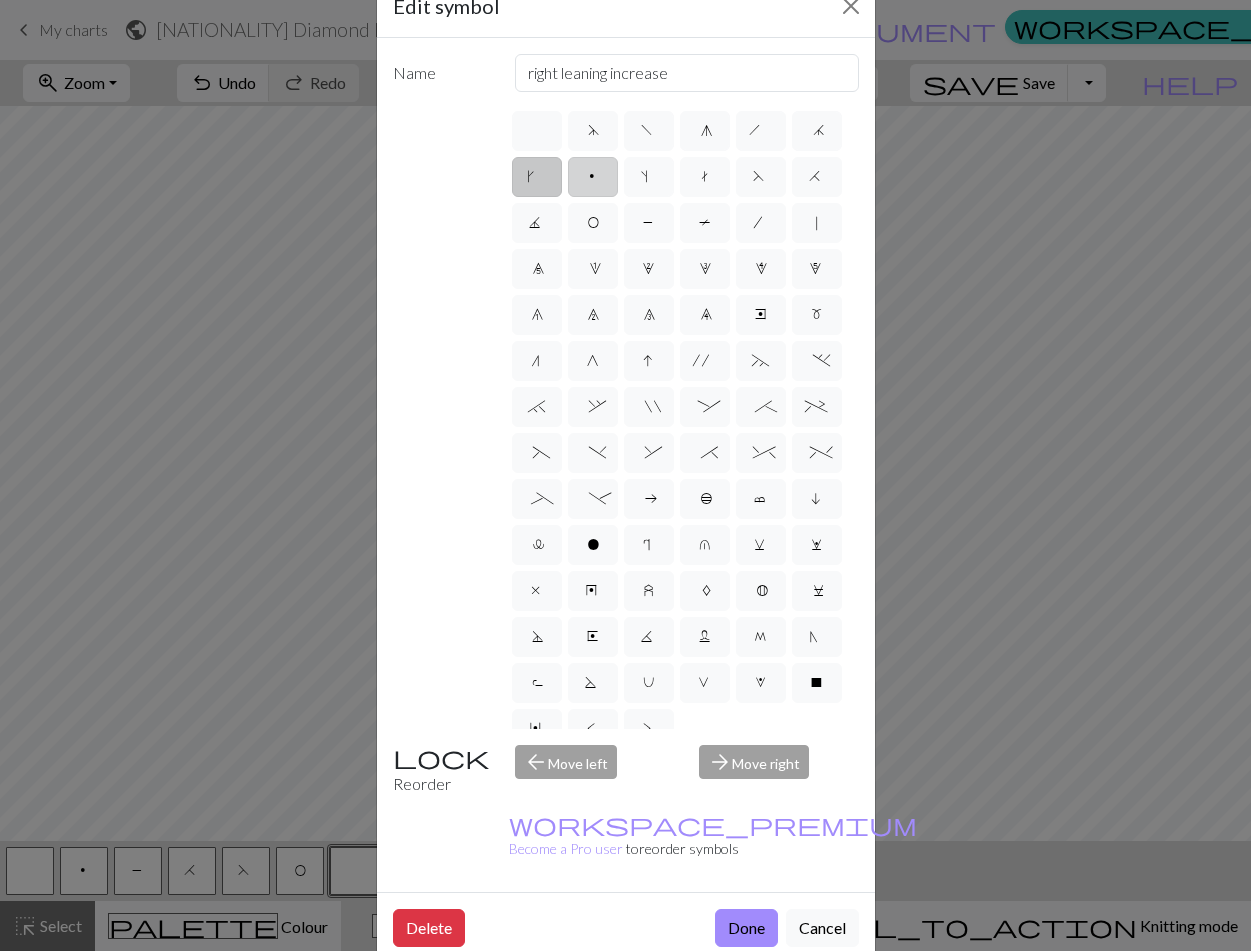 click on "p" at bounding box center (593, 177) 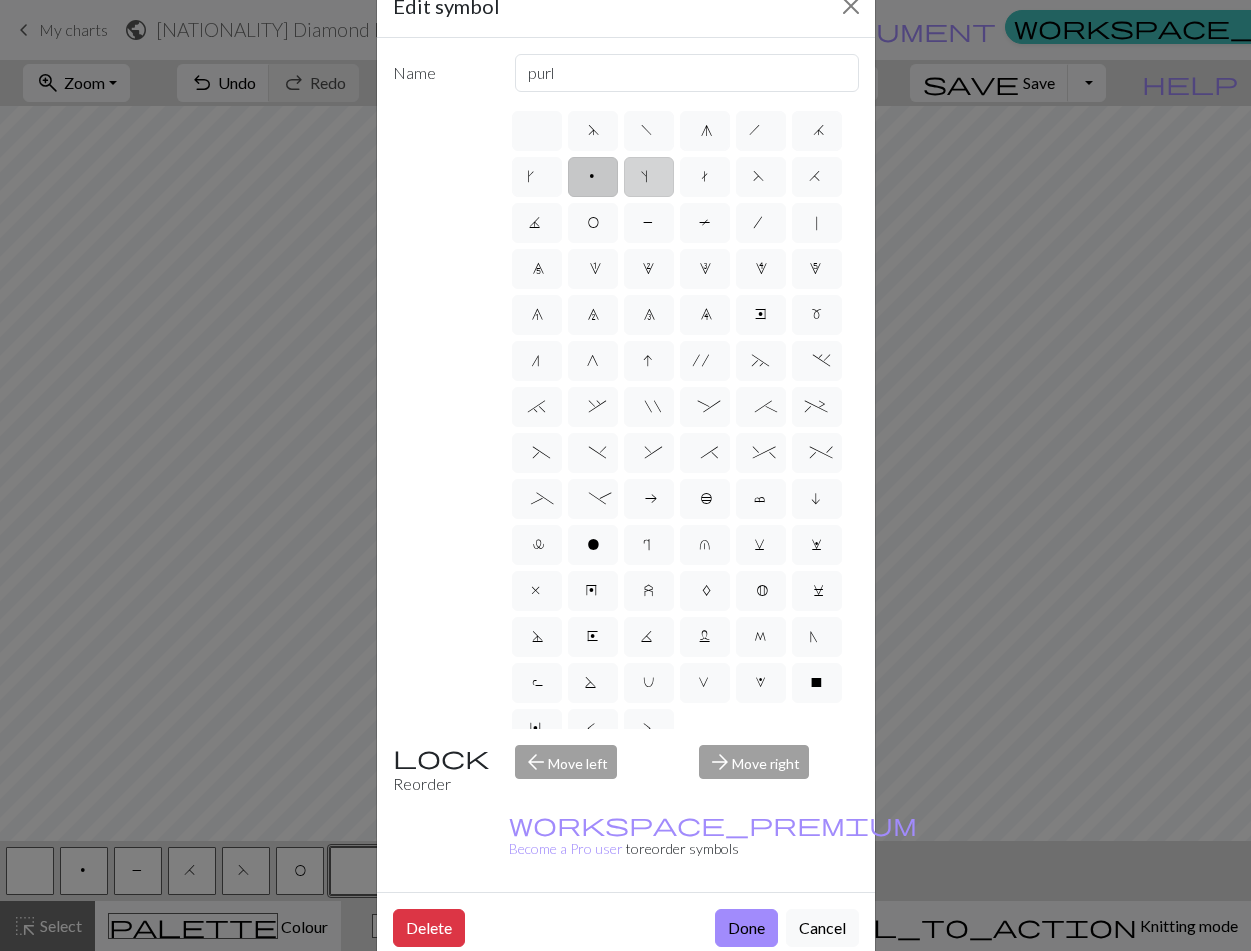 click on "s" at bounding box center [649, 177] 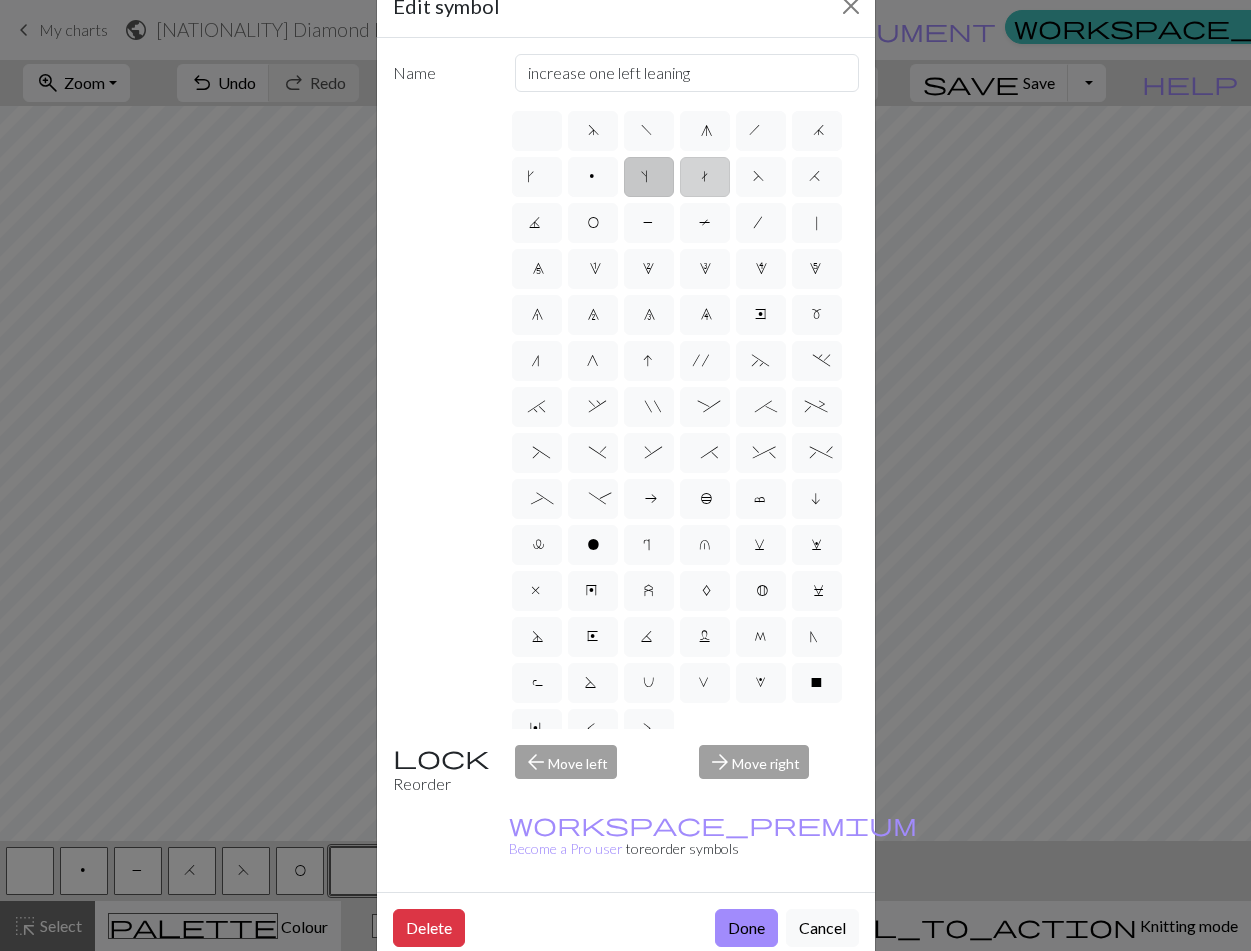 click on "t" at bounding box center [705, 177] 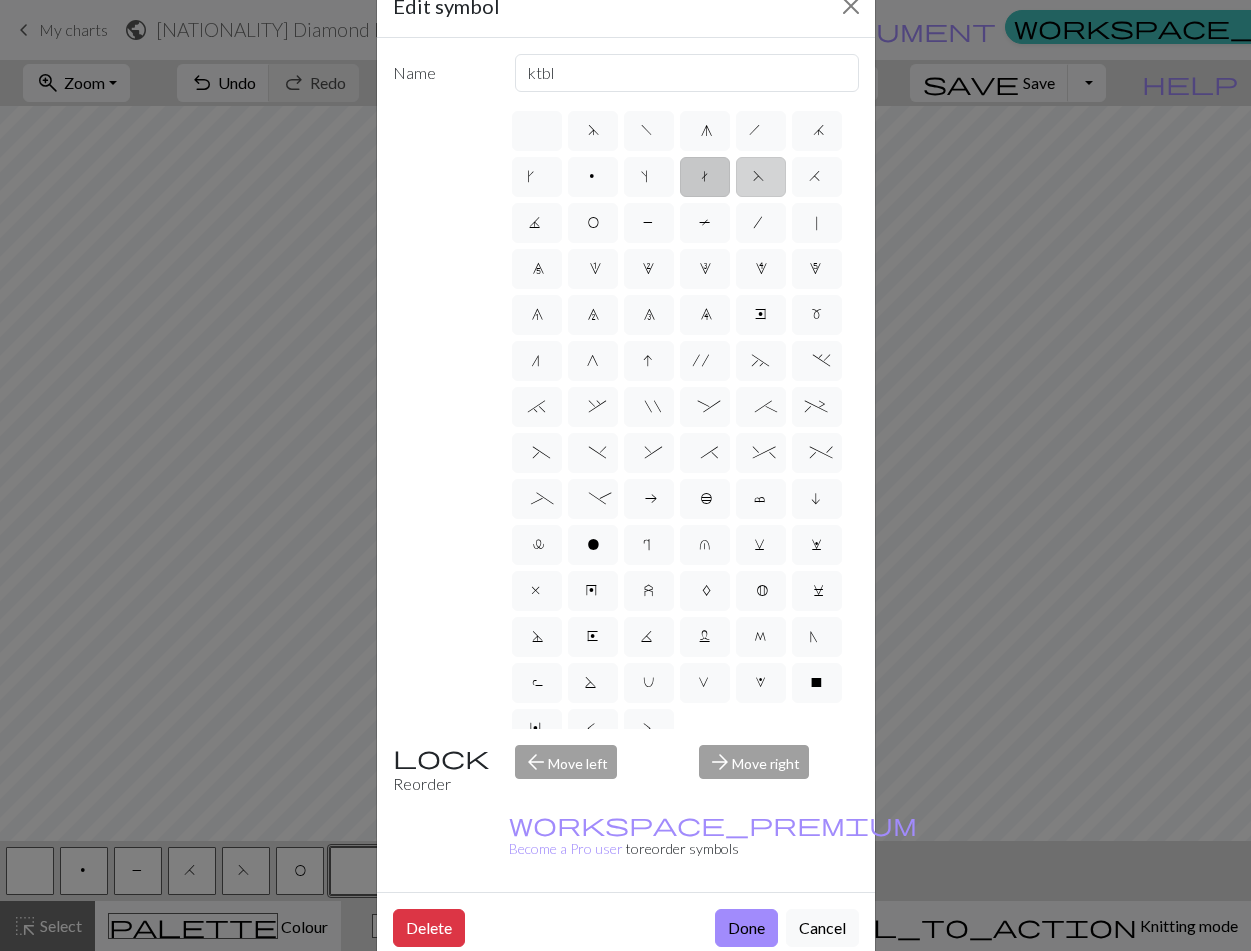 click on "F" at bounding box center (761, 177) 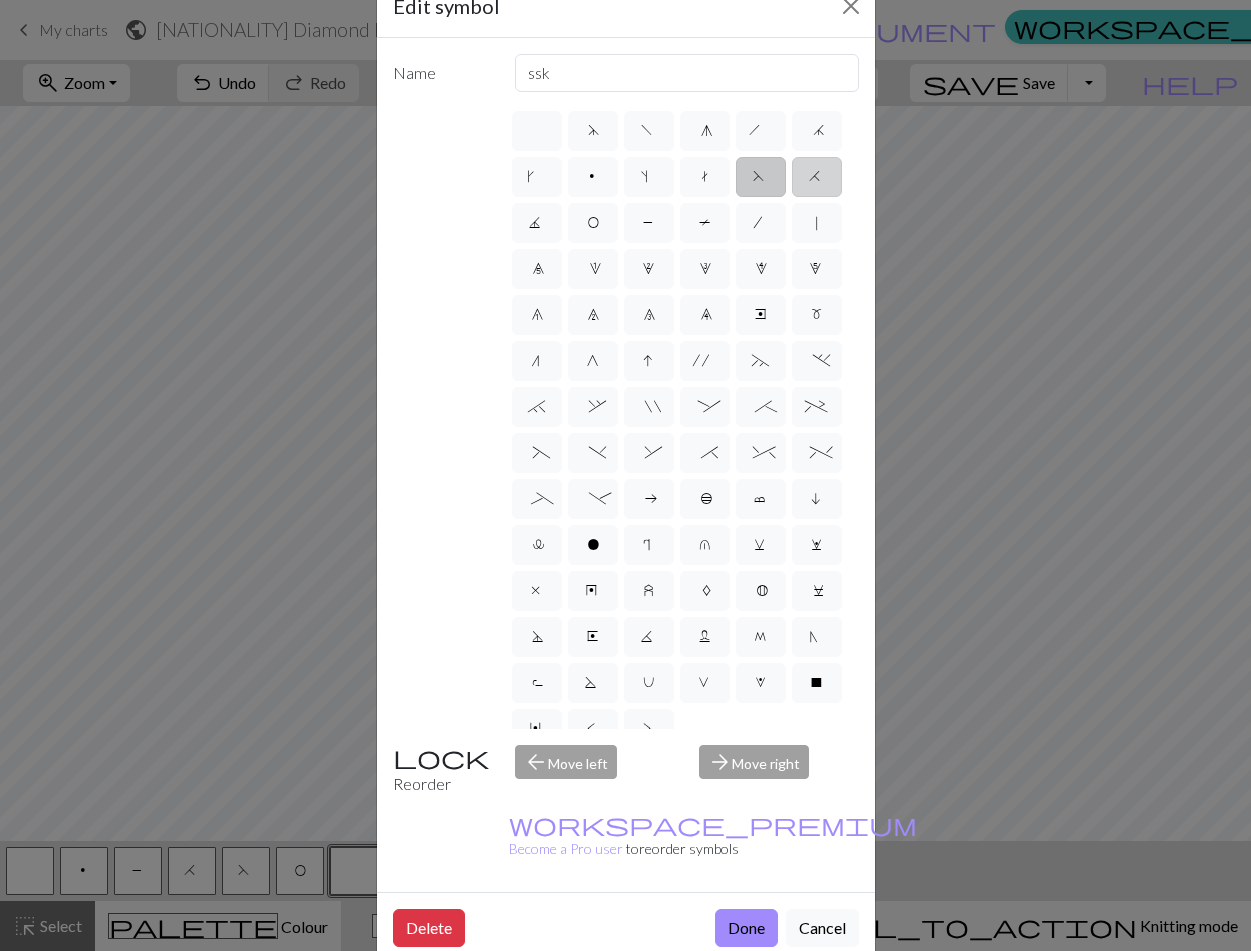 click on "H" at bounding box center [817, 179] 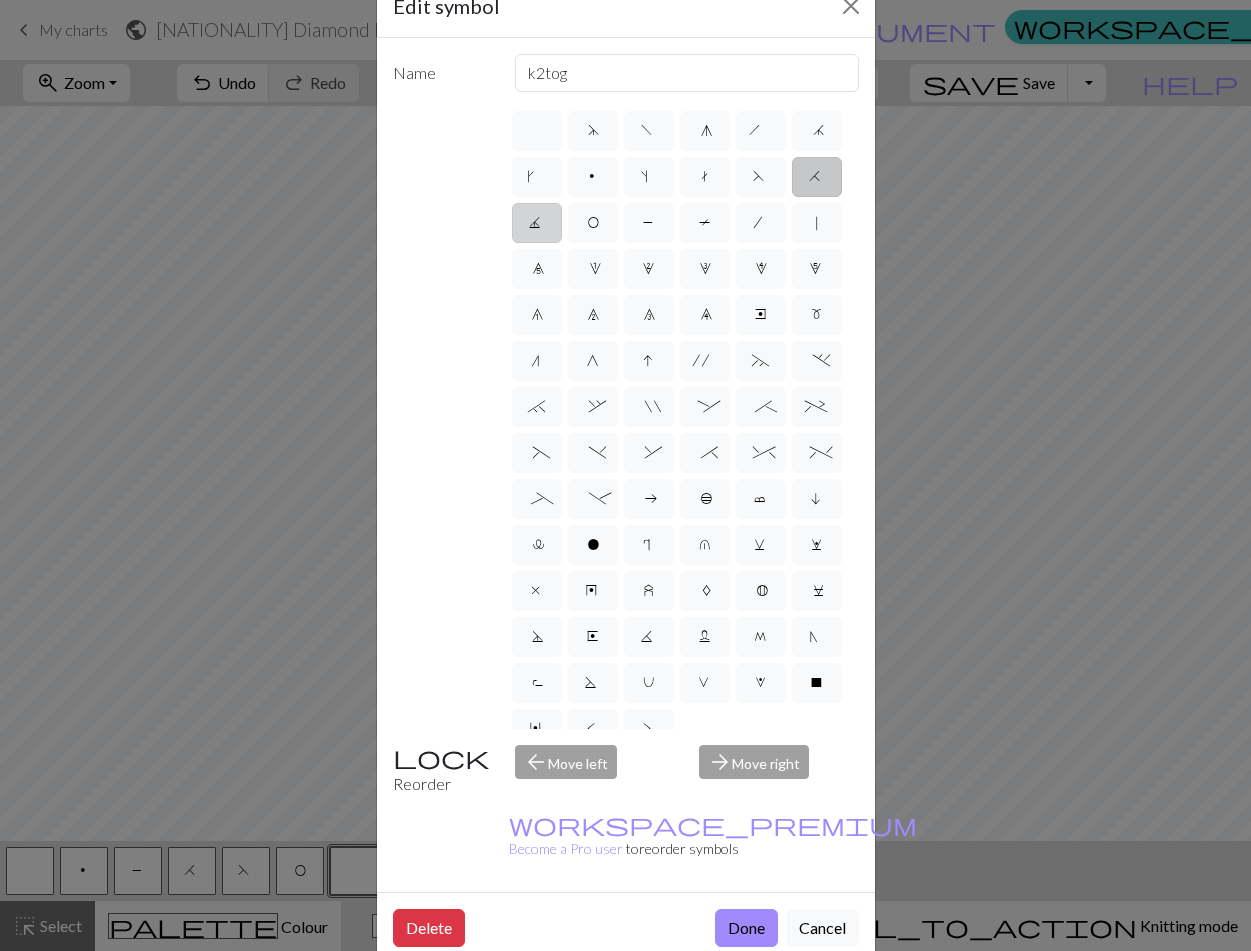 click on "J" at bounding box center (537, 223) 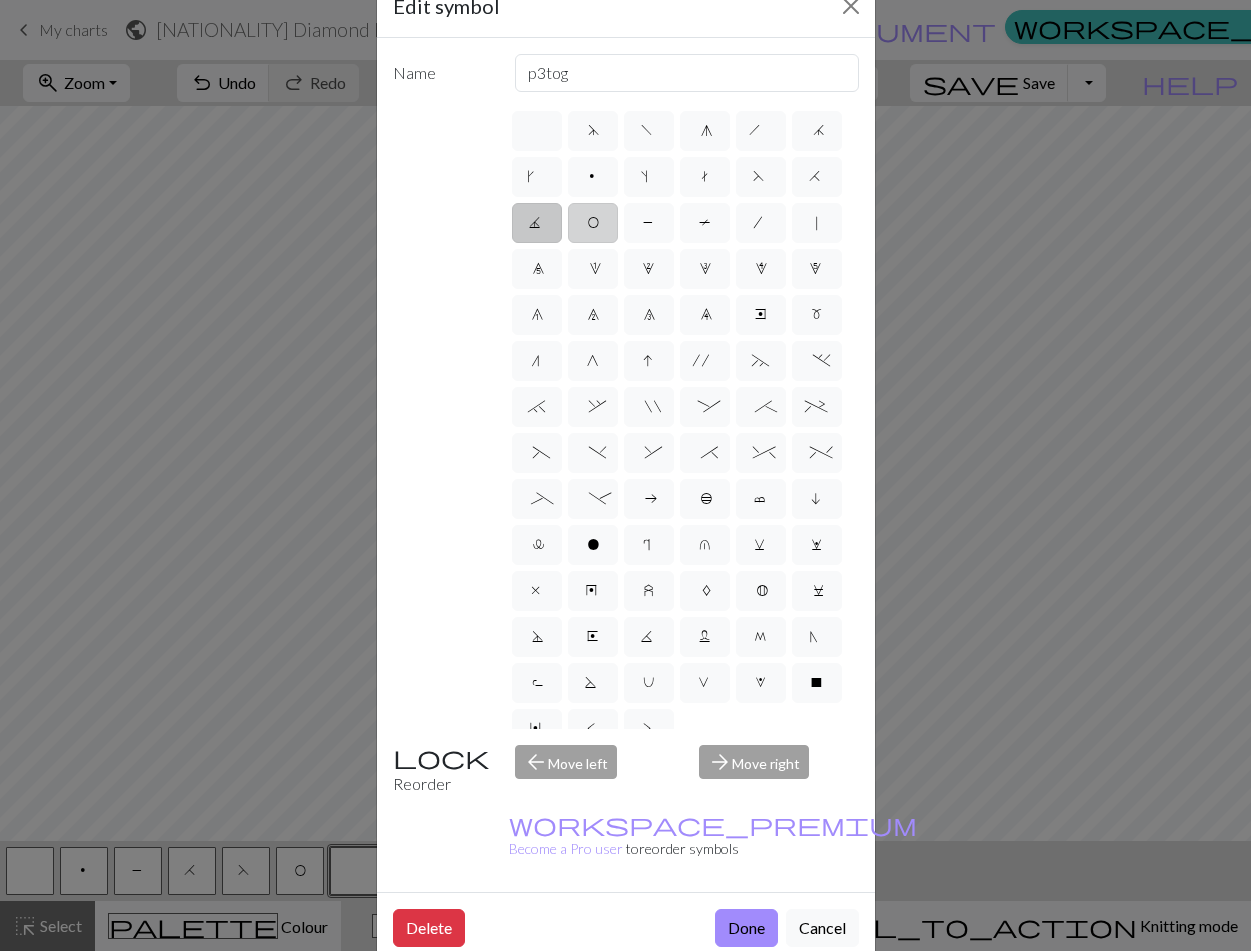 click on "O" at bounding box center [593, 223] 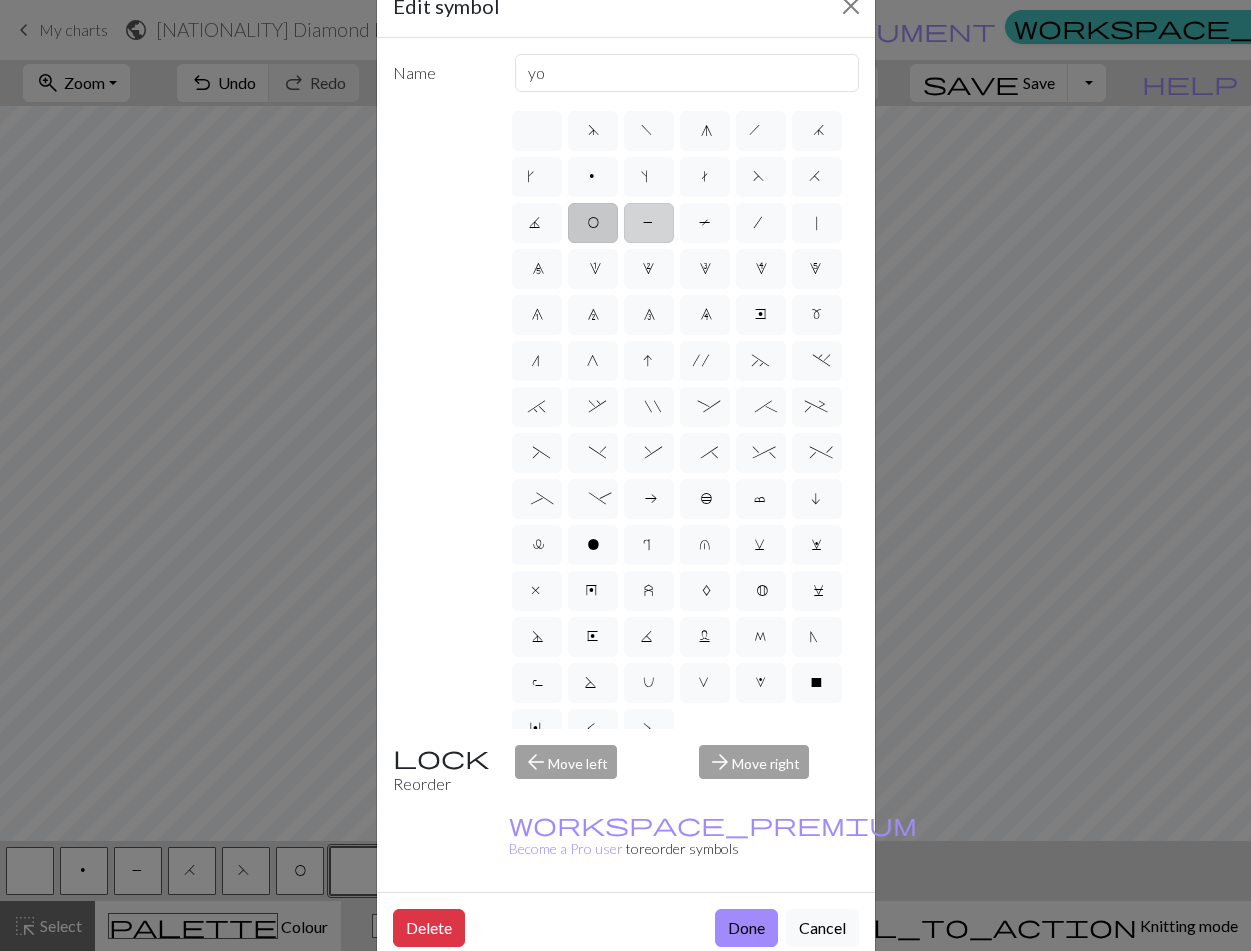 click on "P" at bounding box center (649, 225) 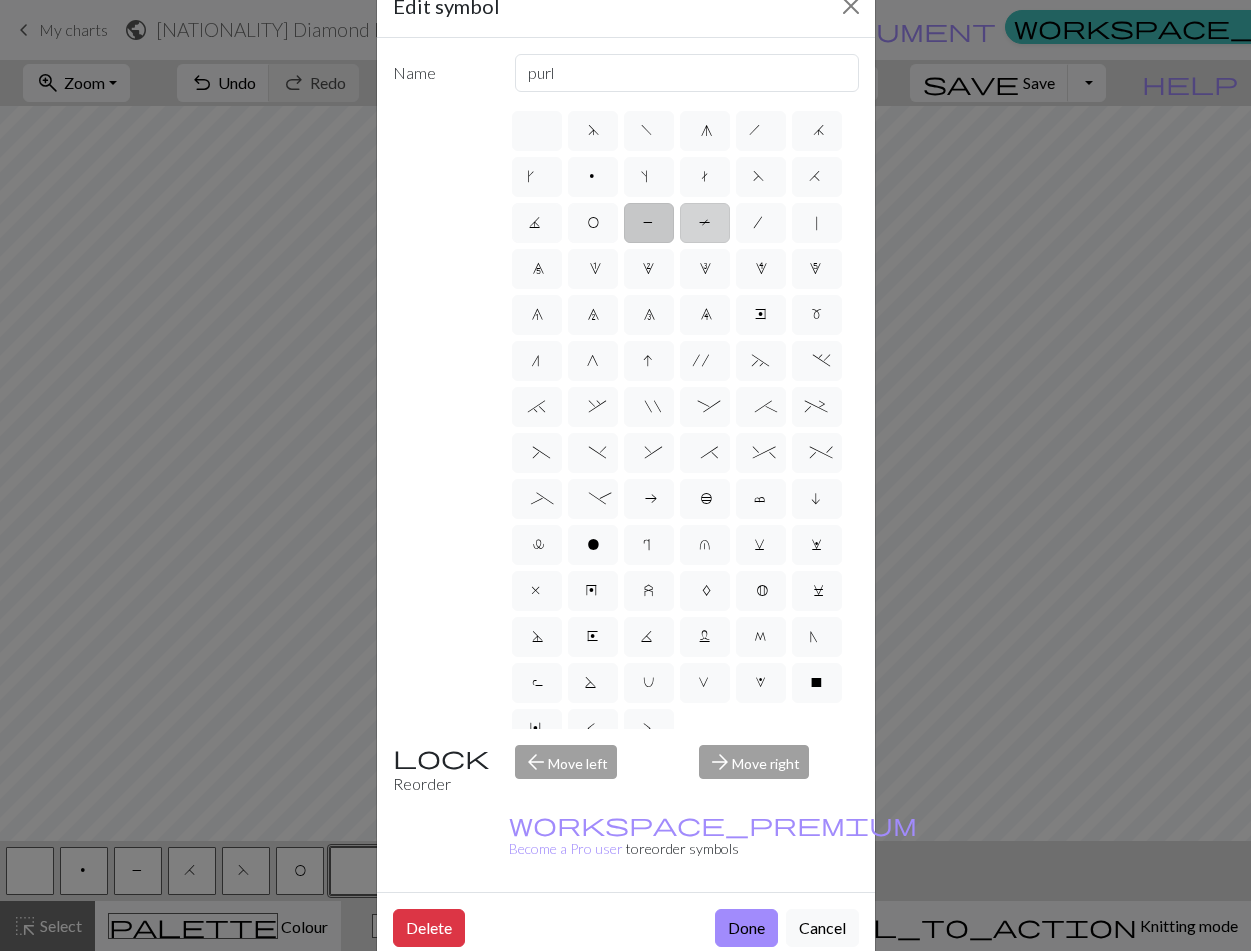 click on "T" at bounding box center [705, 225] 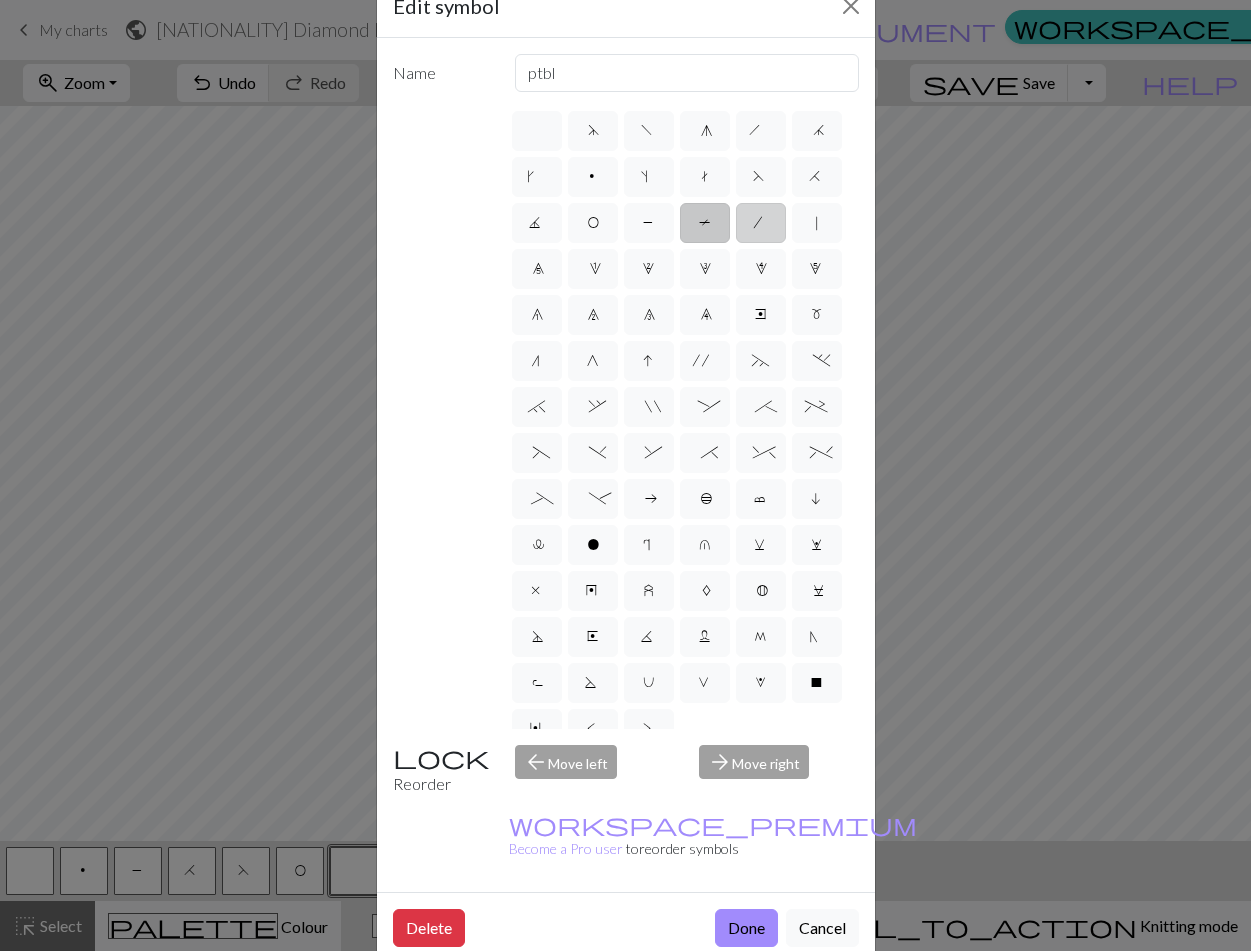 click on "/" at bounding box center (761, 223) 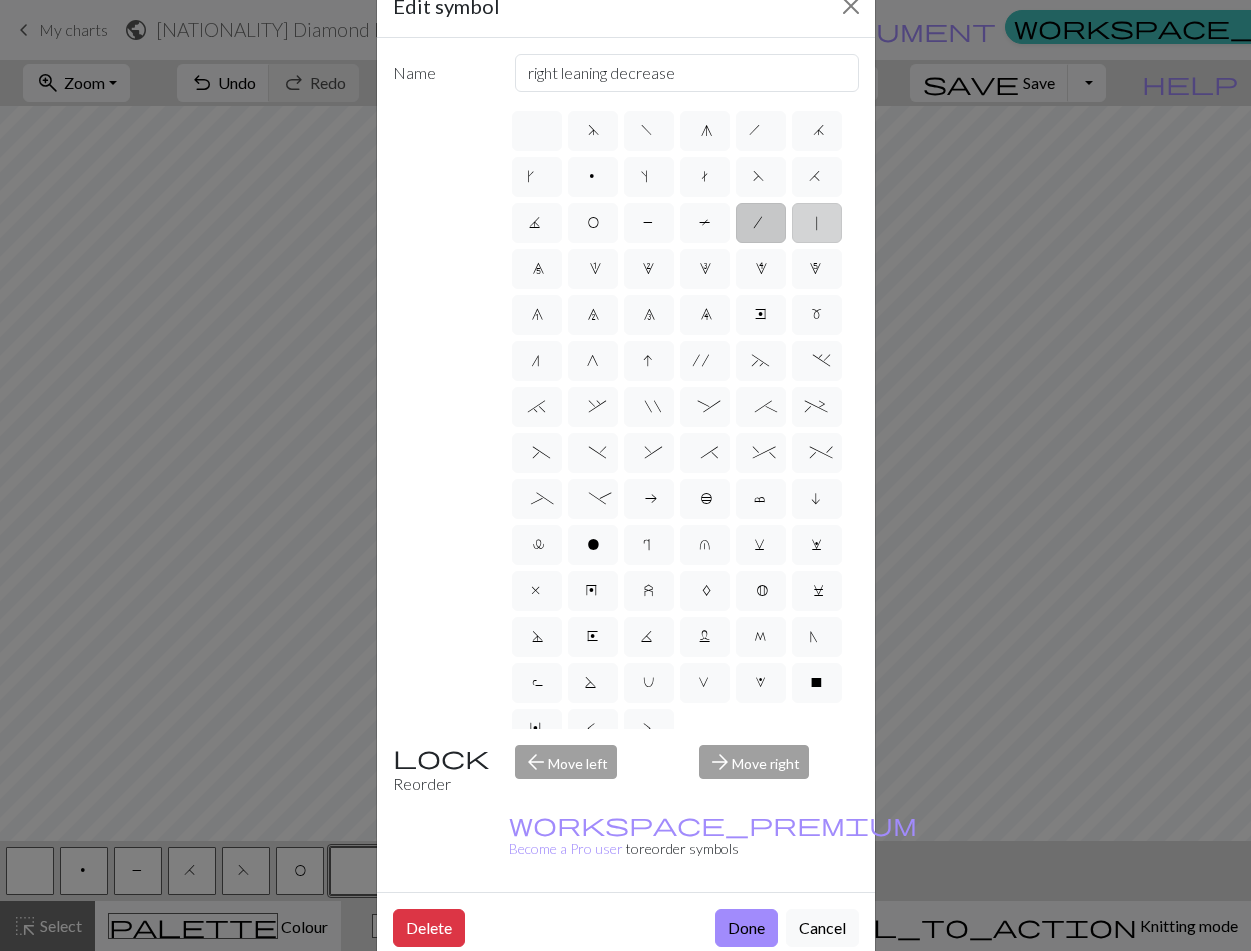 click on "|" at bounding box center (817, 223) 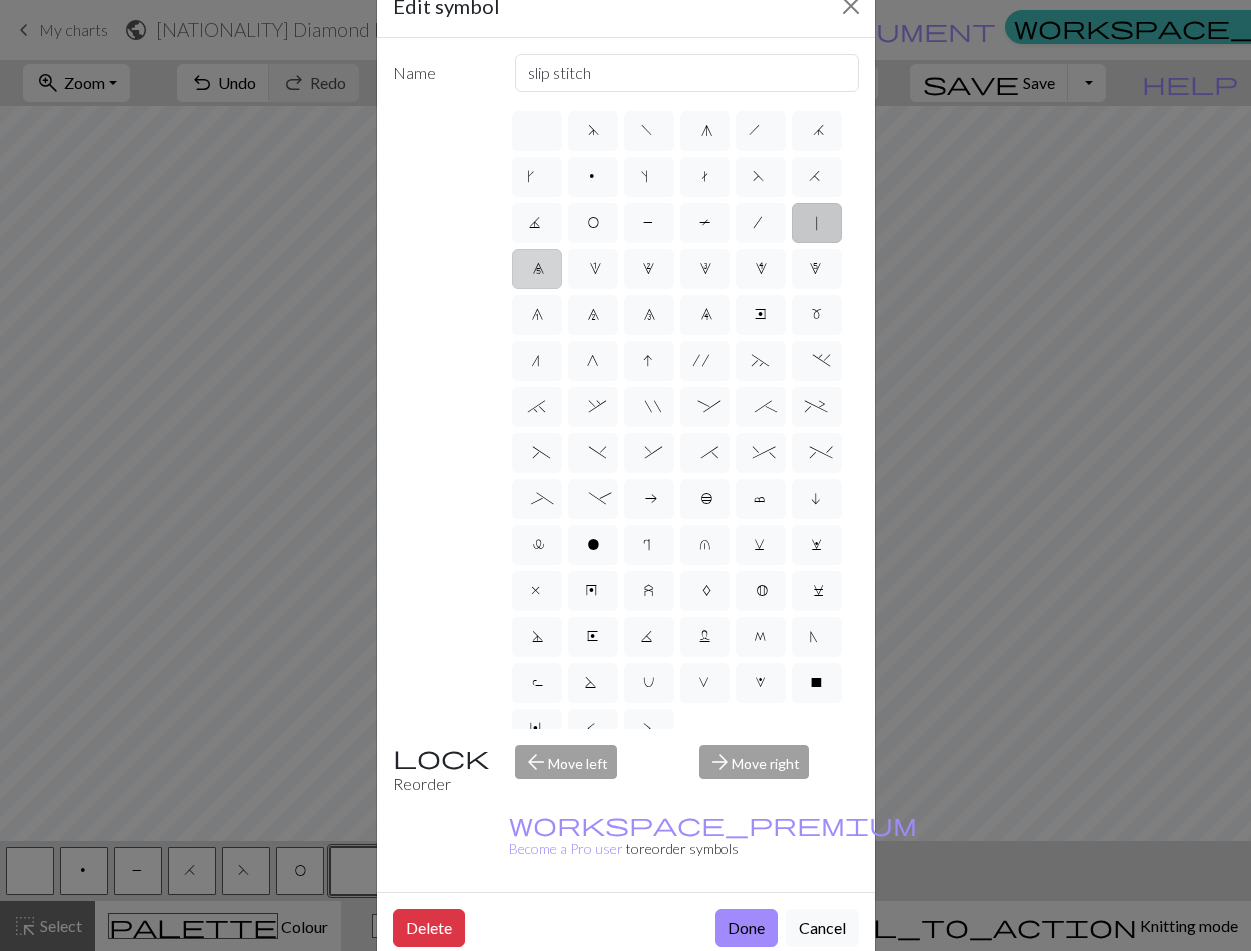 click on "0" at bounding box center (537, 269) 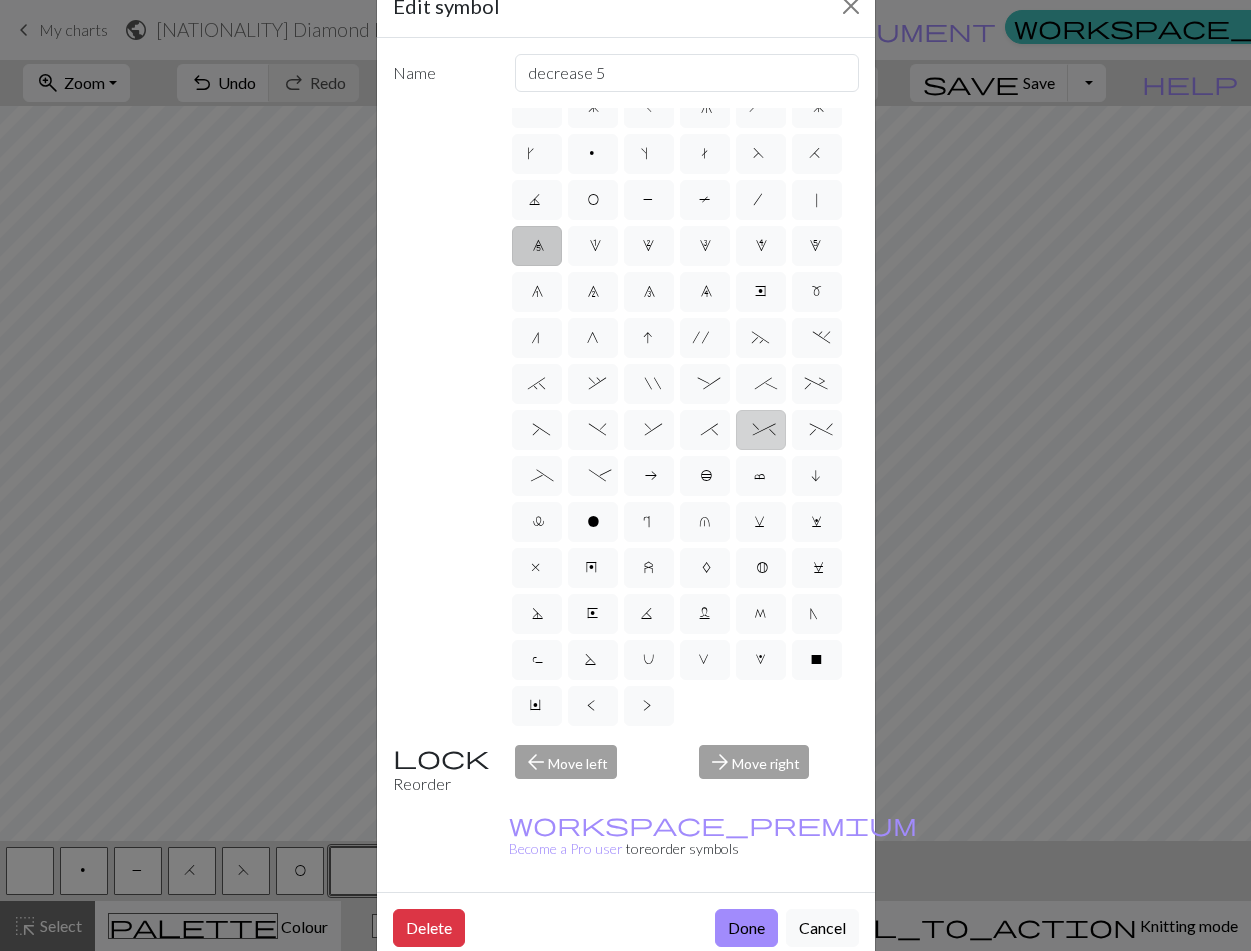 scroll, scrollTop: 23, scrollLeft: 0, axis: vertical 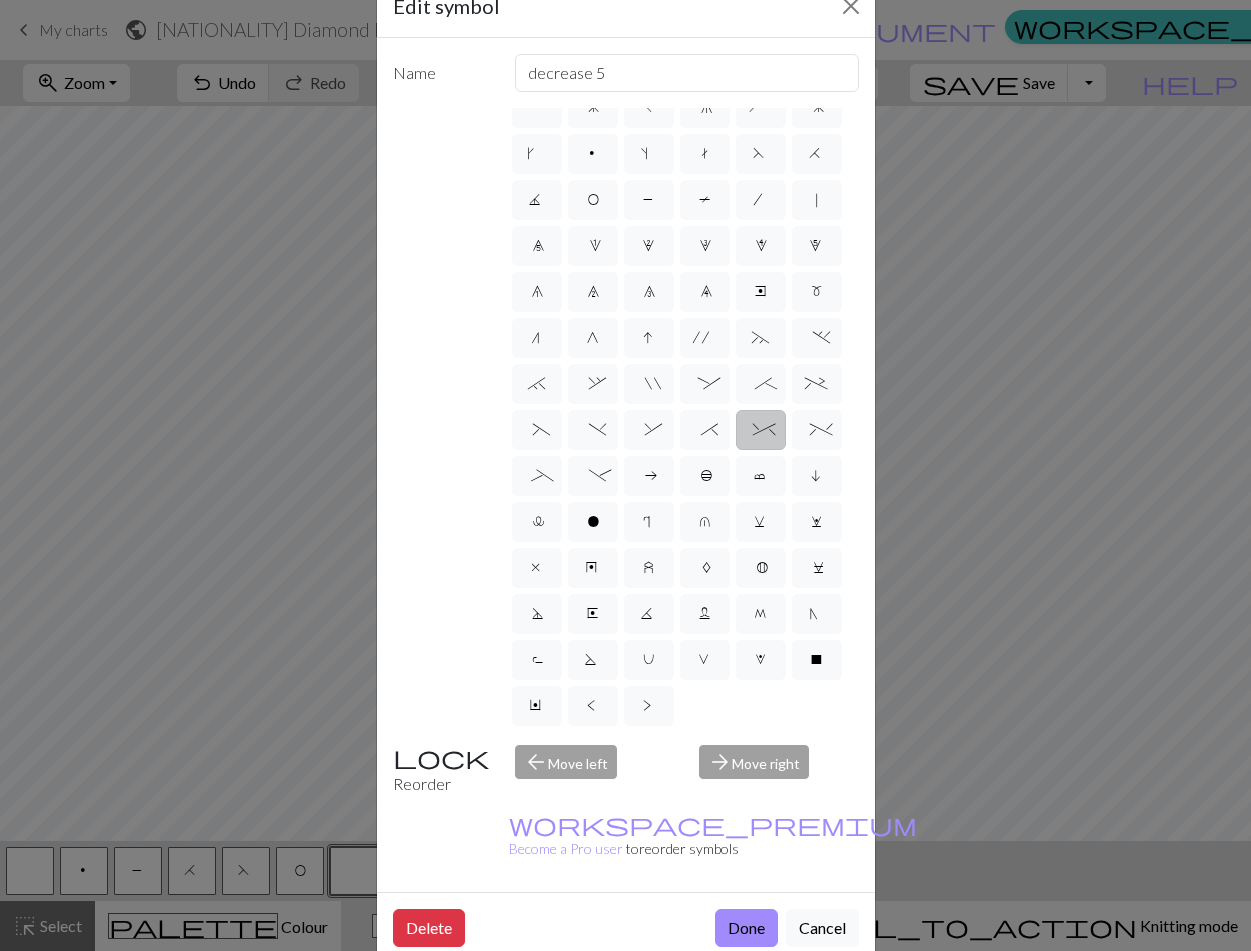 type on "2 stitch right twist cable" 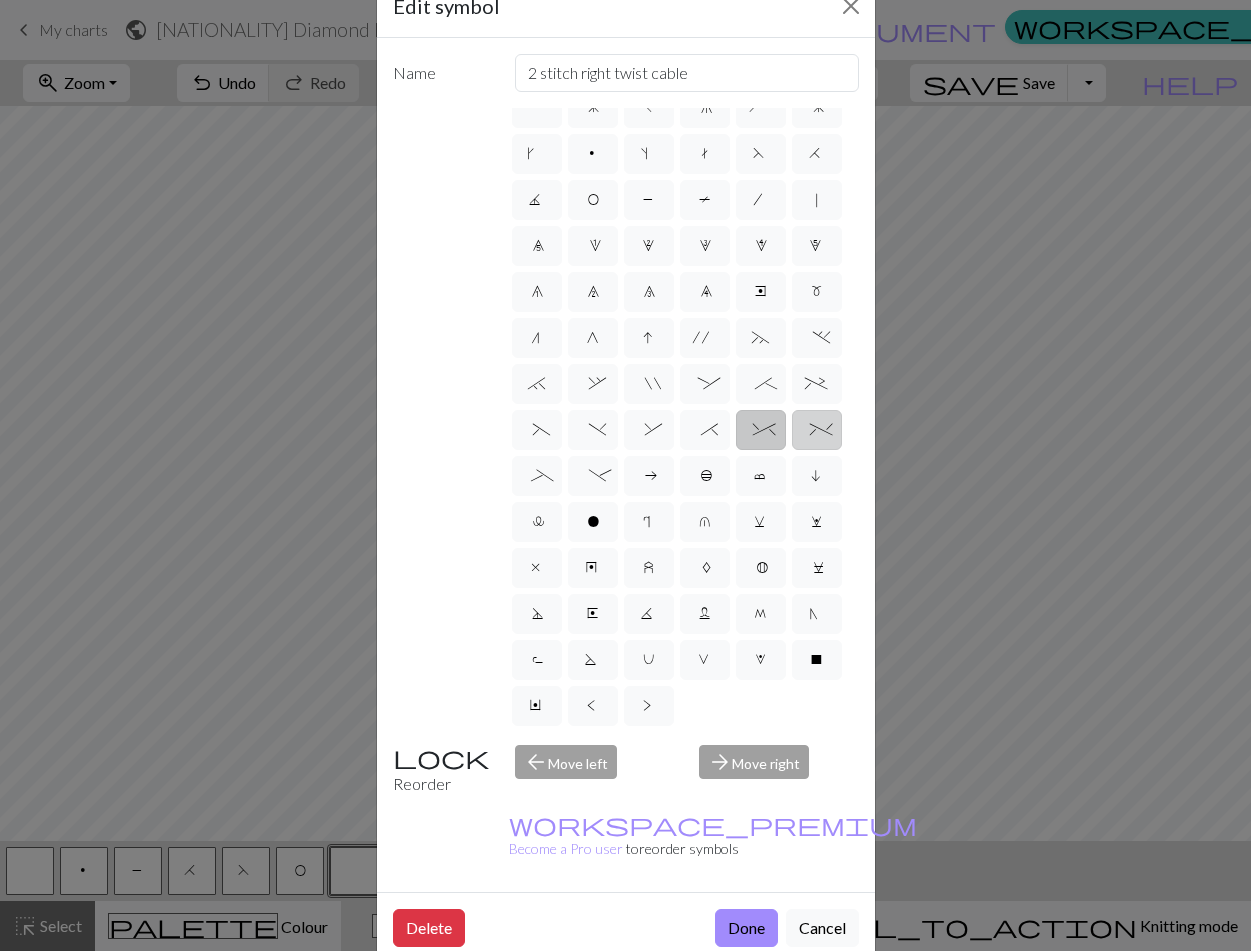 click on "%" at bounding box center (817, 432) 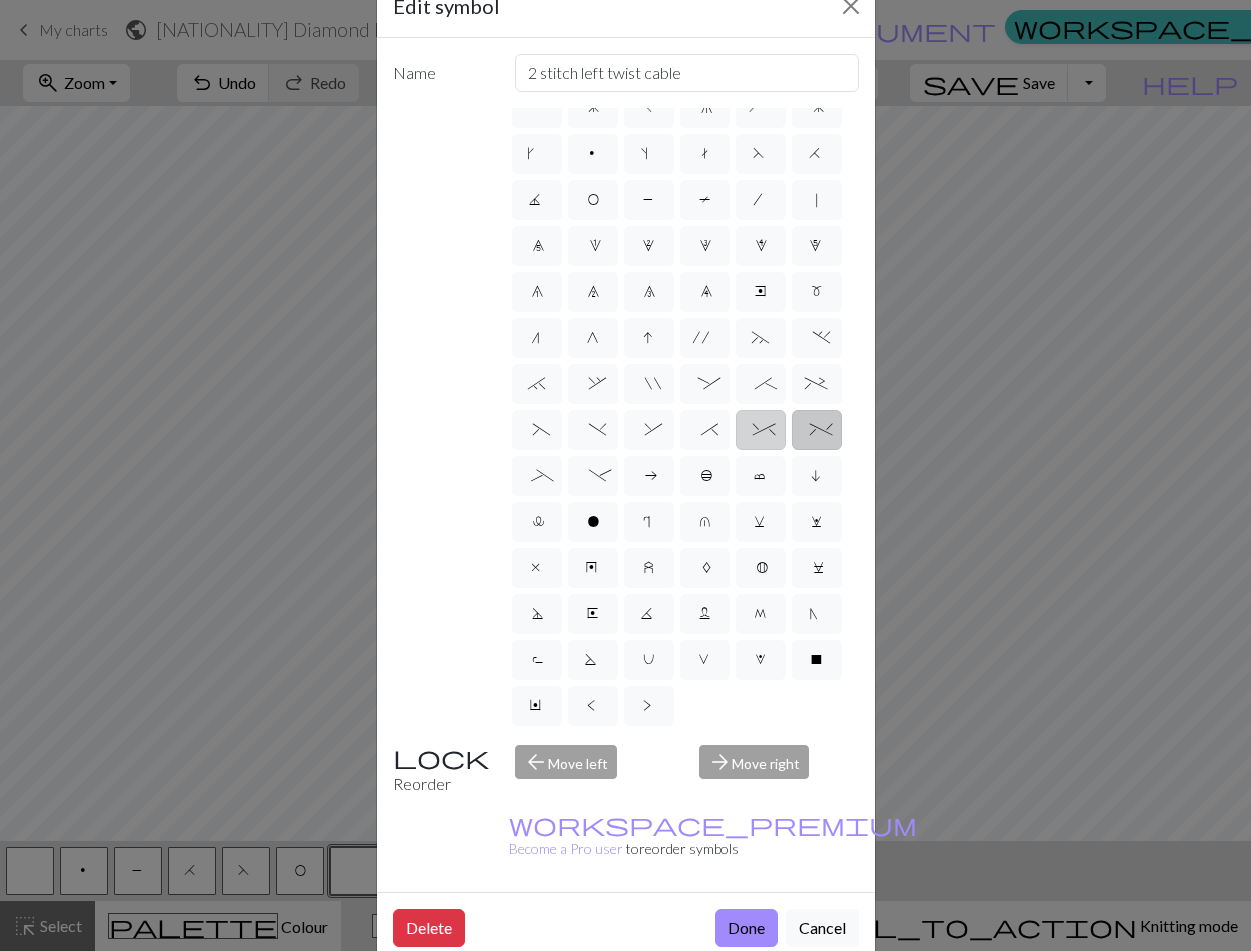click on "^" at bounding box center [761, 430] 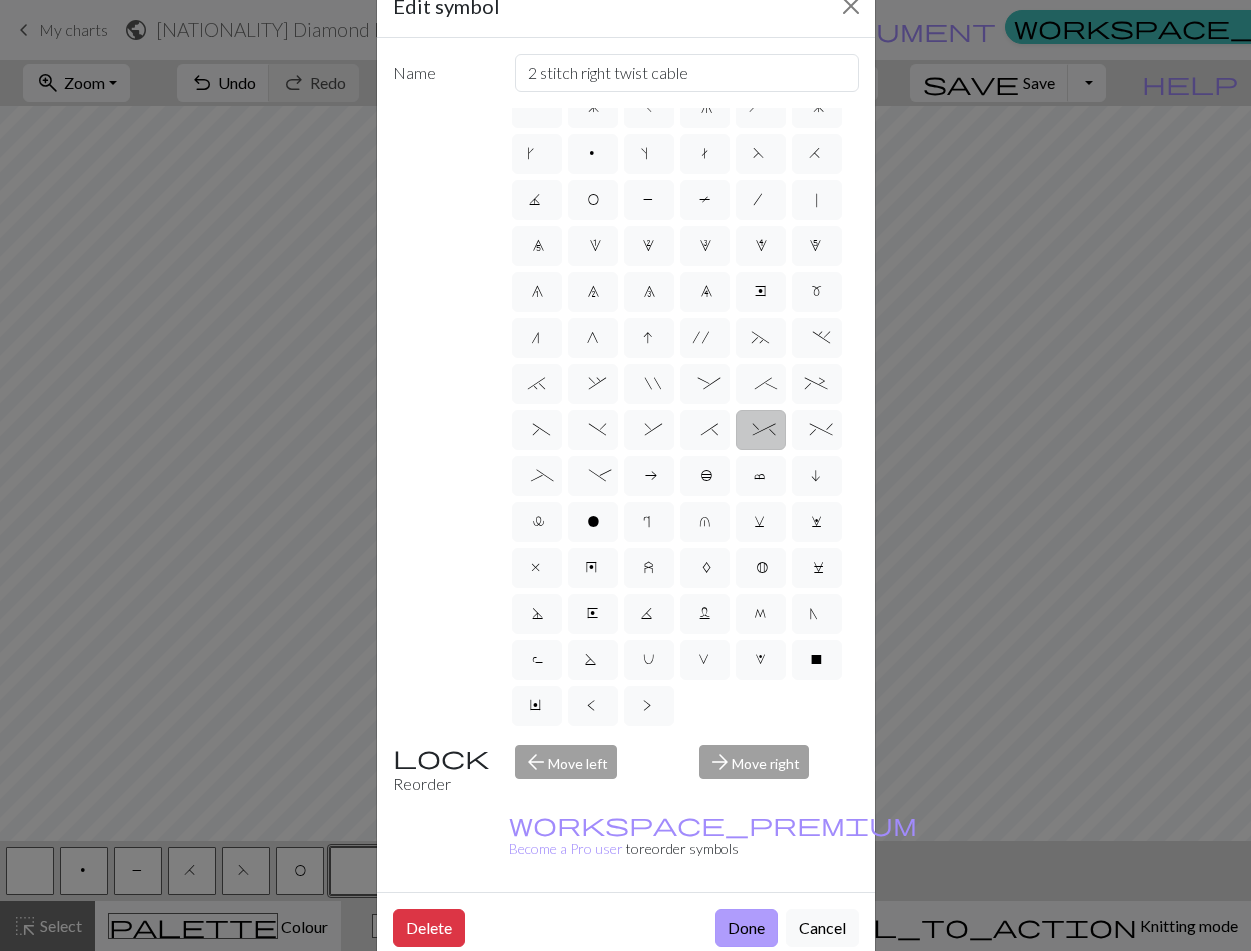click on "Done" at bounding box center (746, 928) 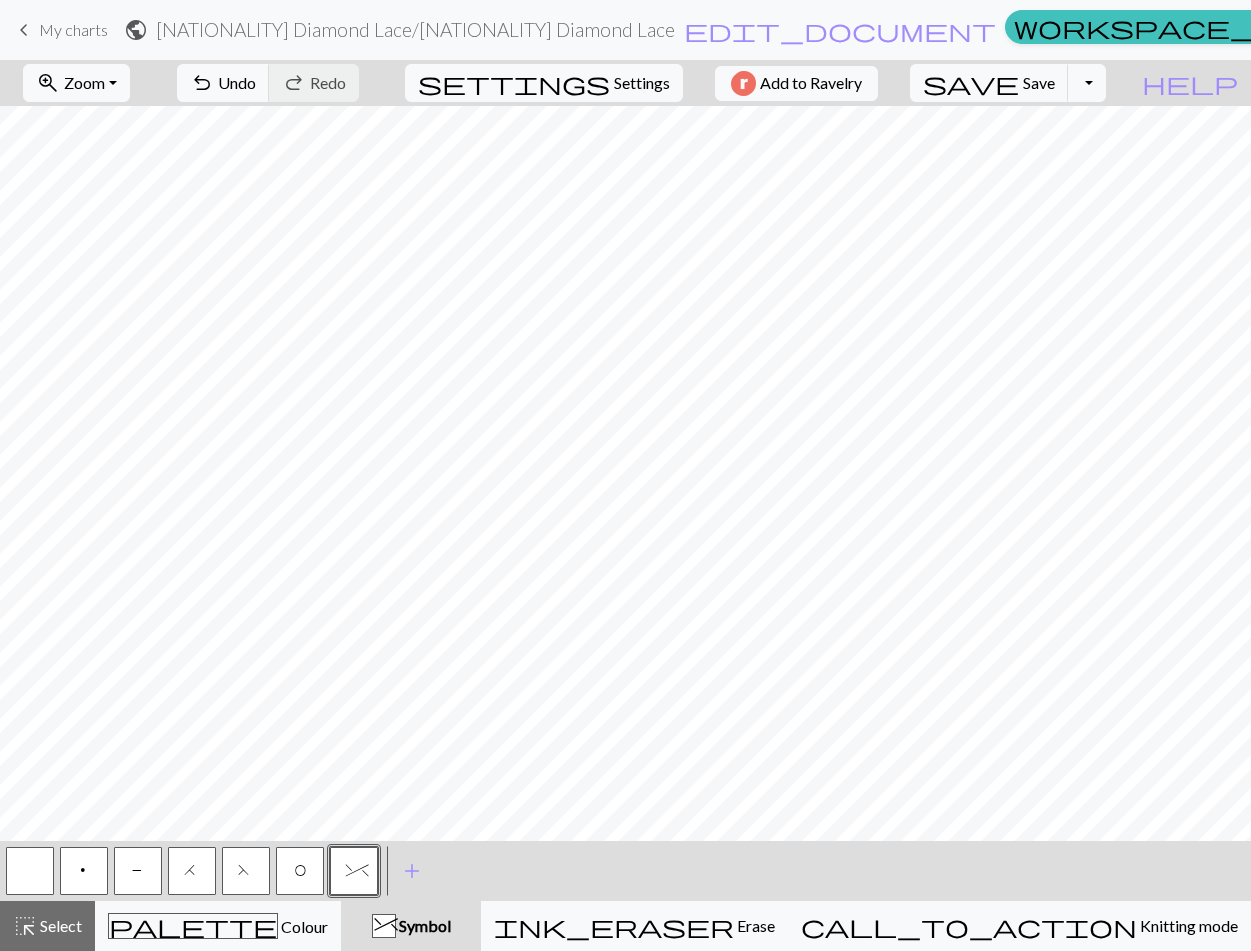 click on "^" at bounding box center (384, 927) 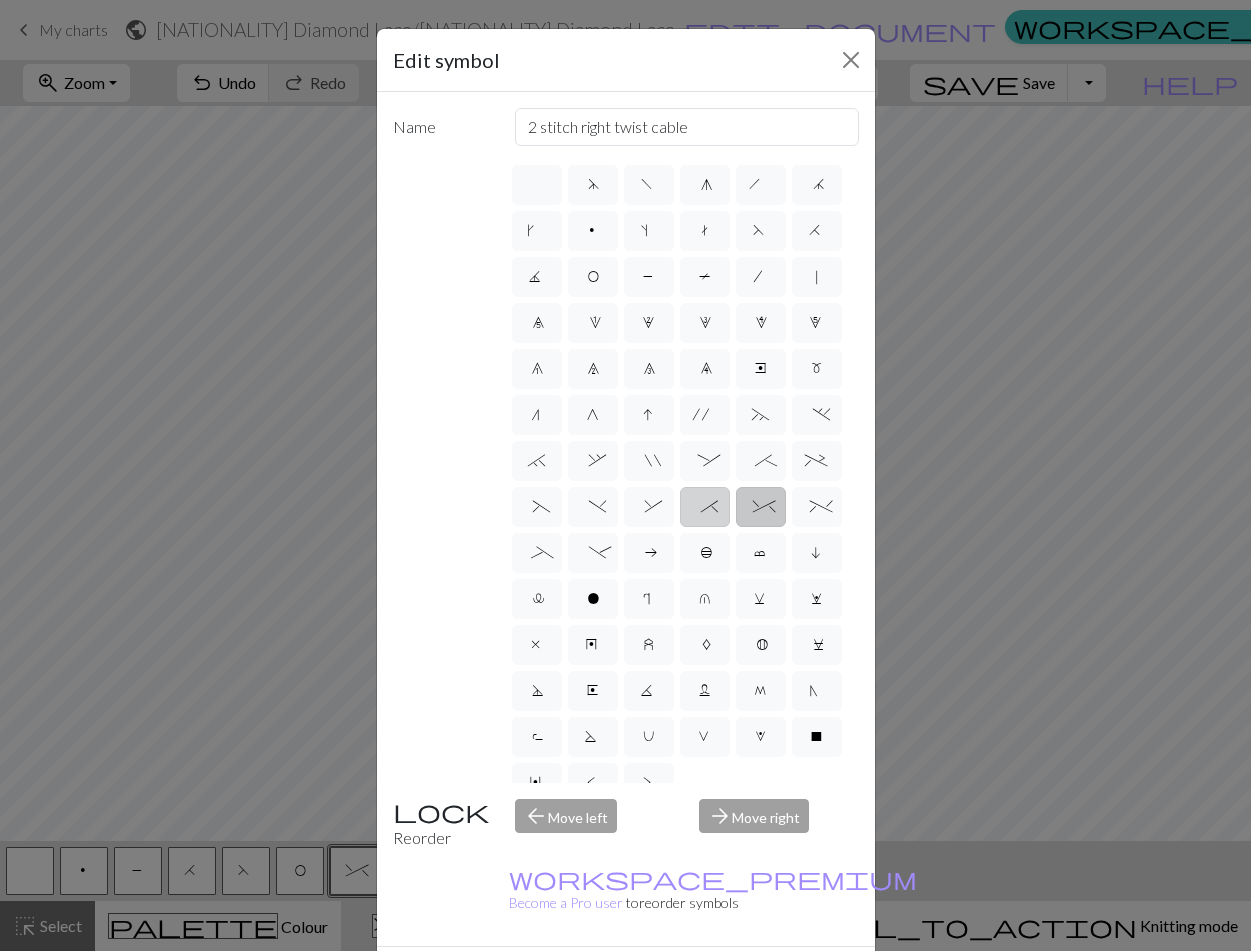 click on "*" at bounding box center [705, 507] 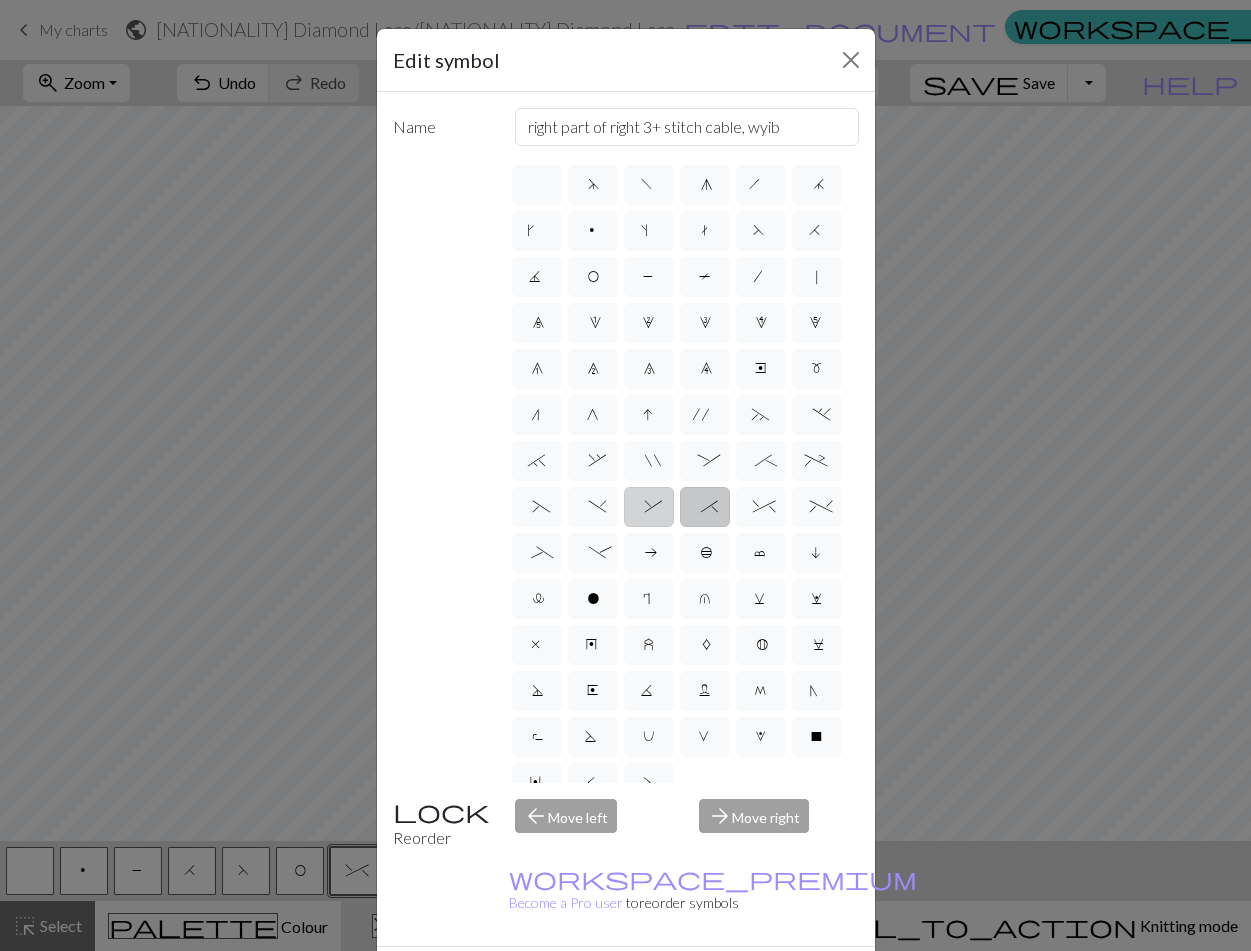 click on "&" at bounding box center [649, 507] 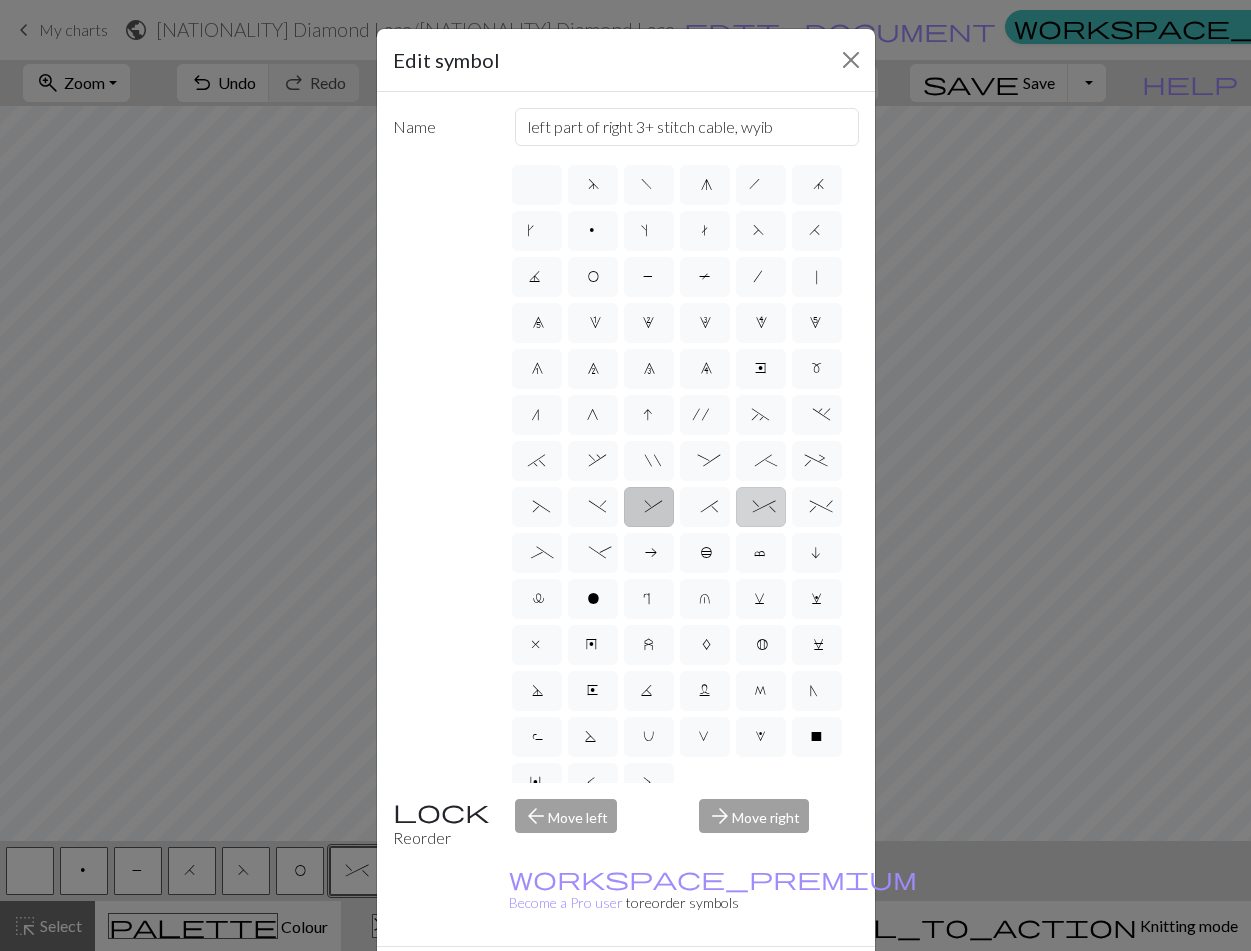 click on "^" at bounding box center [761, 509] 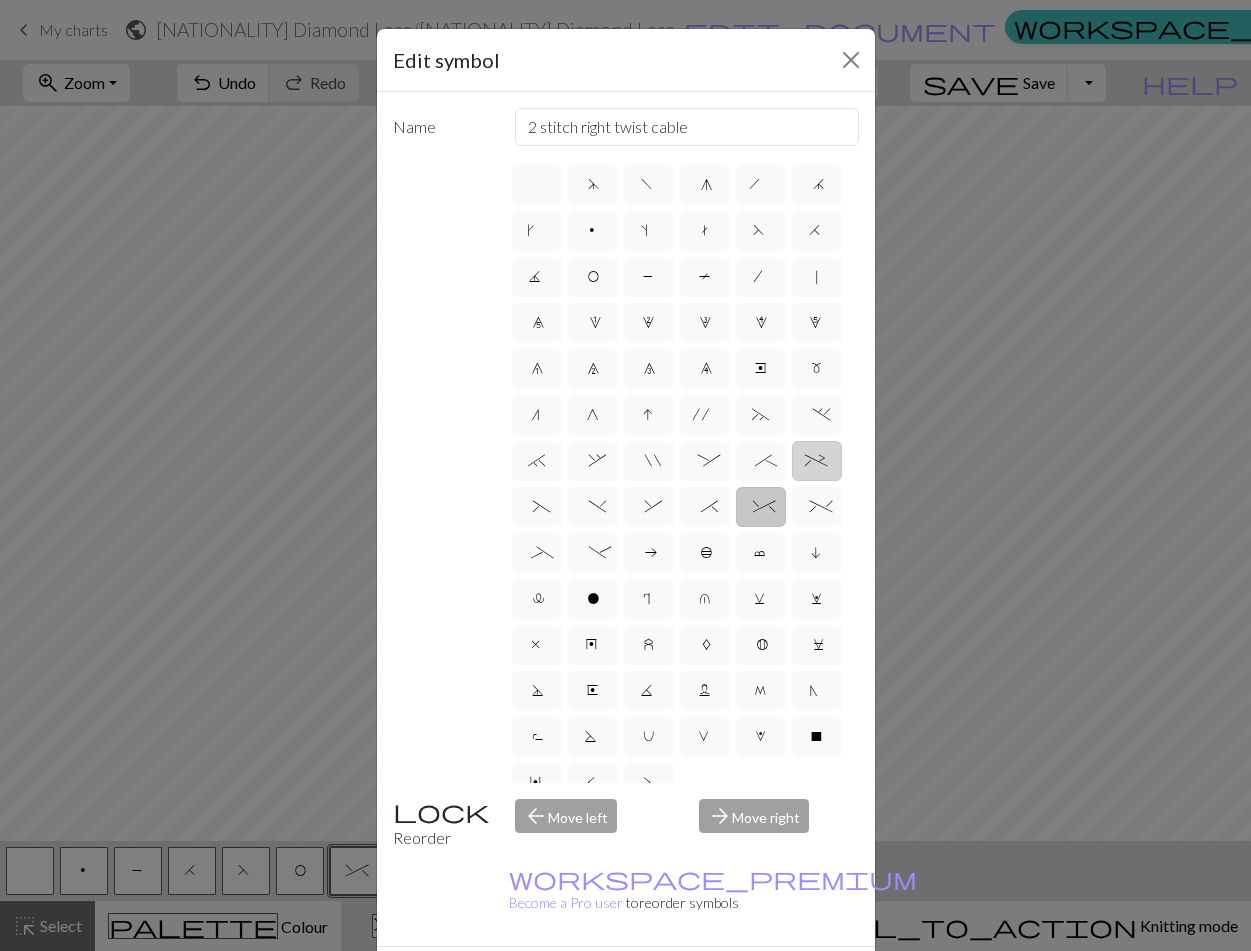 click on "+" at bounding box center [817, 463] 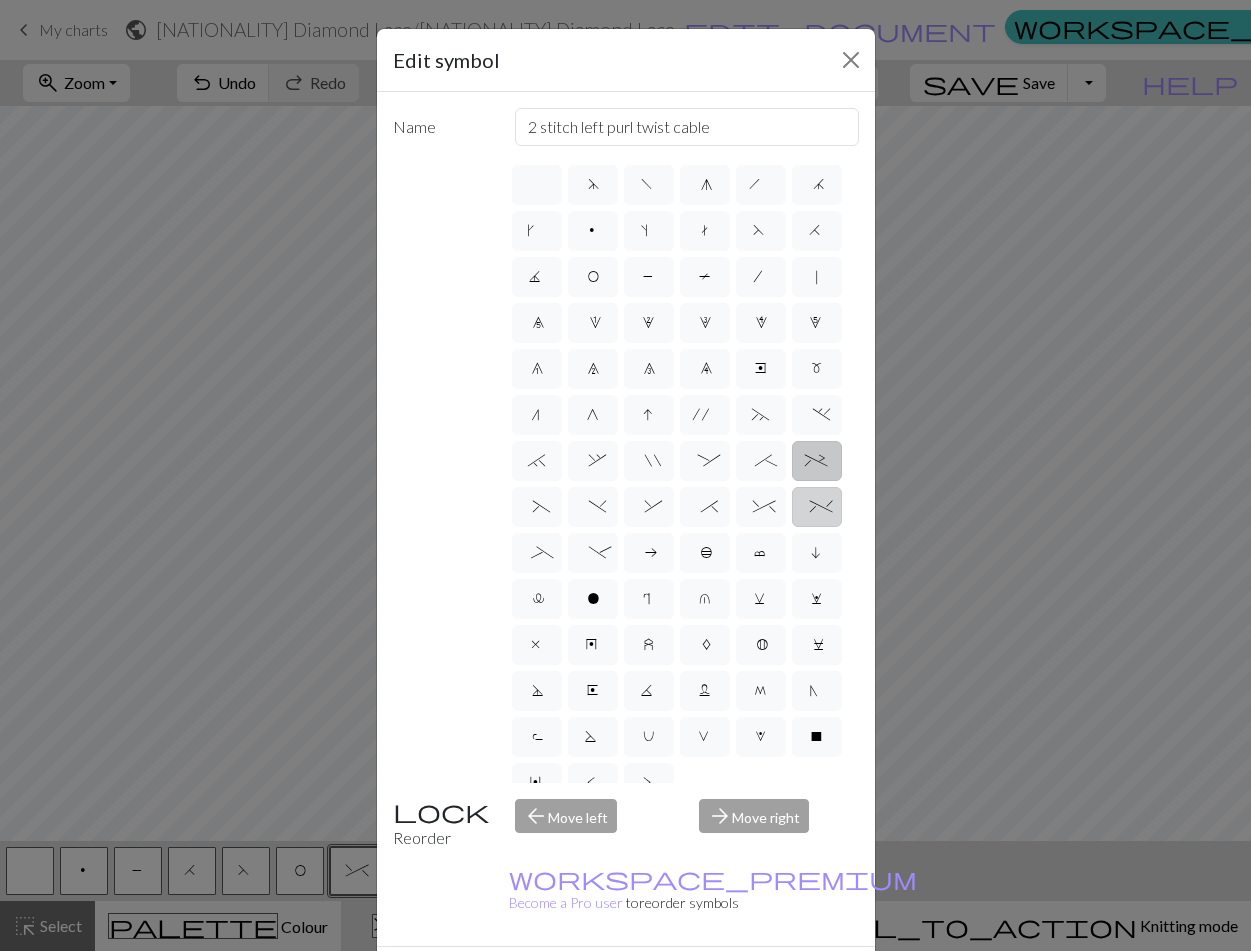 click on "%" at bounding box center (817, 507) 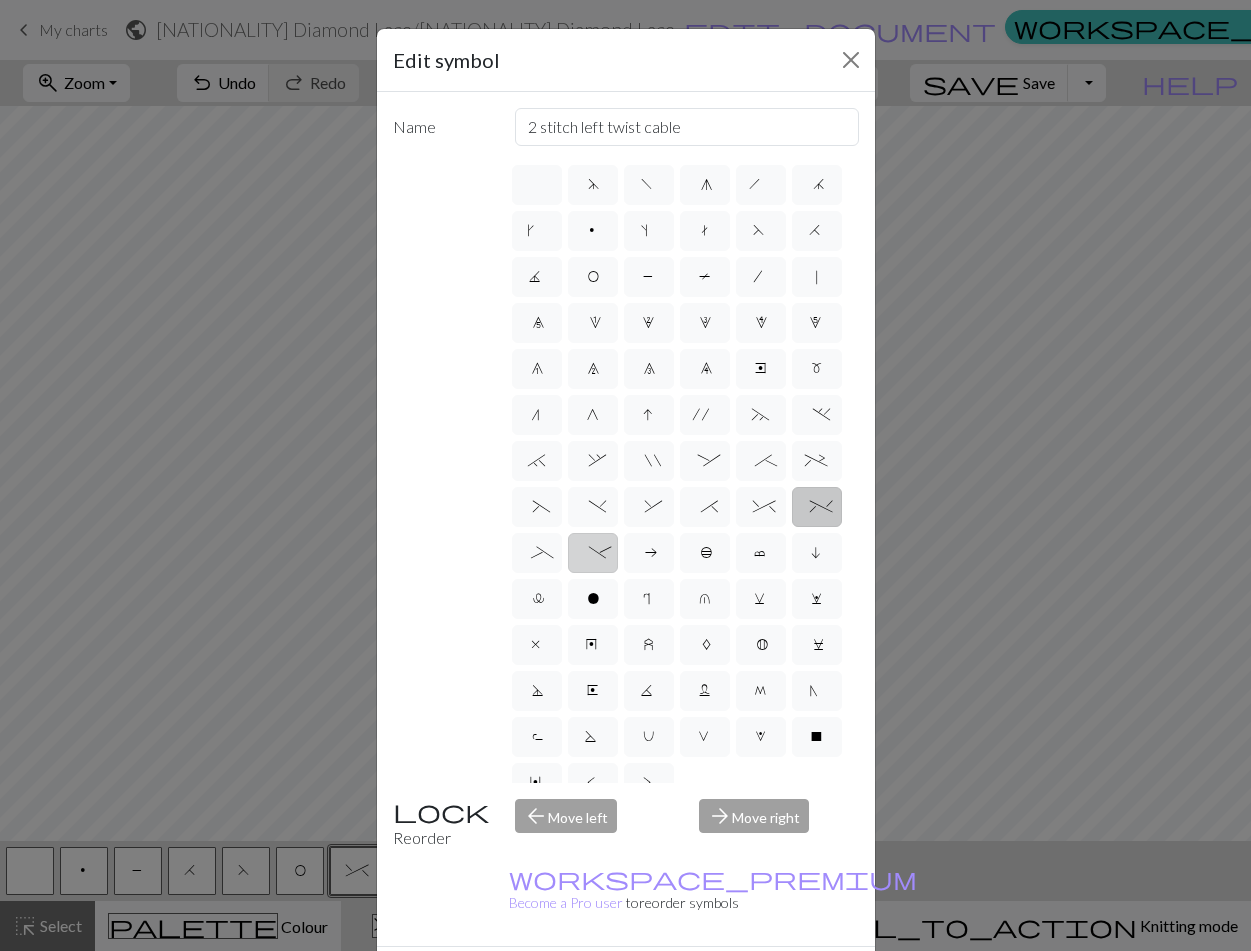 click on "-" at bounding box center [593, 553] 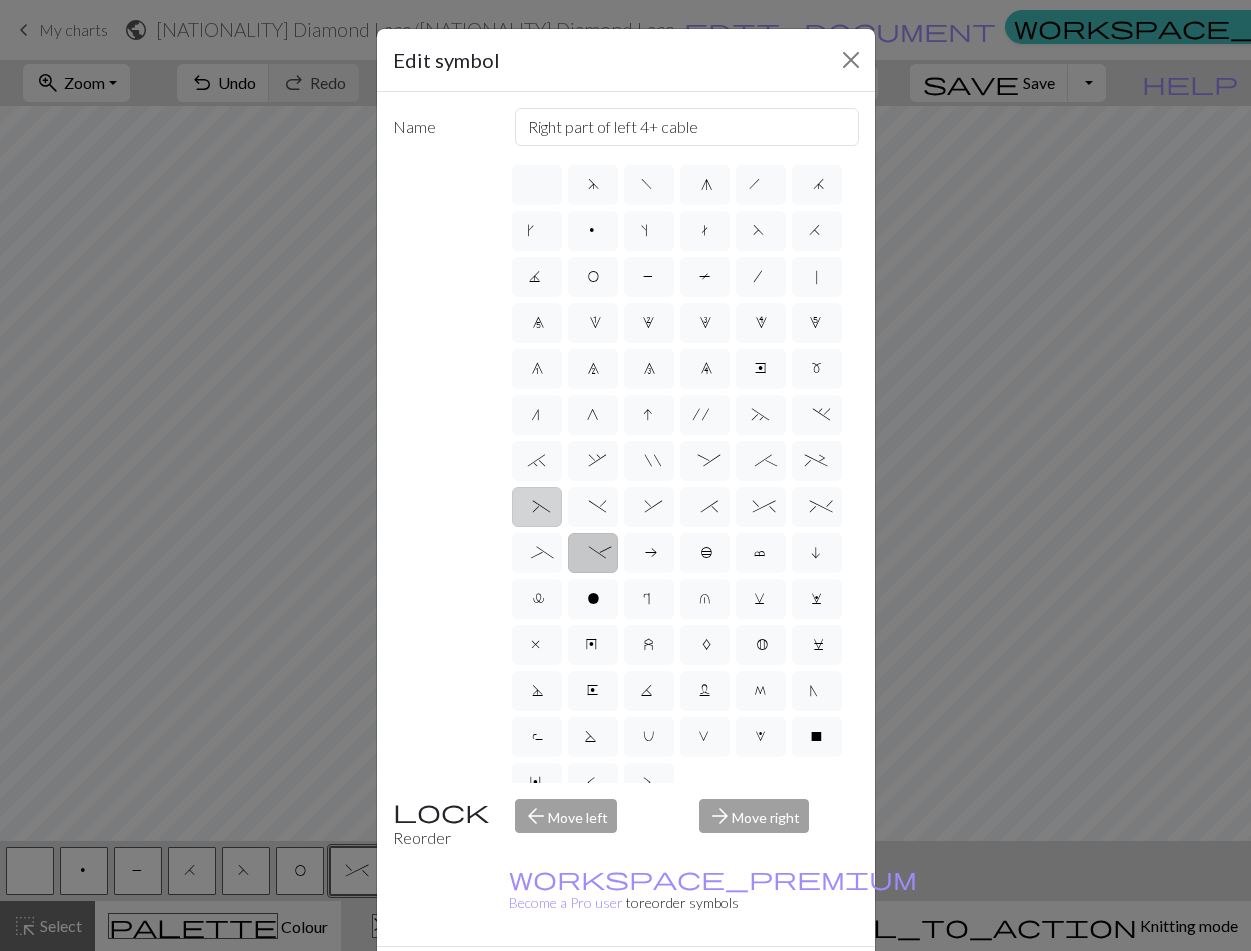 click on "(" at bounding box center [537, 507] 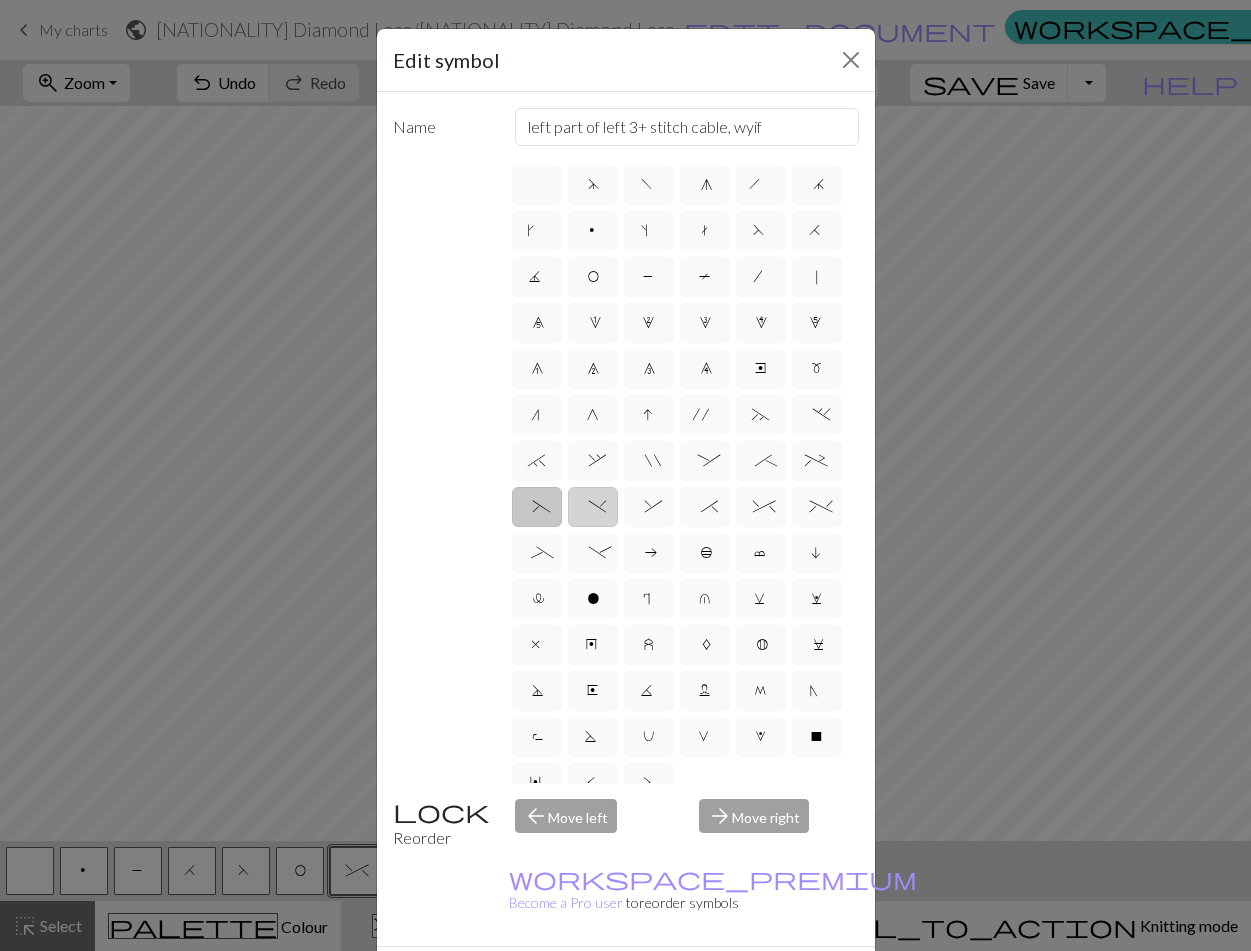 click on ")" at bounding box center [593, 509] 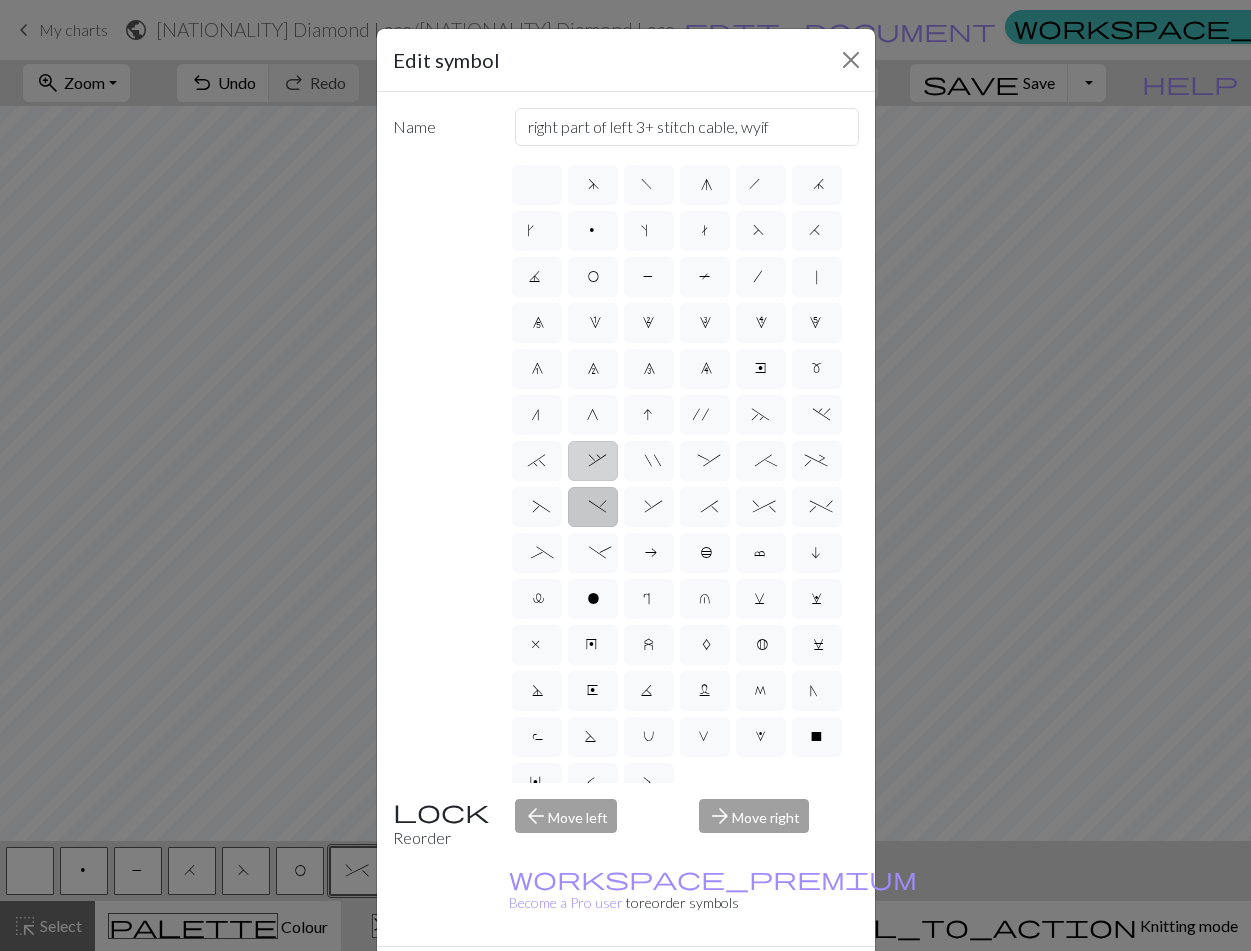 click on "," at bounding box center (593, 461) 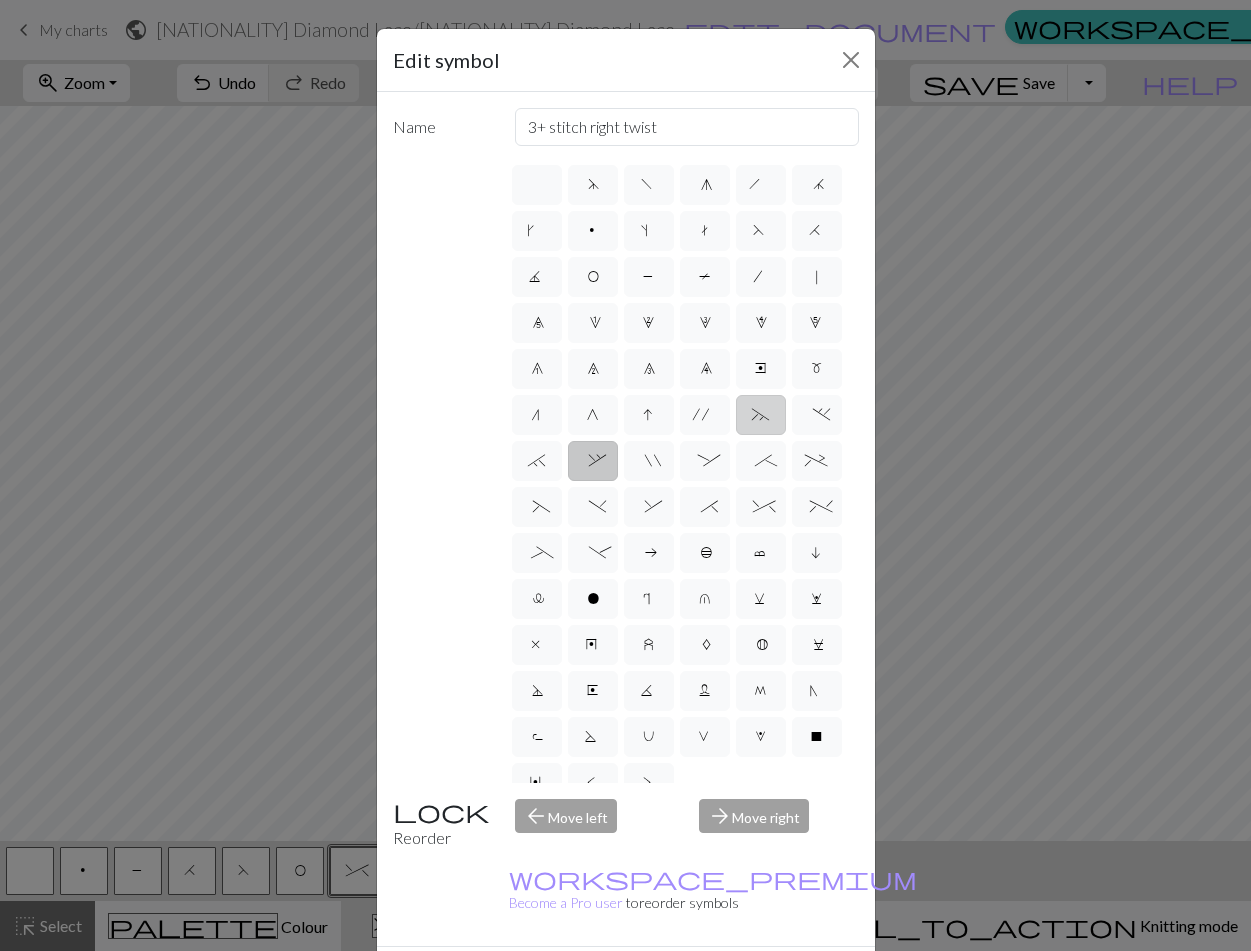 click on "~" at bounding box center (761, 415) 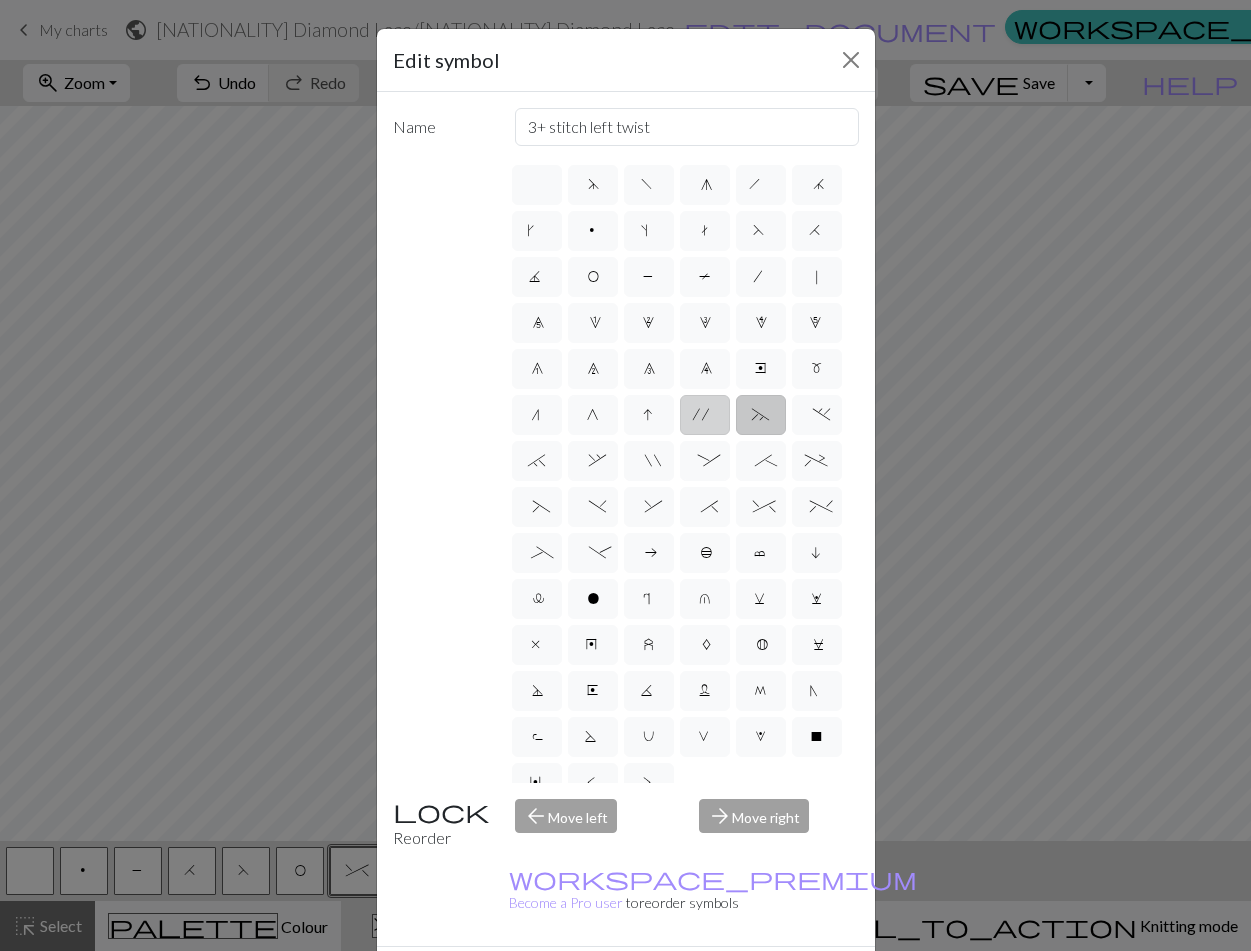 click on "'" at bounding box center (705, 417) 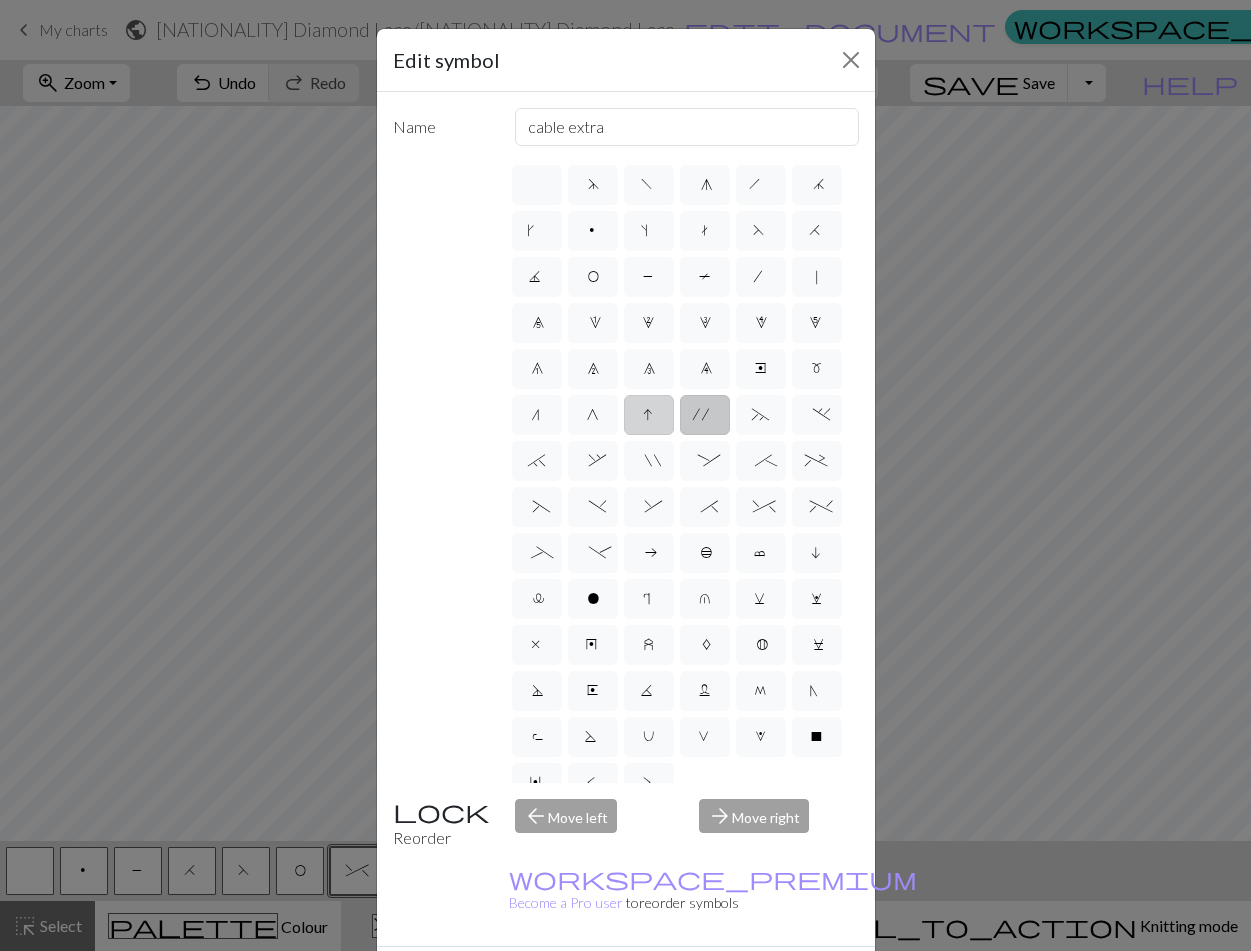 click on "I" at bounding box center [649, 417] 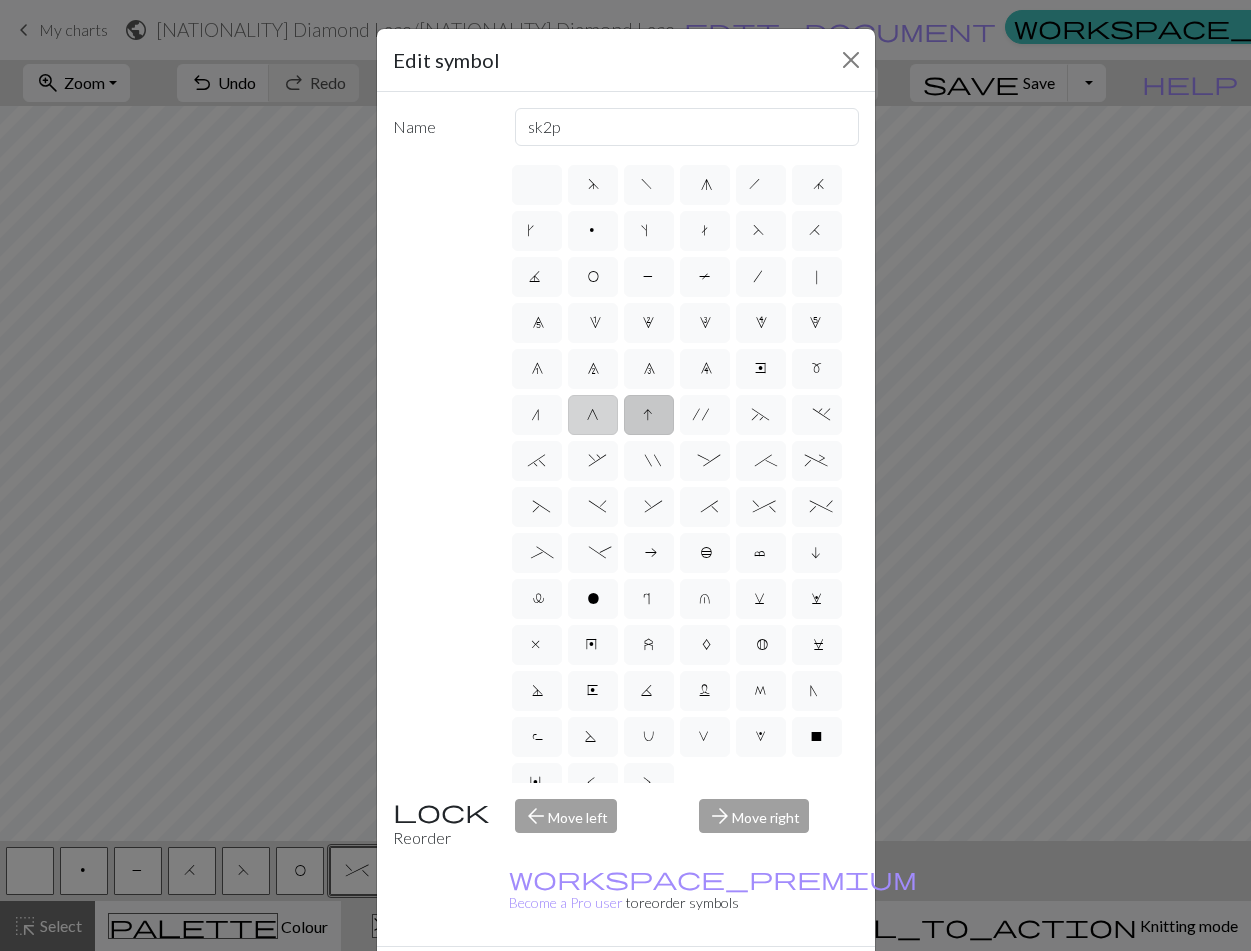 click on "G" at bounding box center [593, 415] 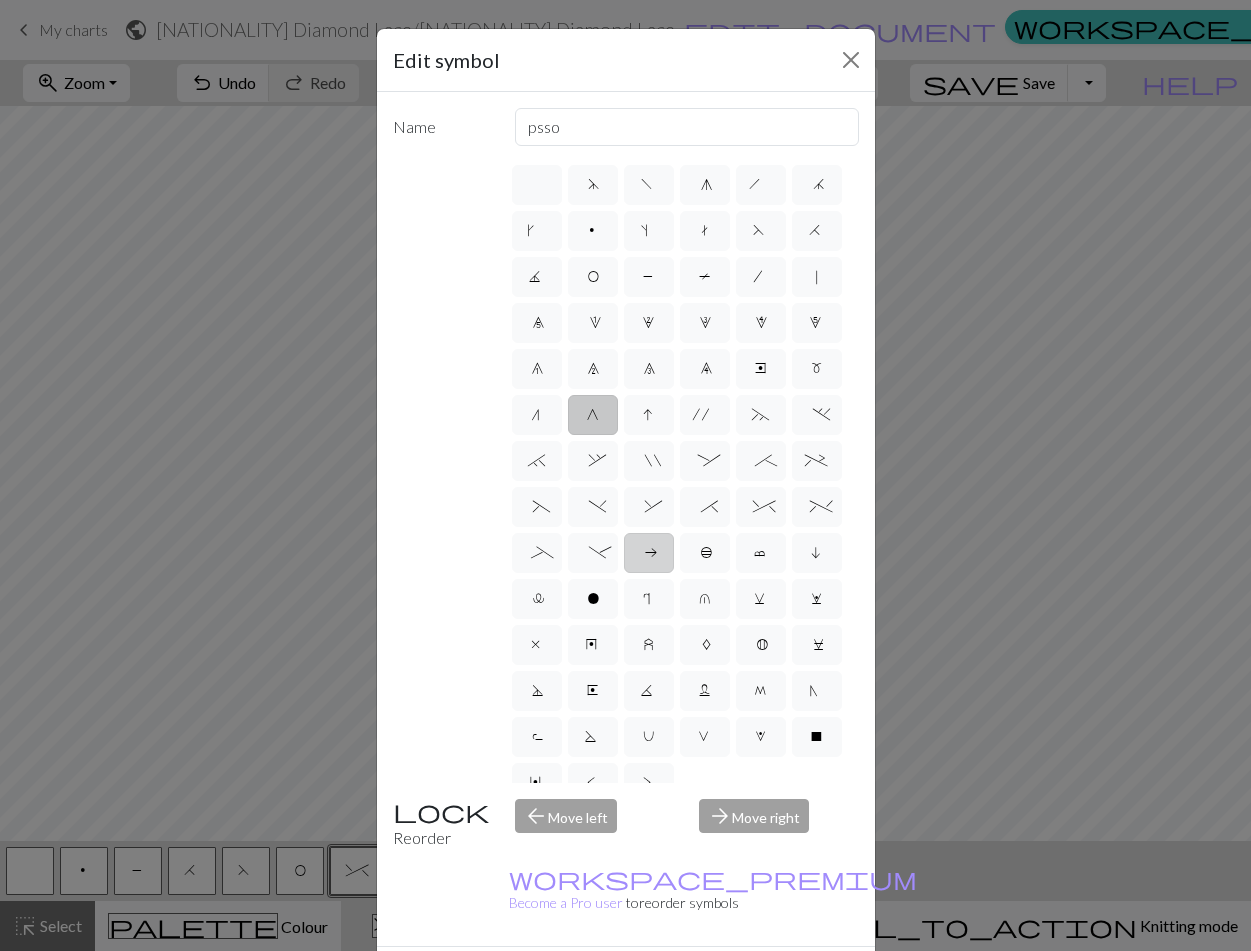 scroll, scrollTop: 0, scrollLeft: 0, axis: both 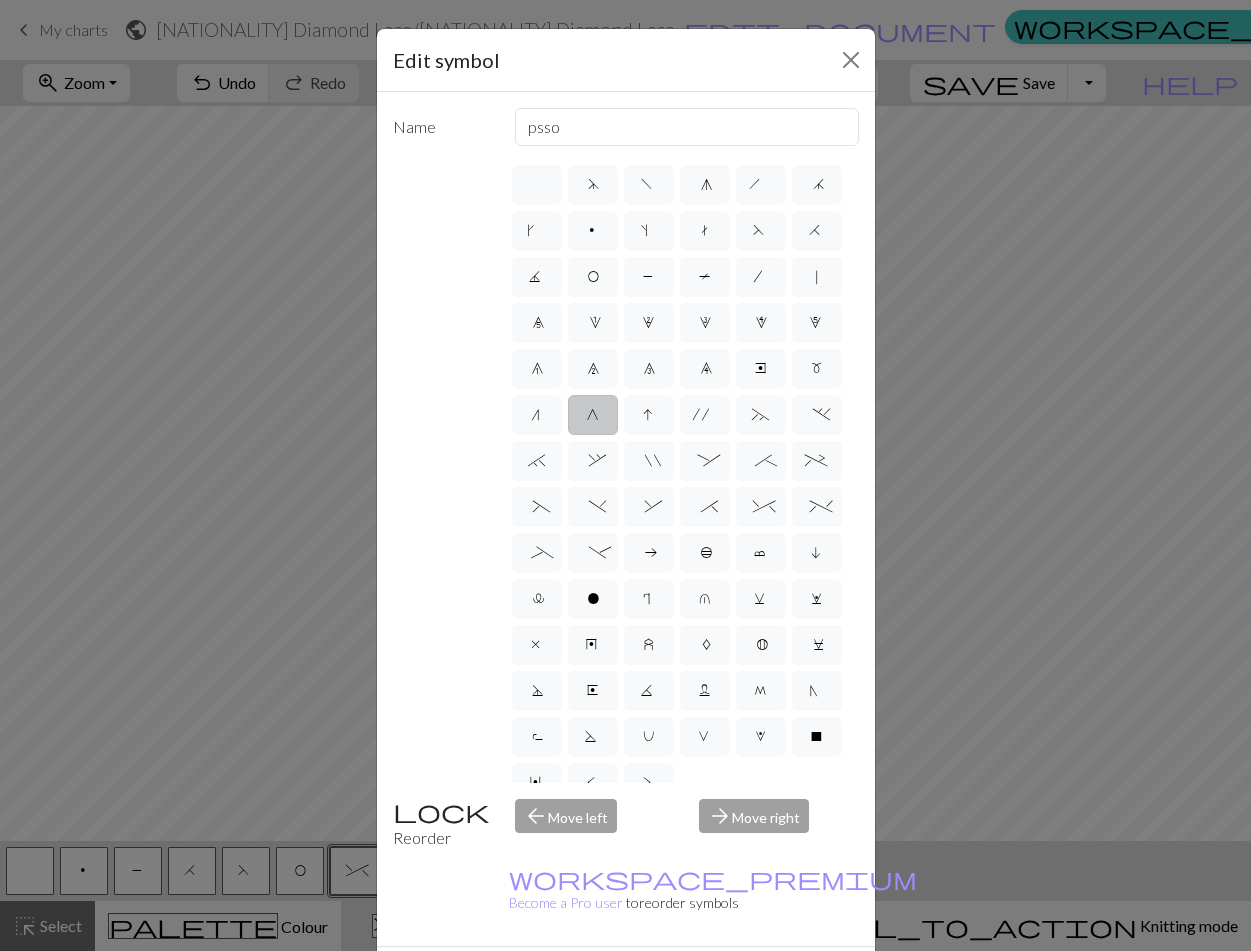 click on "Cancel" at bounding box center (822, 982) 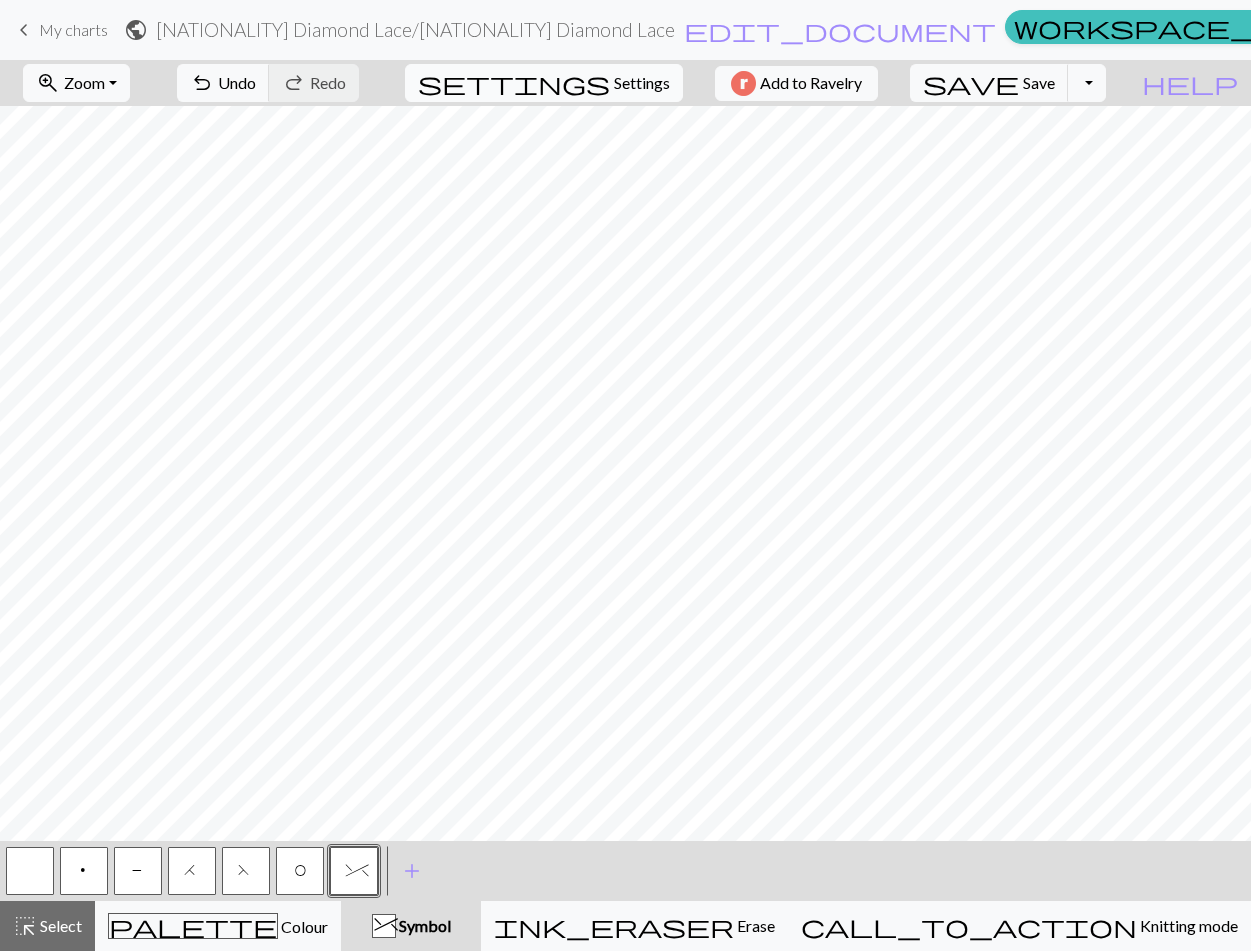 click on "settings  Settings" at bounding box center (544, 83) 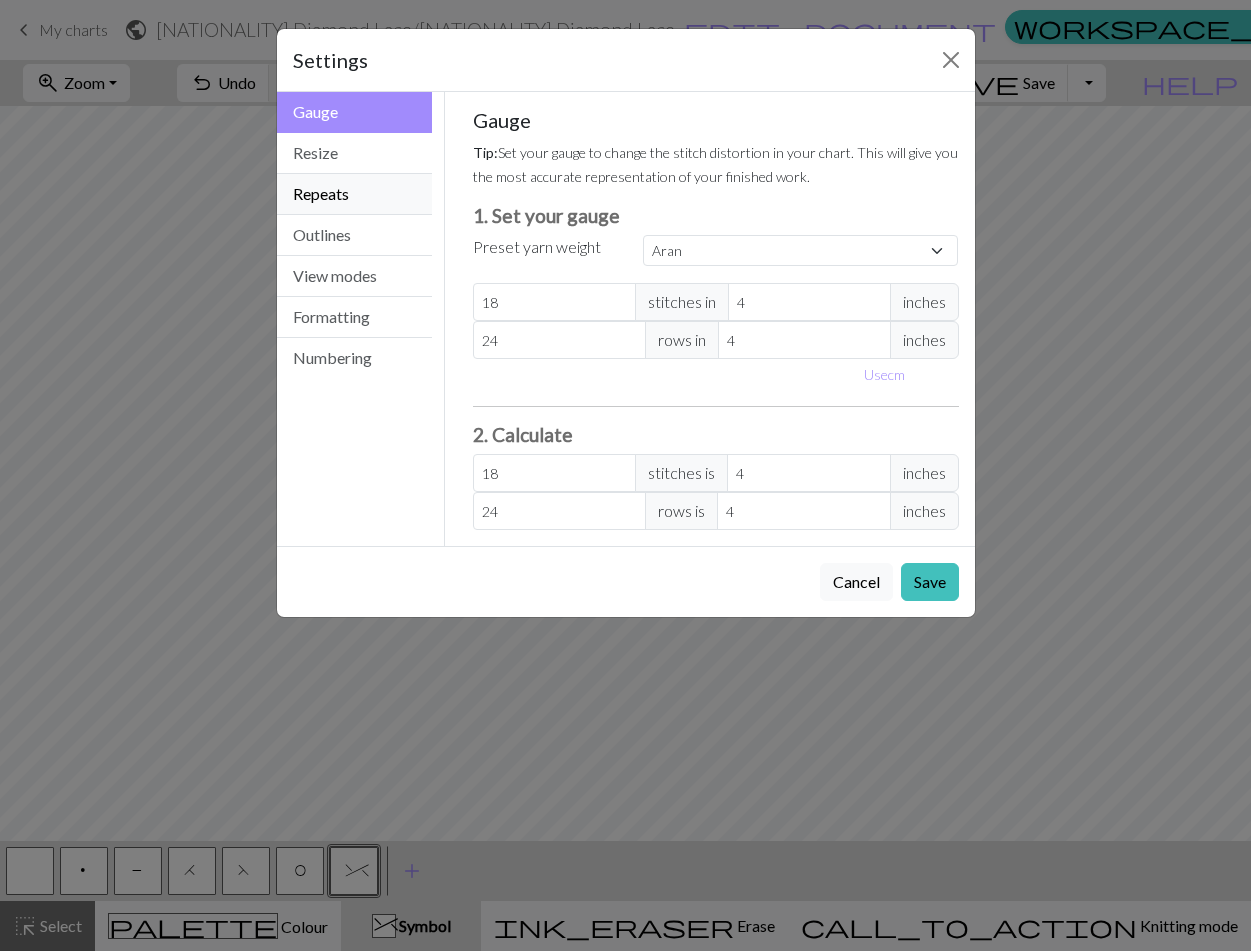 click on "Repeats" at bounding box center (355, 194) 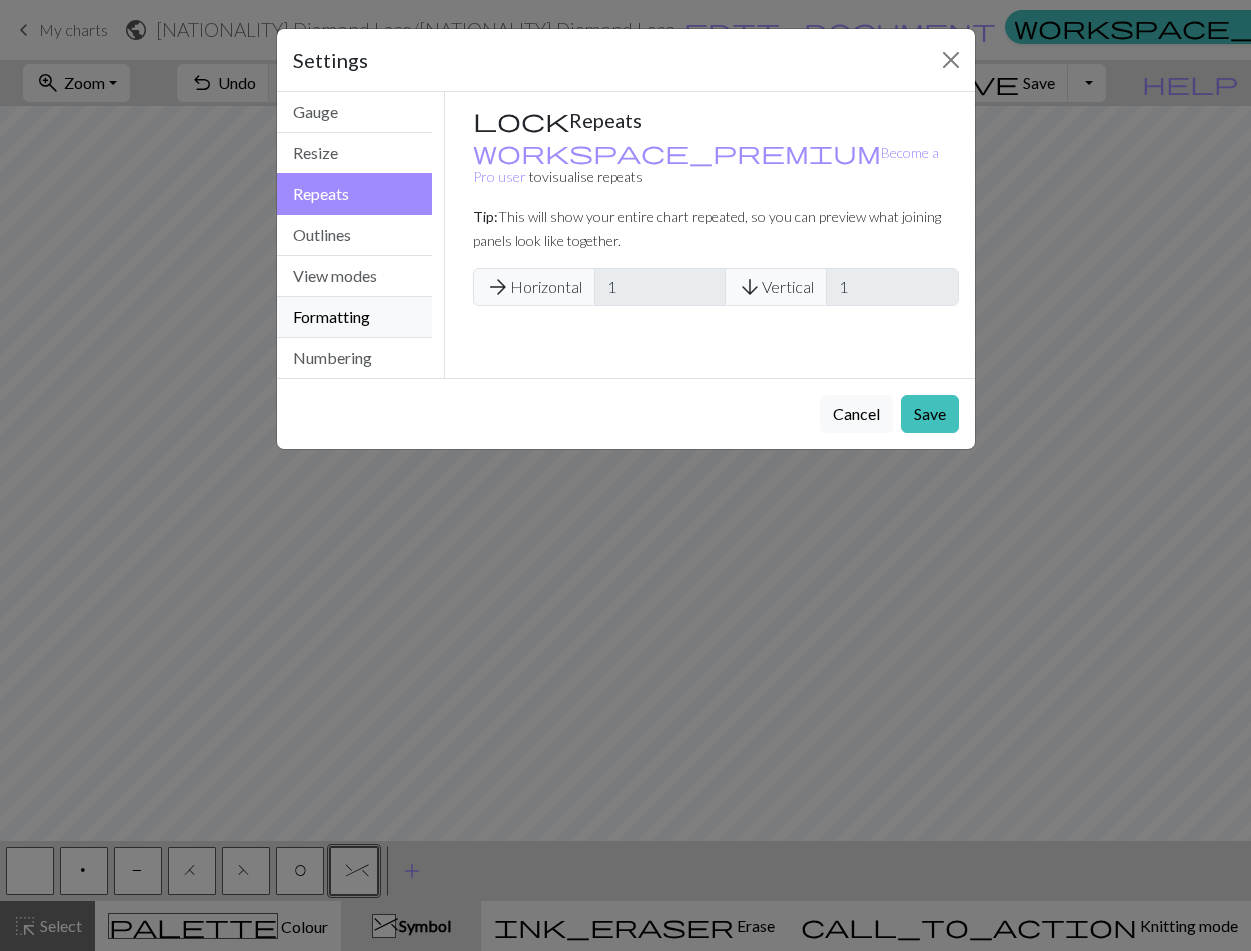 click on "Formatting" at bounding box center (355, 317) 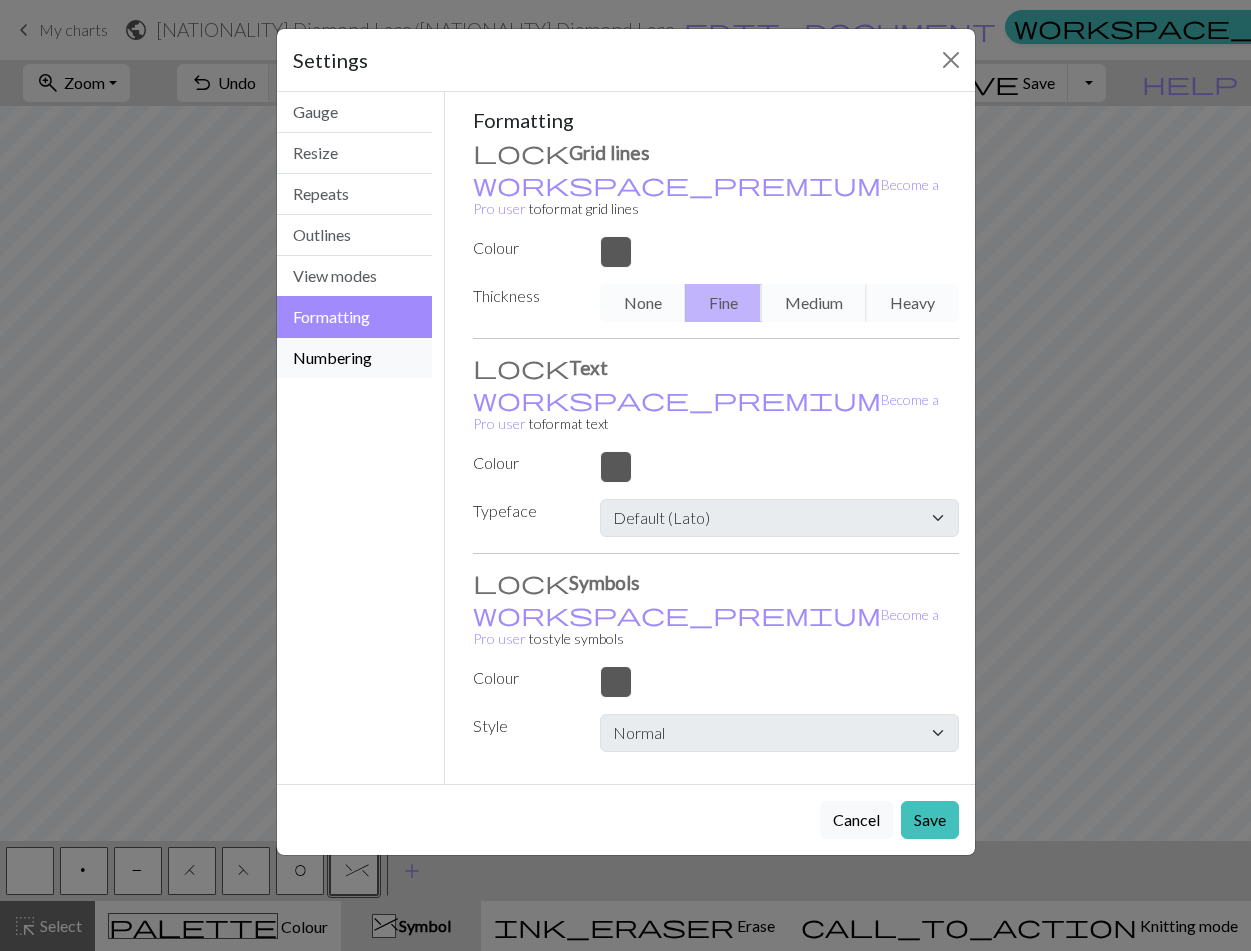 click on "Numbering" at bounding box center (355, 358) 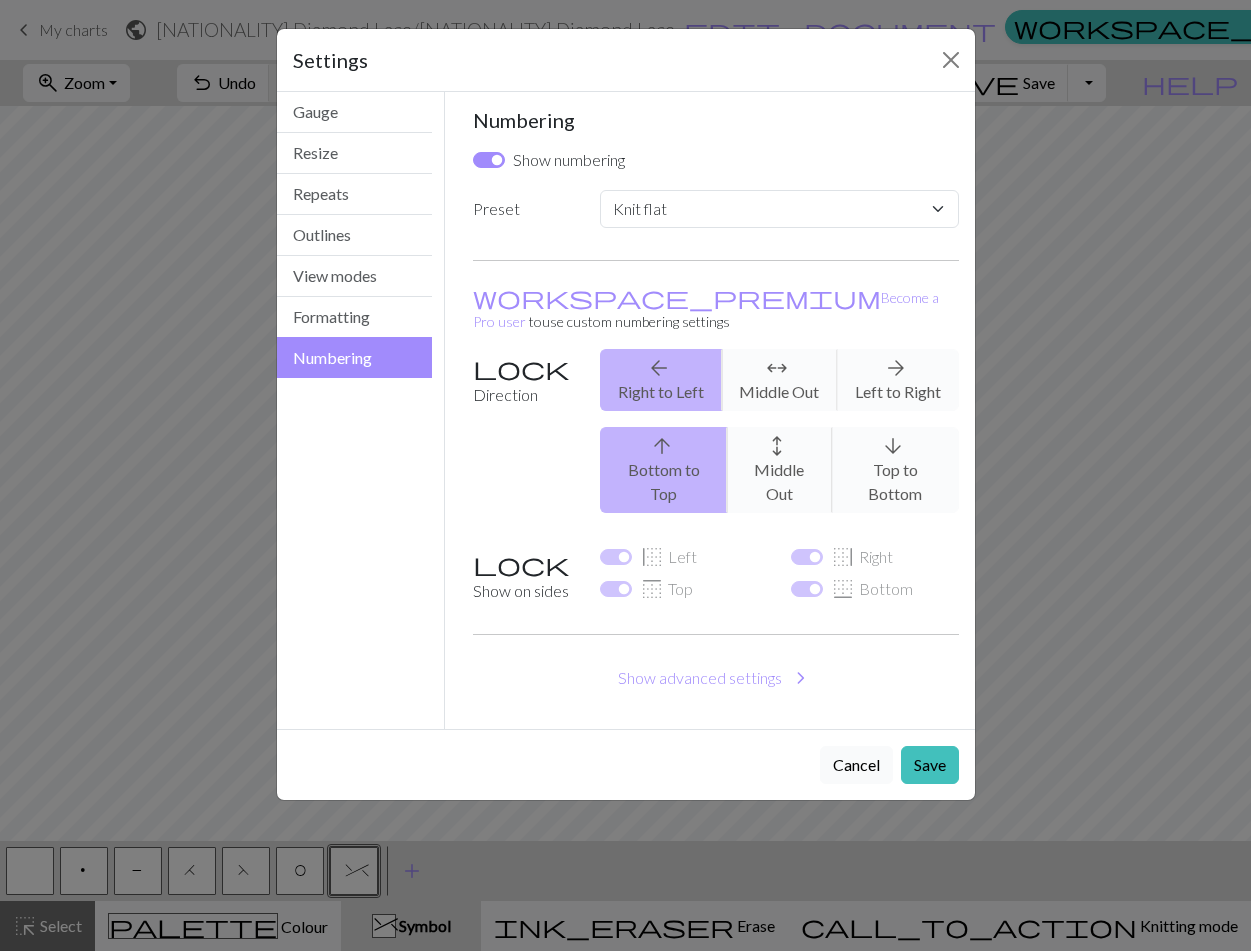 click on "Cancel" at bounding box center (856, 765) 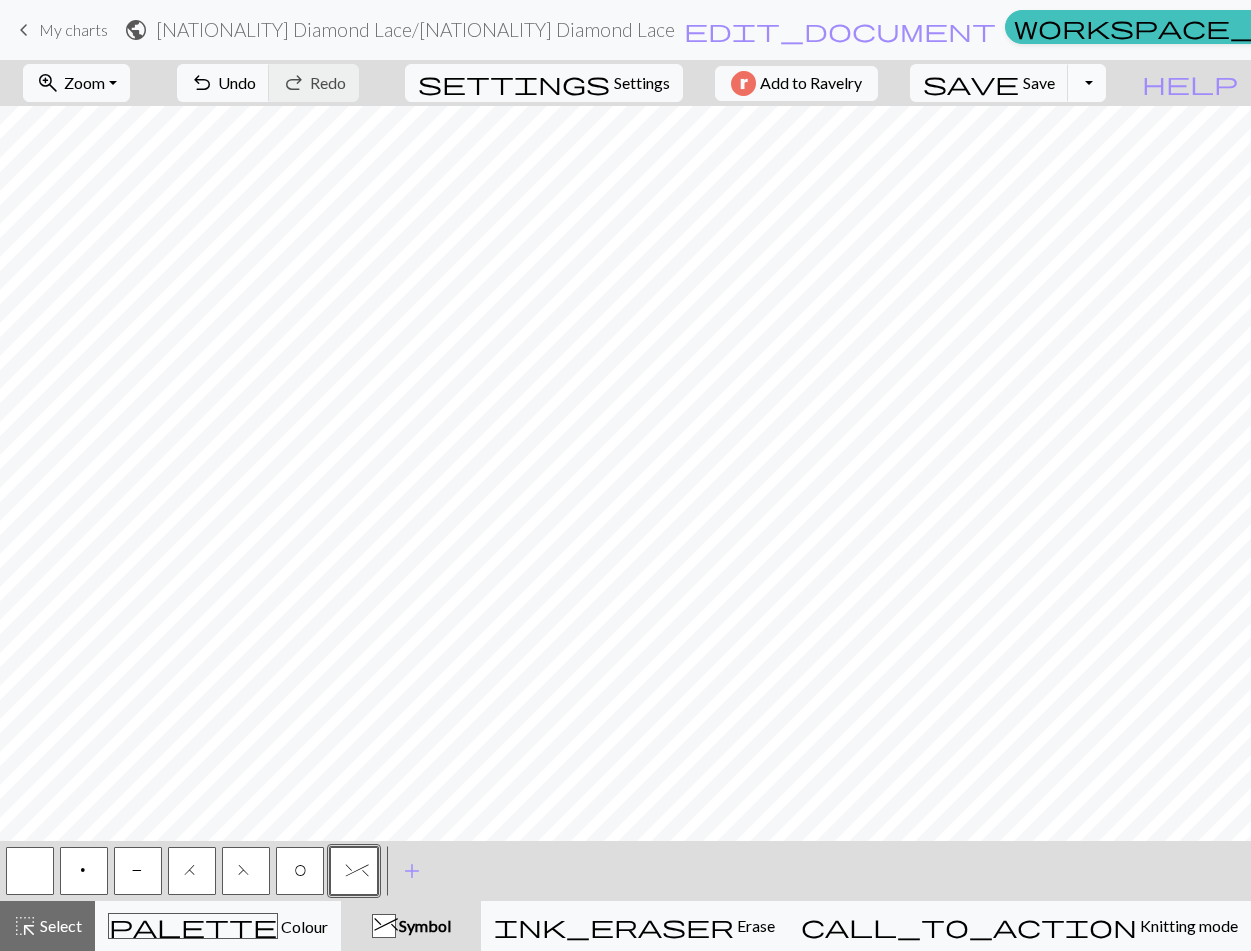 click on "Toggle Dropdown" at bounding box center (1087, 83) 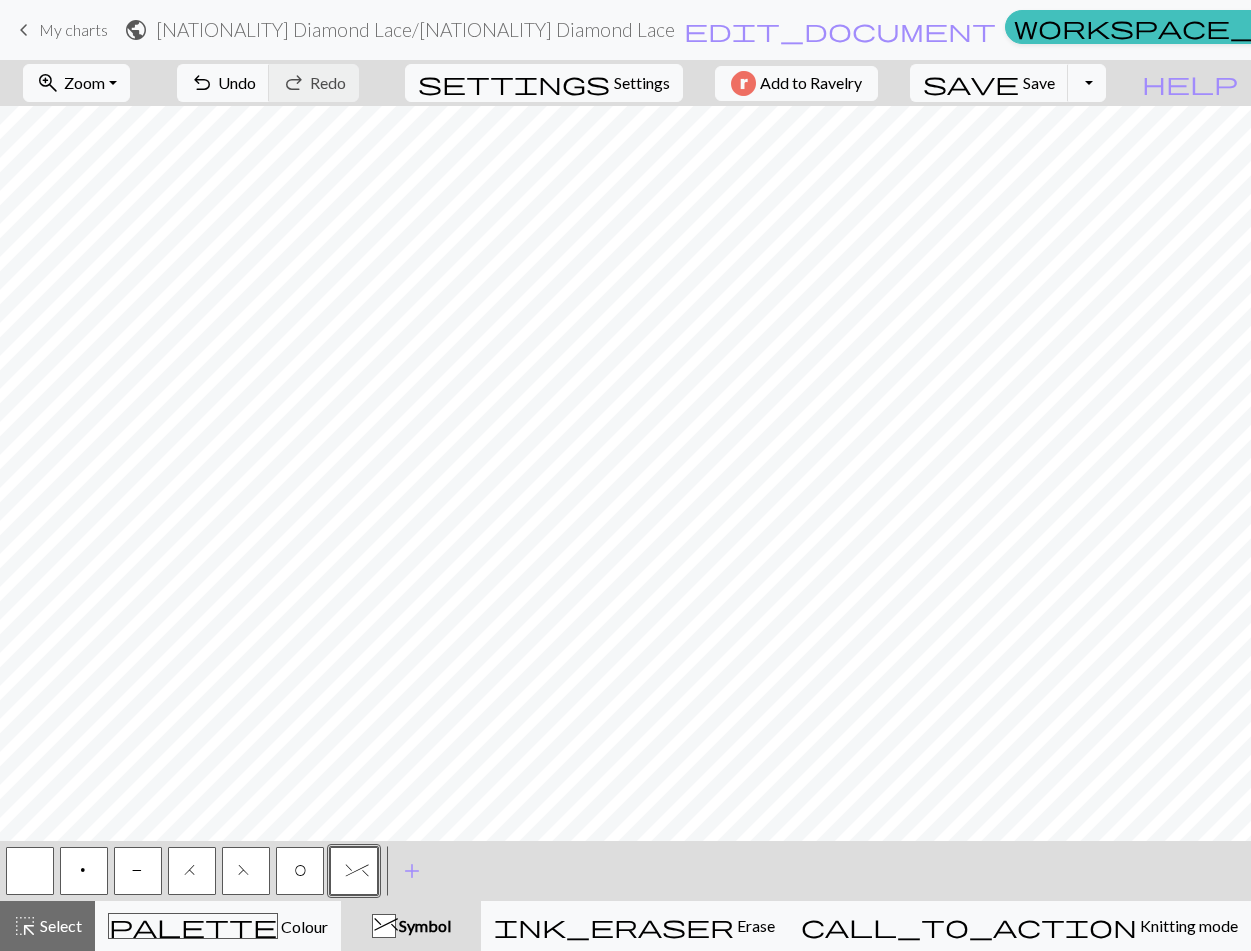 click on "keyboard_arrow_left   My charts" at bounding box center [60, 30] 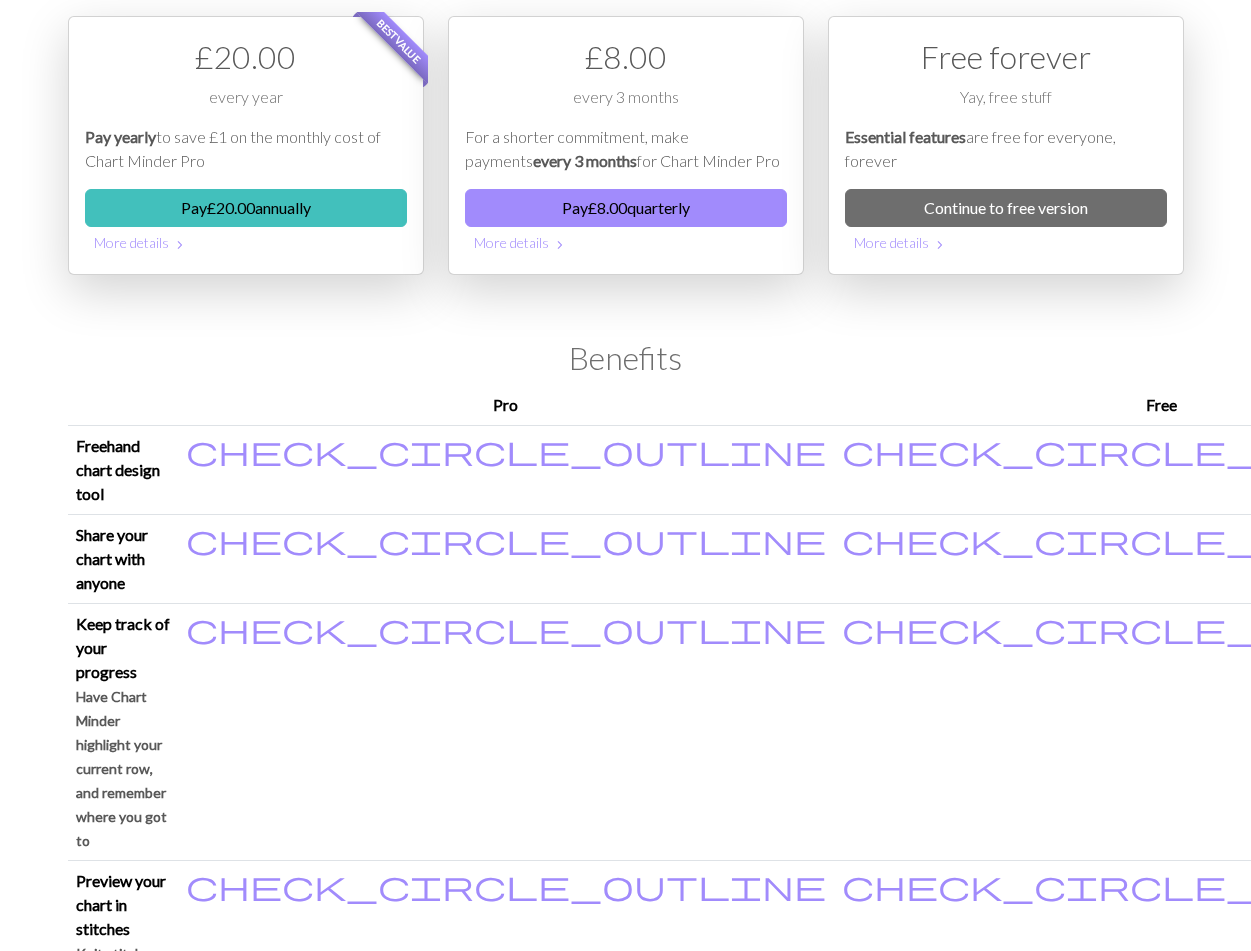 scroll, scrollTop: 58, scrollLeft: 0, axis: vertical 